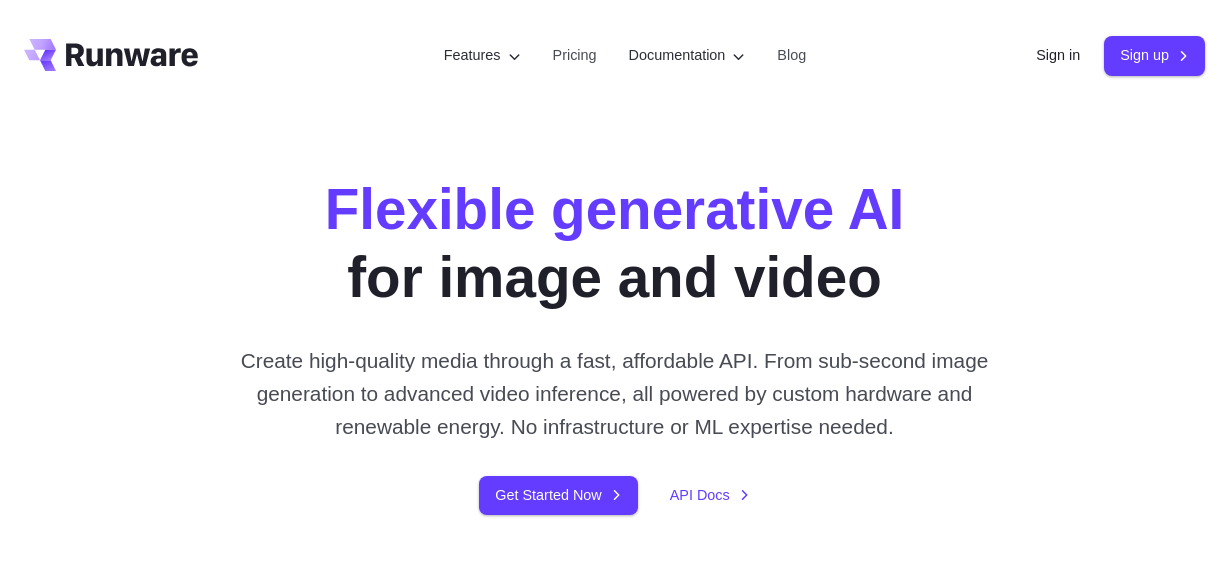 scroll, scrollTop: 0, scrollLeft: 0, axis: both 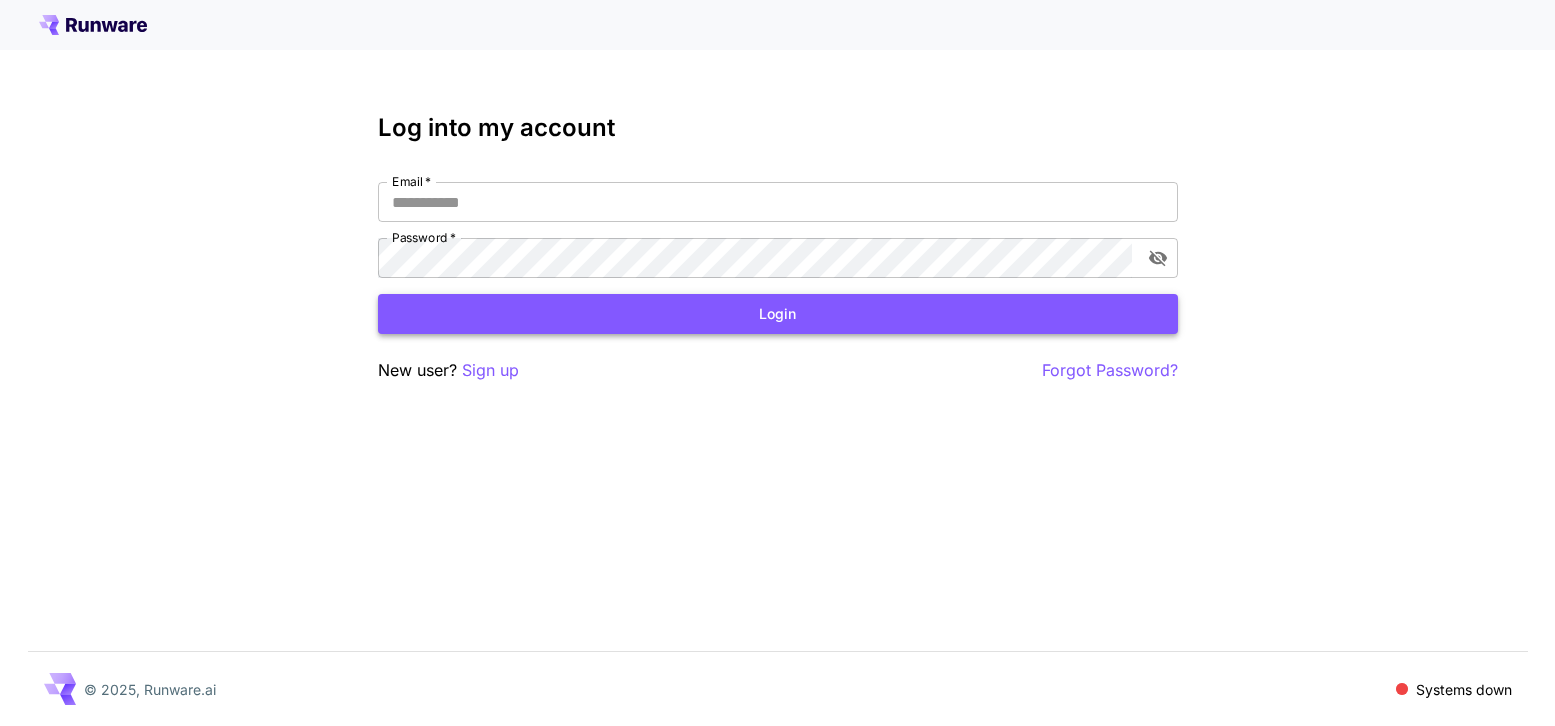 type on "**********" 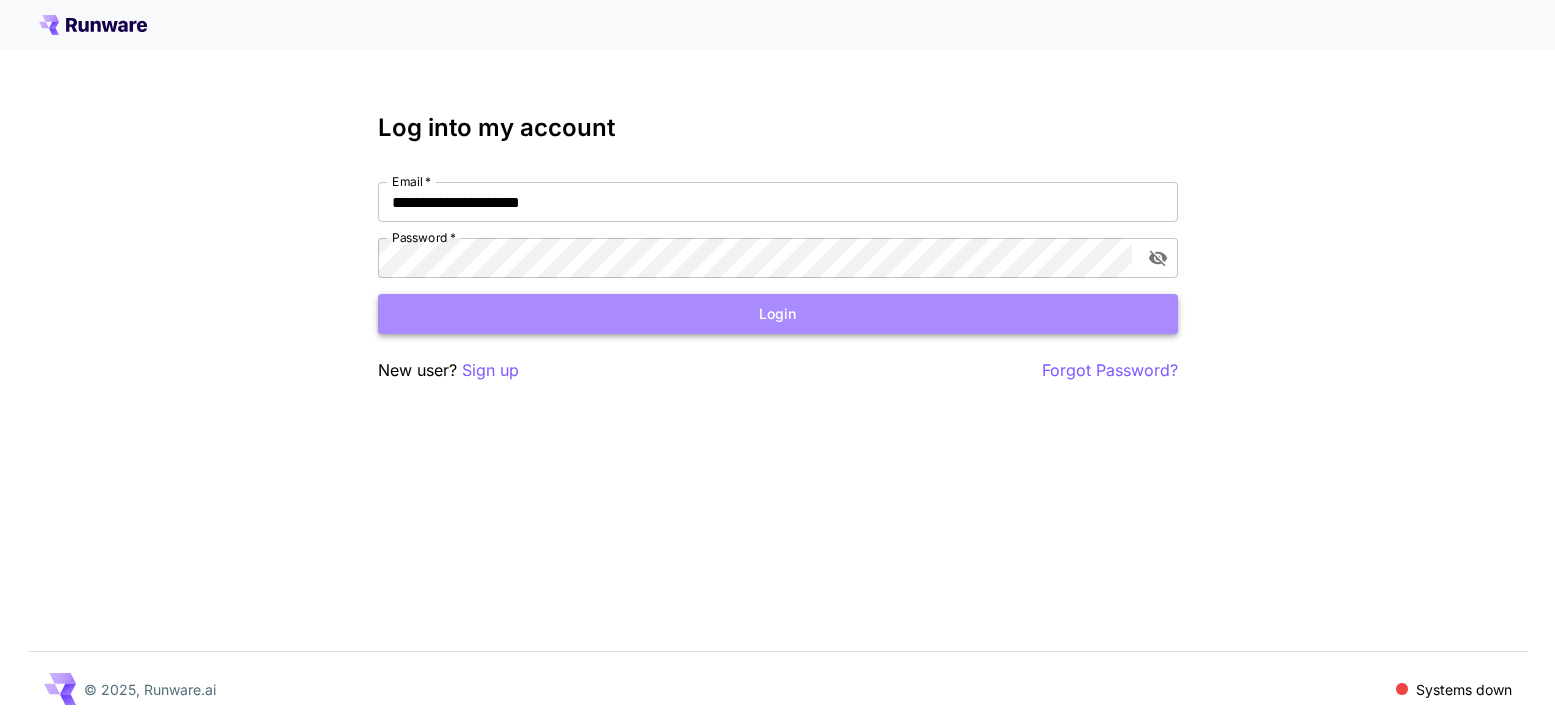 click on "Login" at bounding box center (778, 314) 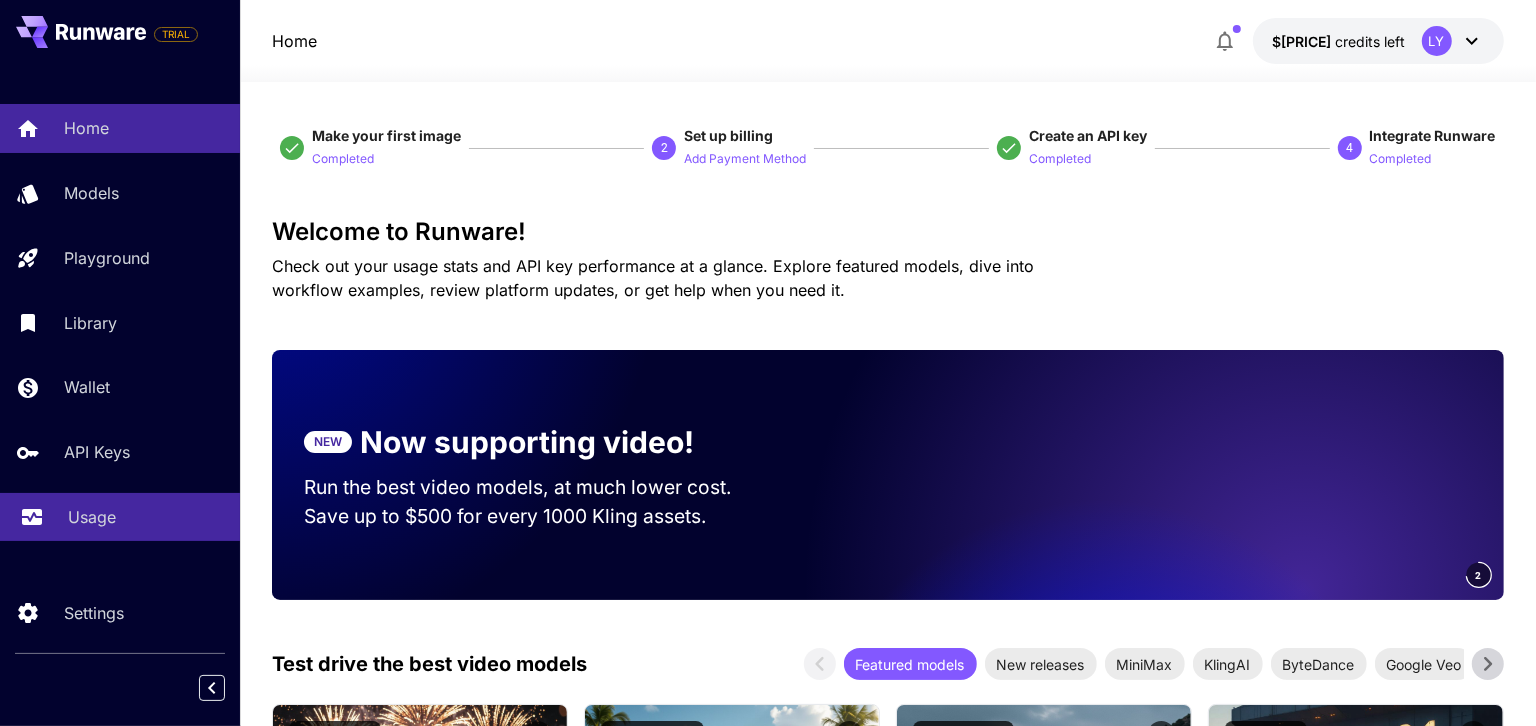 click on "Usage" at bounding box center (92, 517) 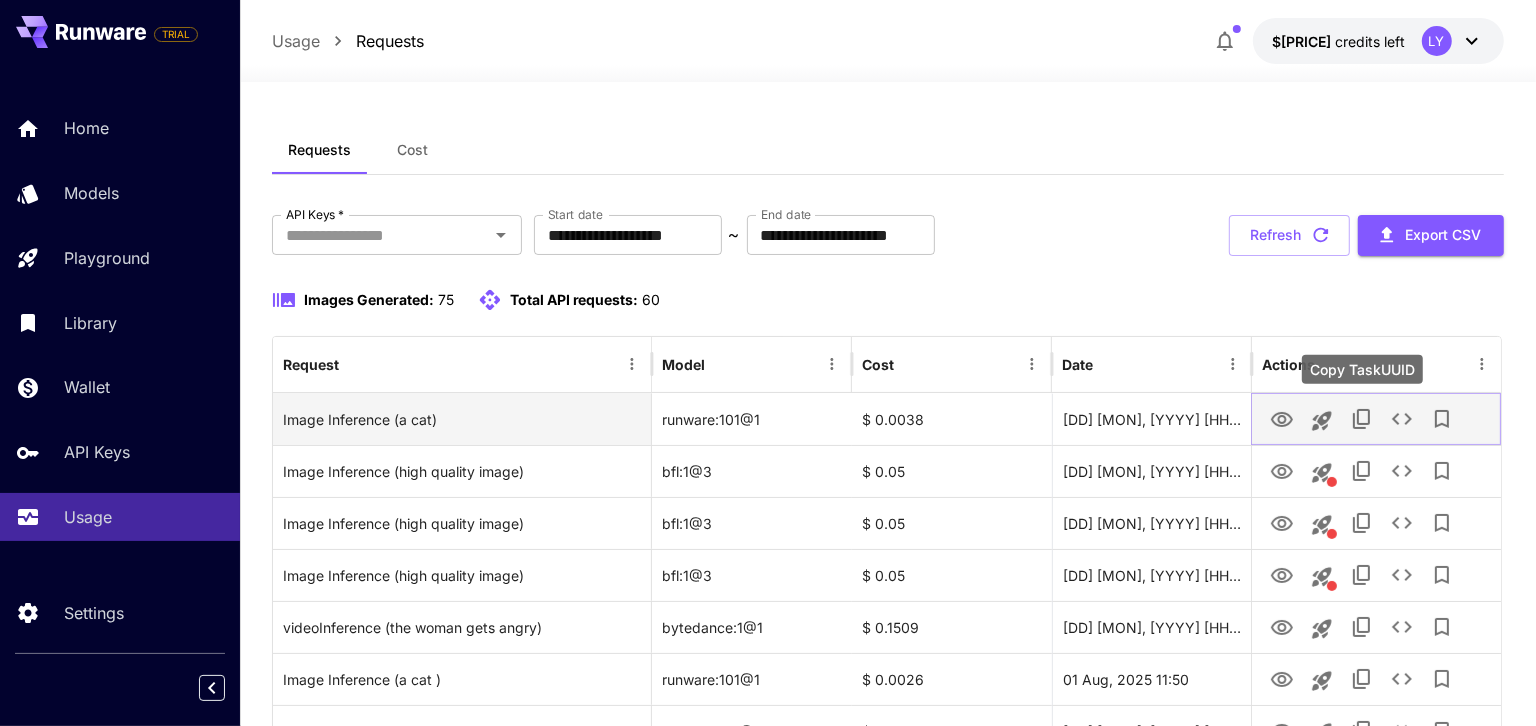 click 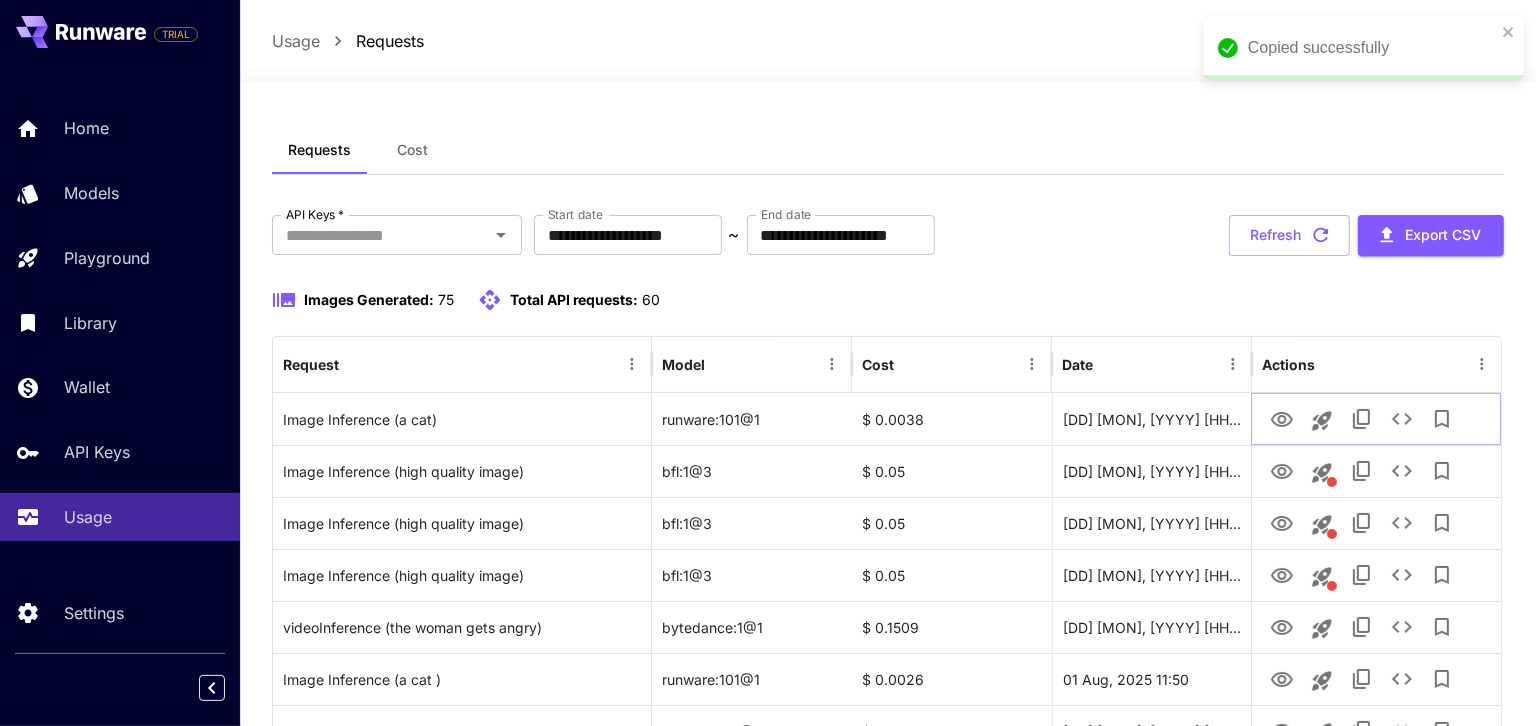 type 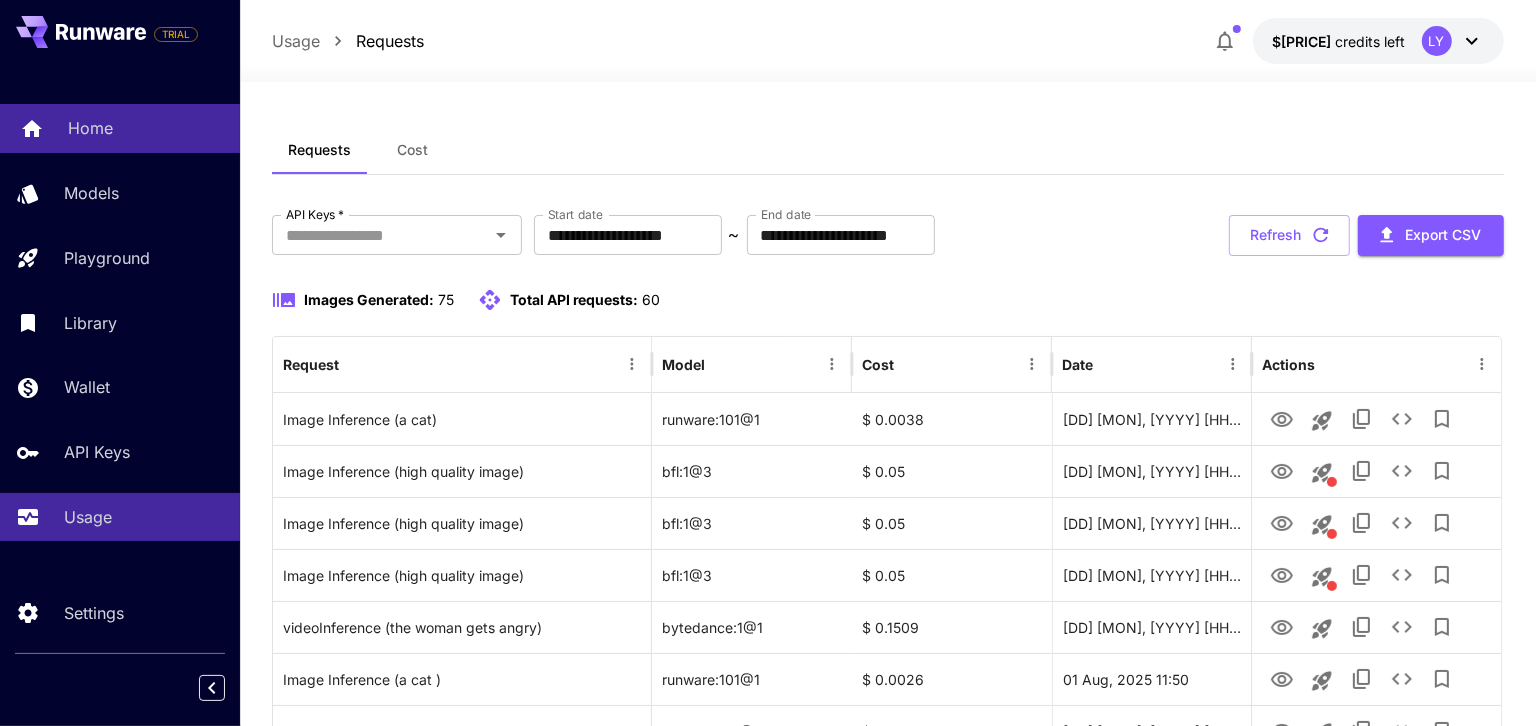 click on "Home" at bounding box center (90, 128) 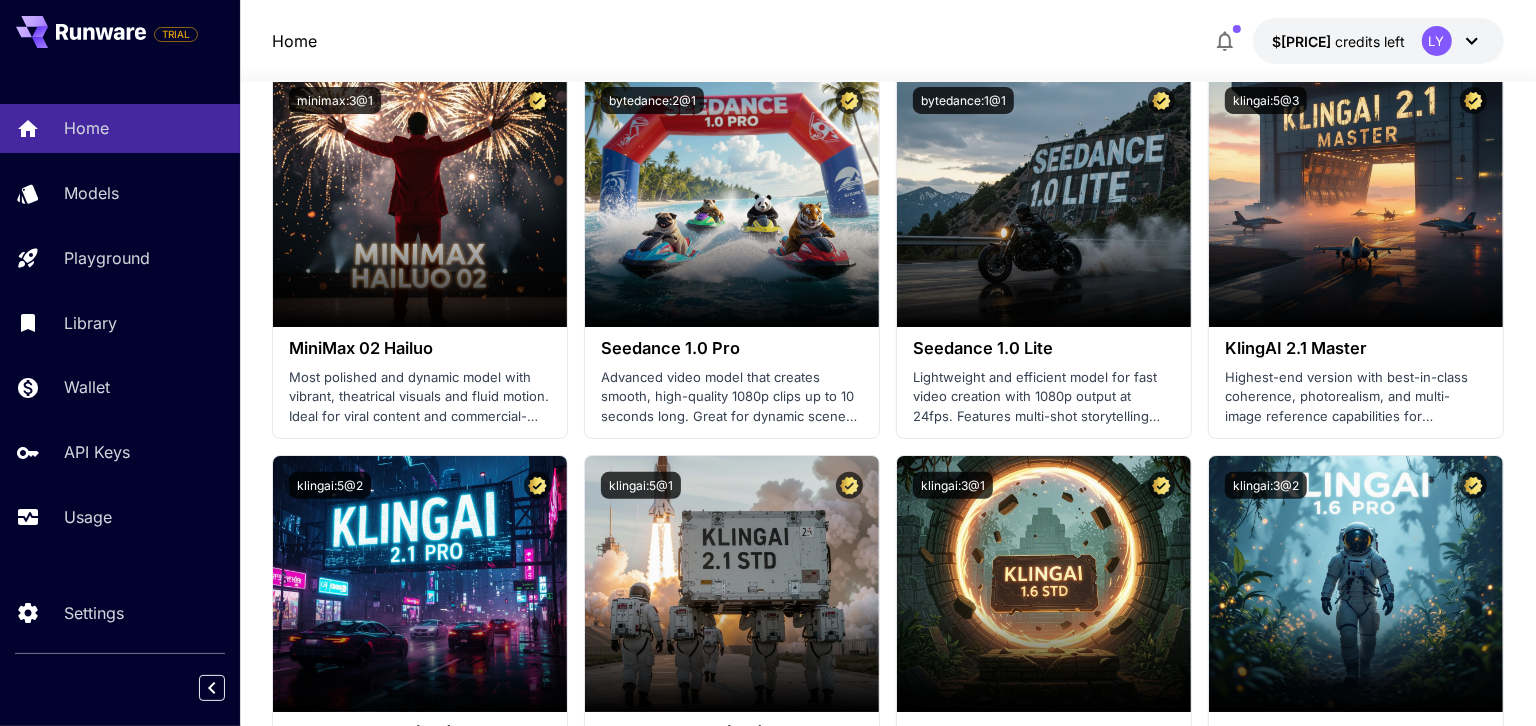scroll, scrollTop: 728, scrollLeft: 0, axis: vertical 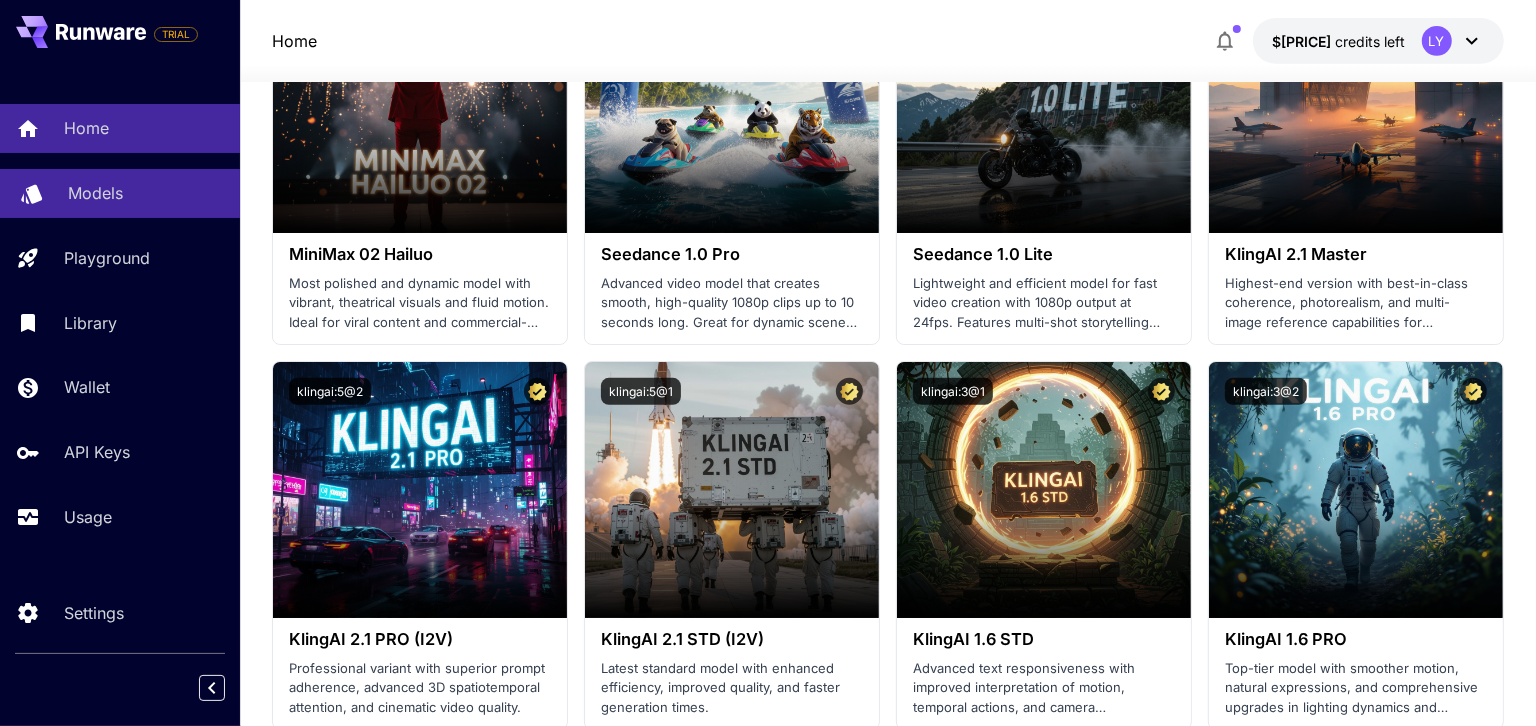click on "Models" at bounding box center (120, 193) 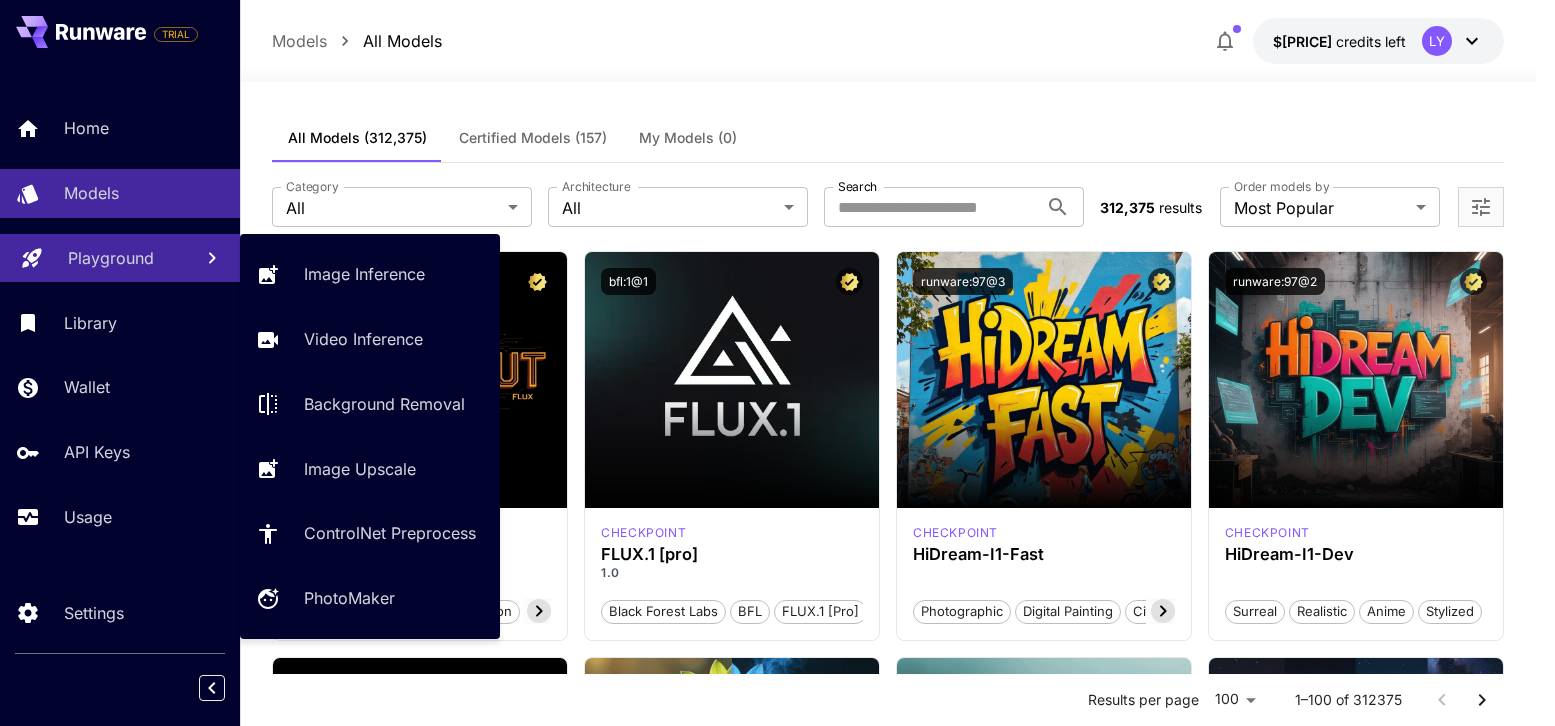click on "Playground" at bounding box center [120, 258] 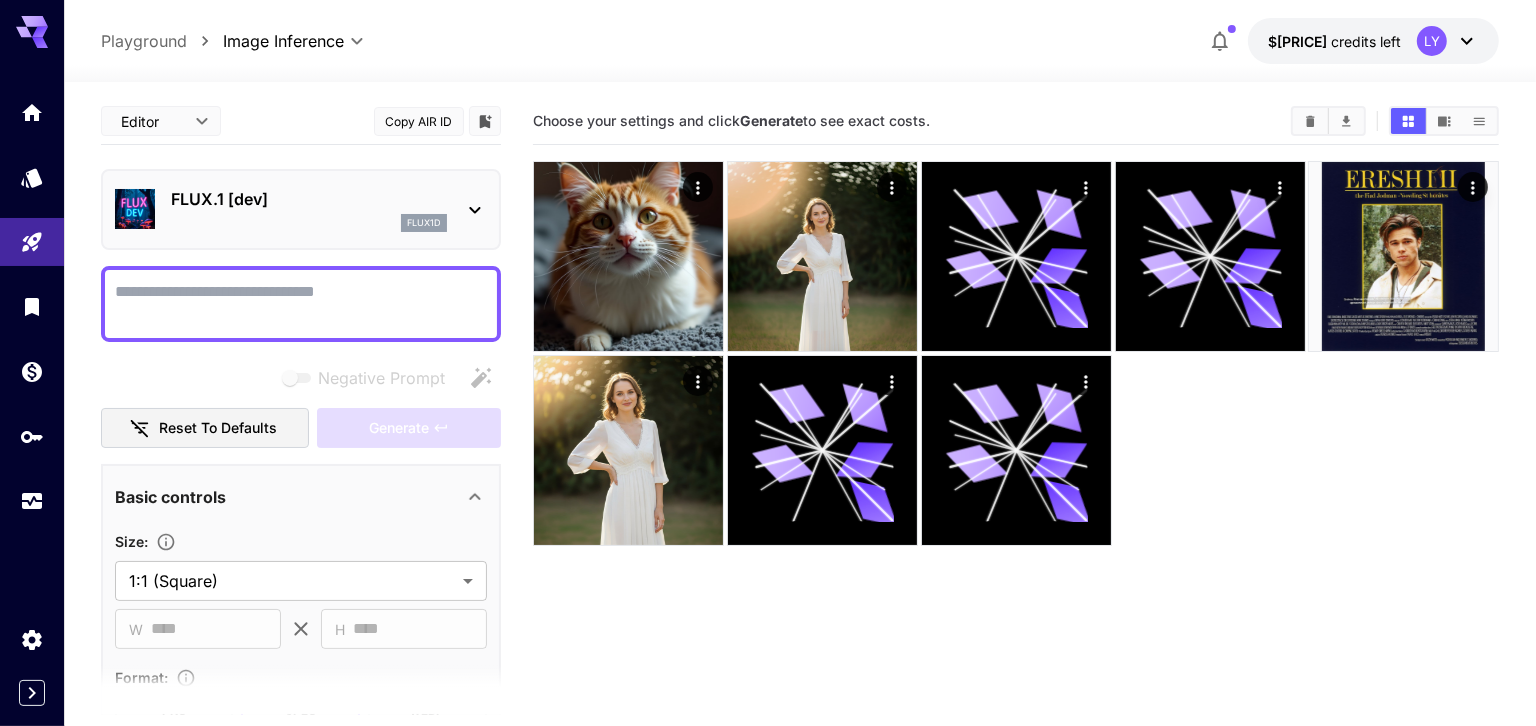 click on "FLUX.1 [dev]" at bounding box center (309, 199) 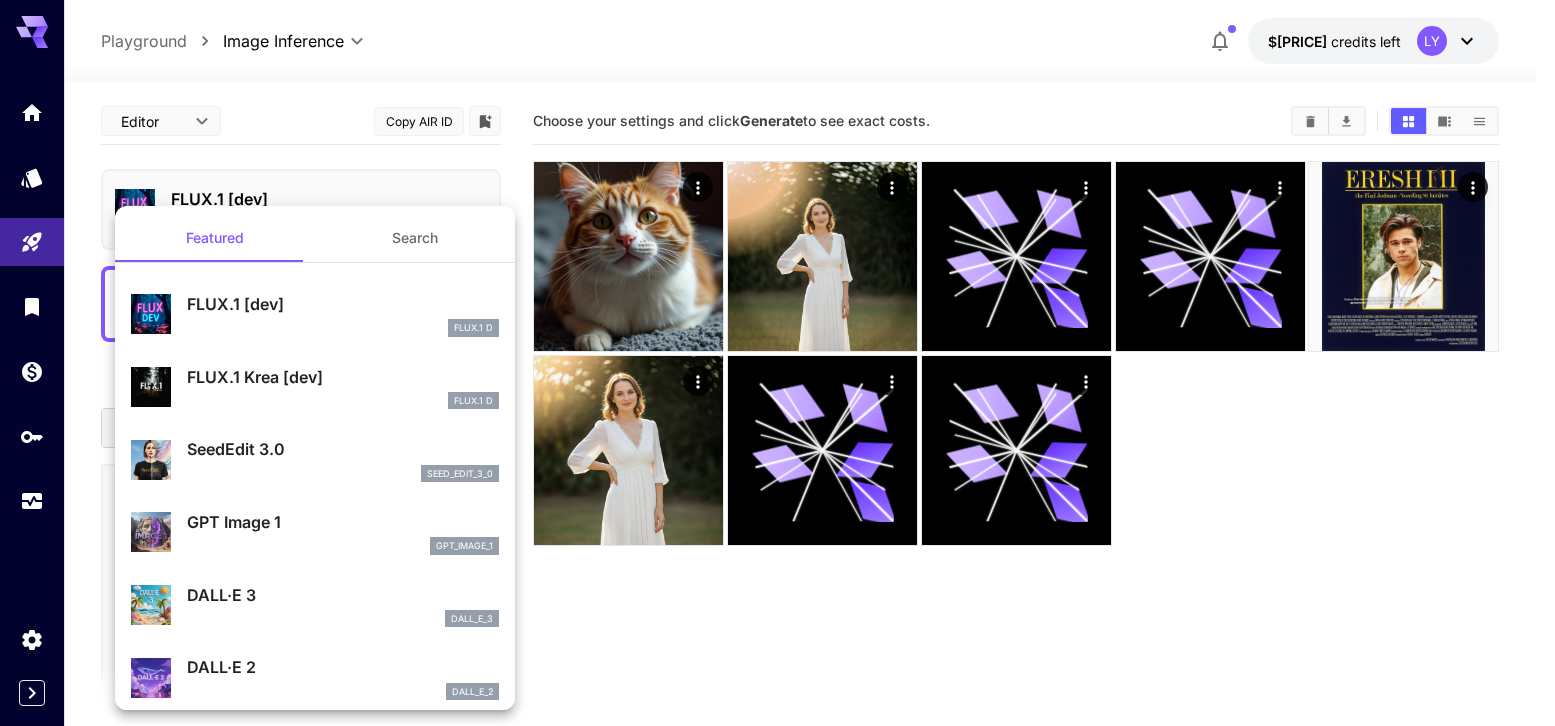 click on "FLUX.1 [dev]" at bounding box center [343, 304] 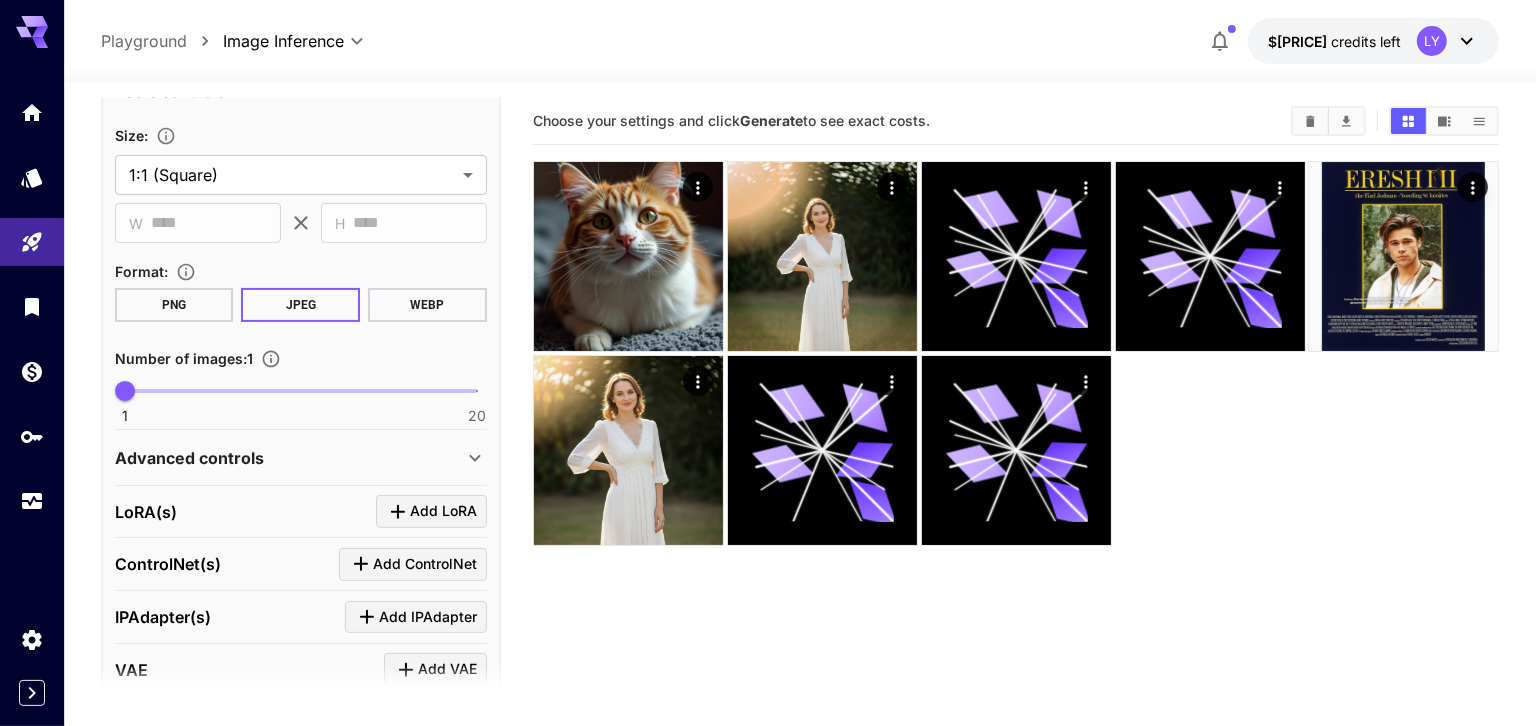 scroll, scrollTop: 596, scrollLeft: 0, axis: vertical 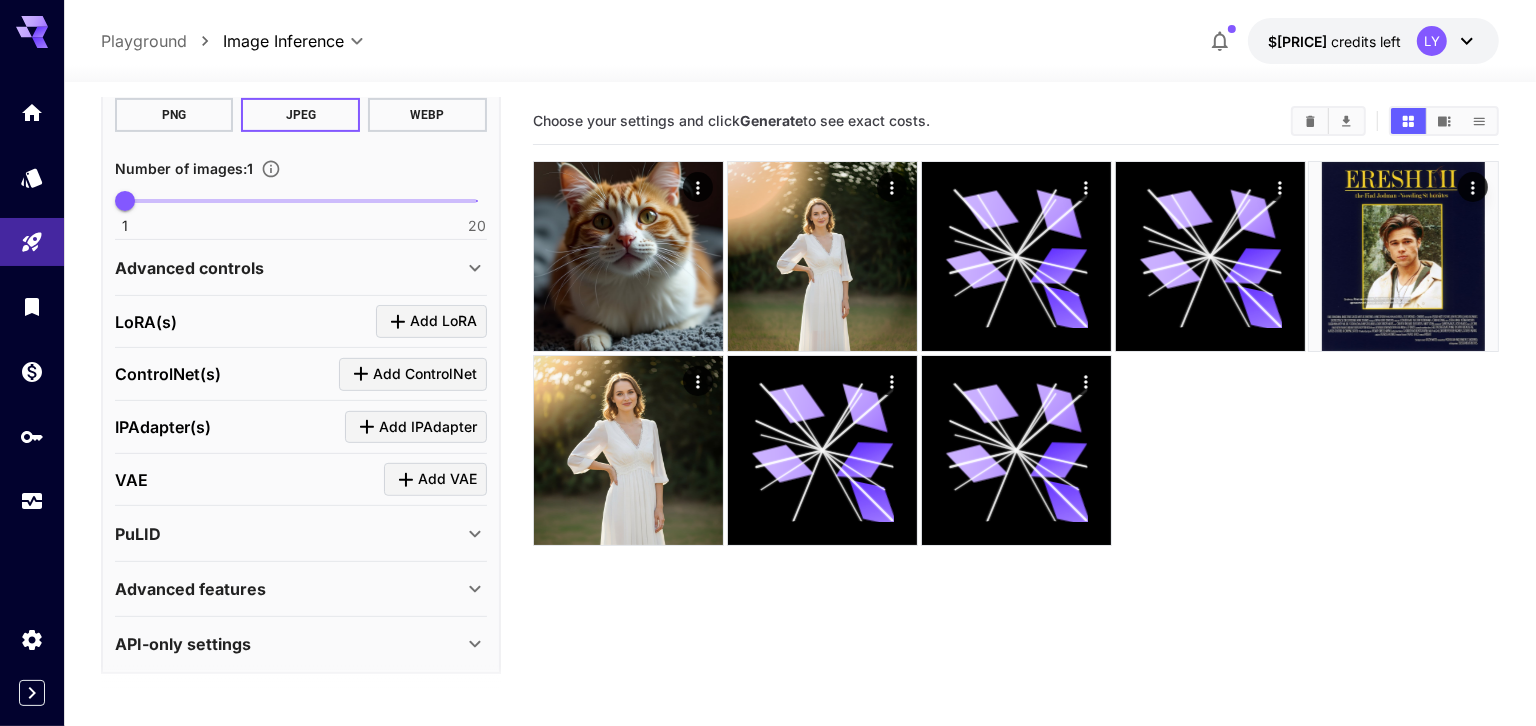 click on "Advanced controls" at bounding box center [289, 268] 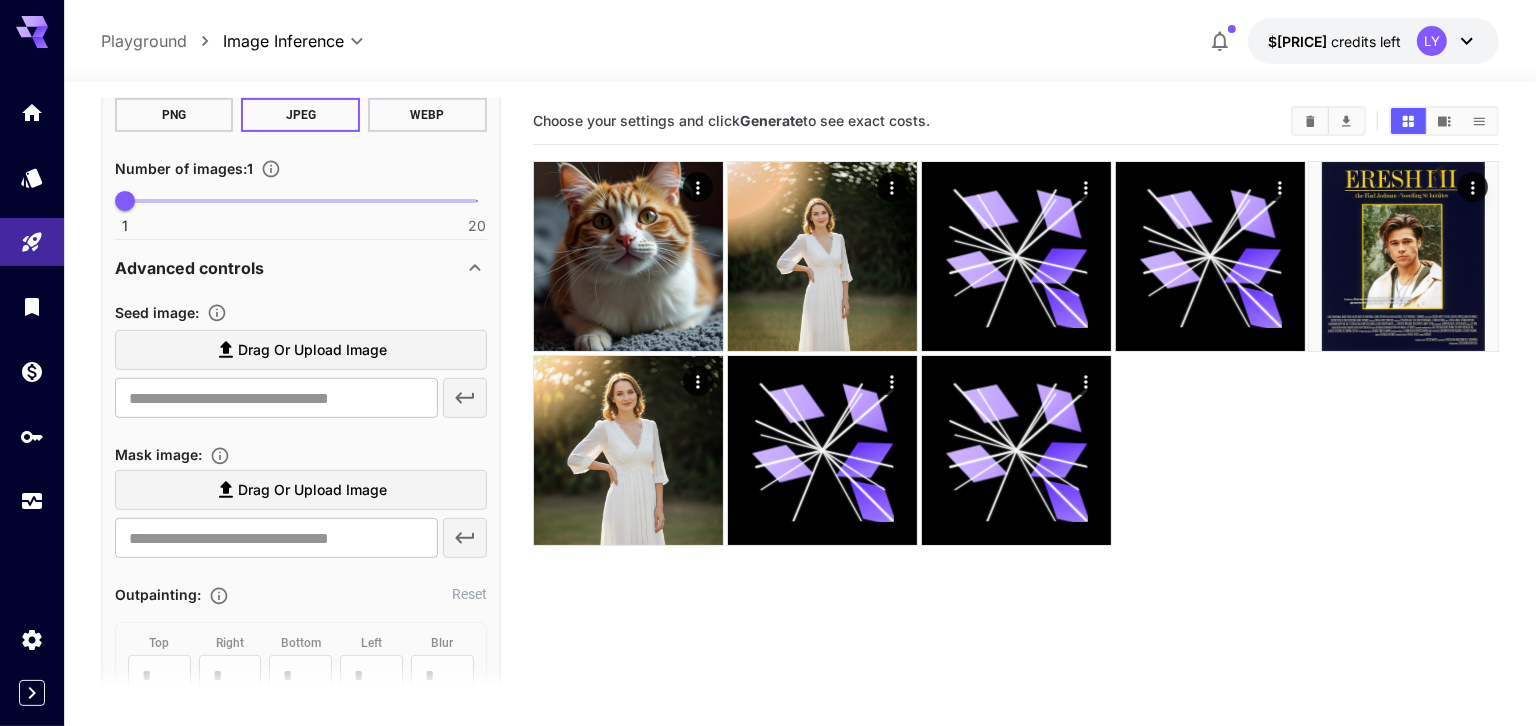click on "Advanced controls" at bounding box center (289, 268) 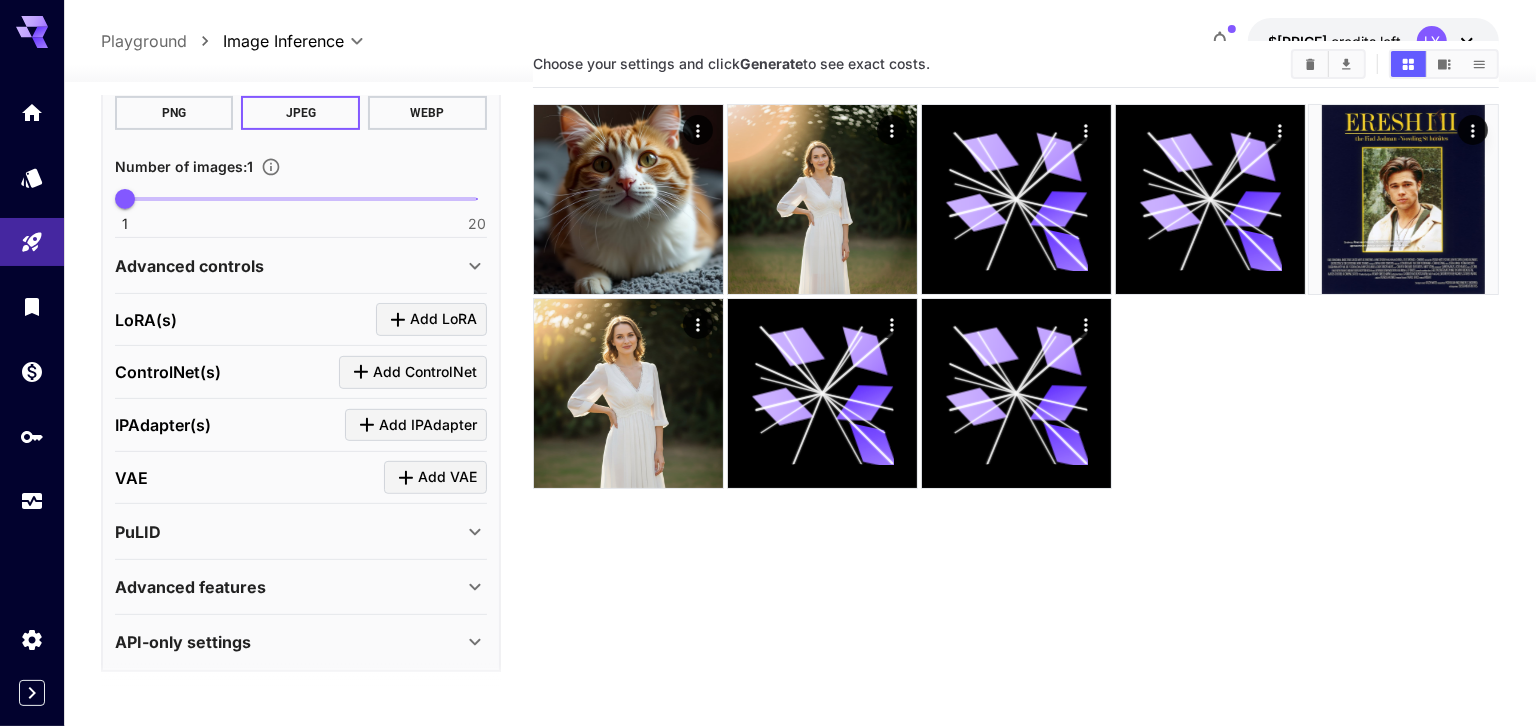 scroll, scrollTop: 98, scrollLeft: 0, axis: vertical 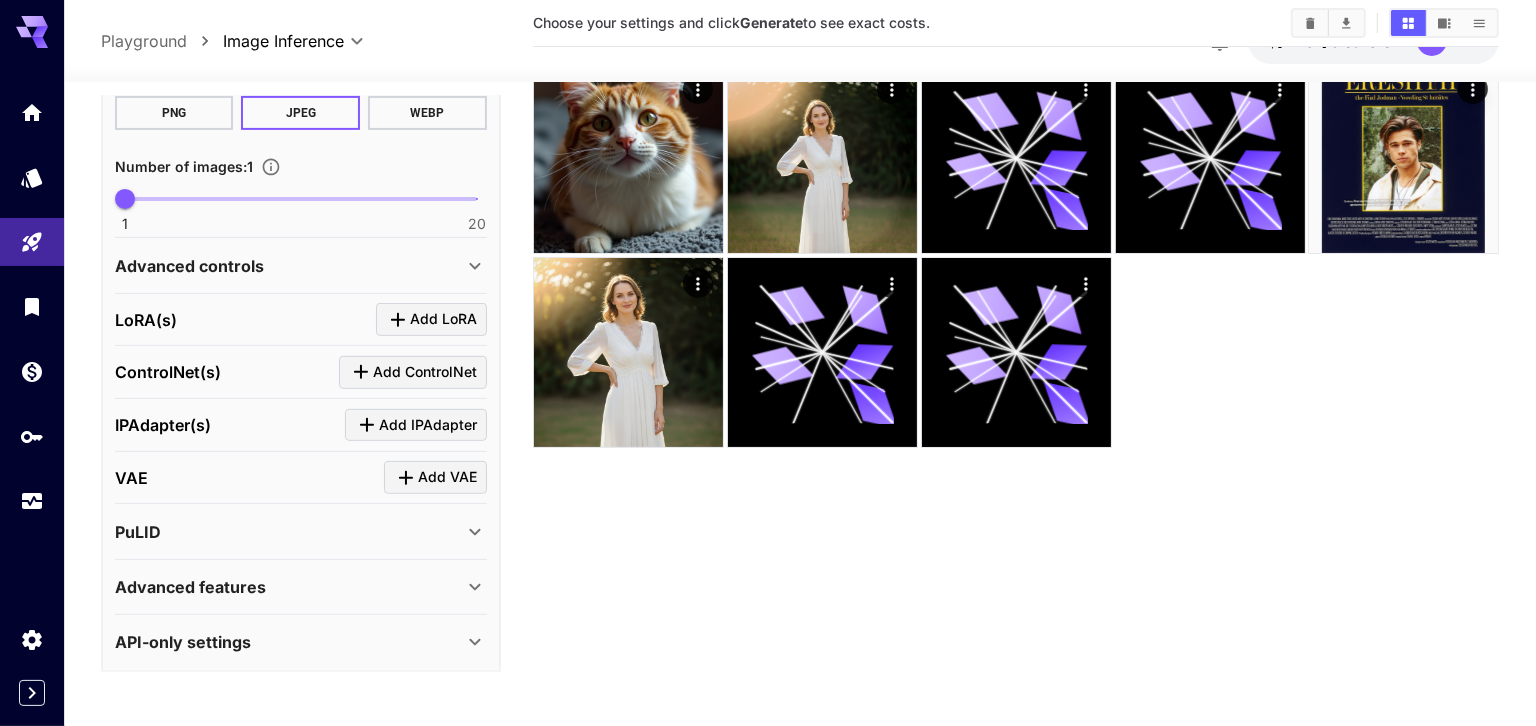 click on "PuLID" at bounding box center (289, 532) 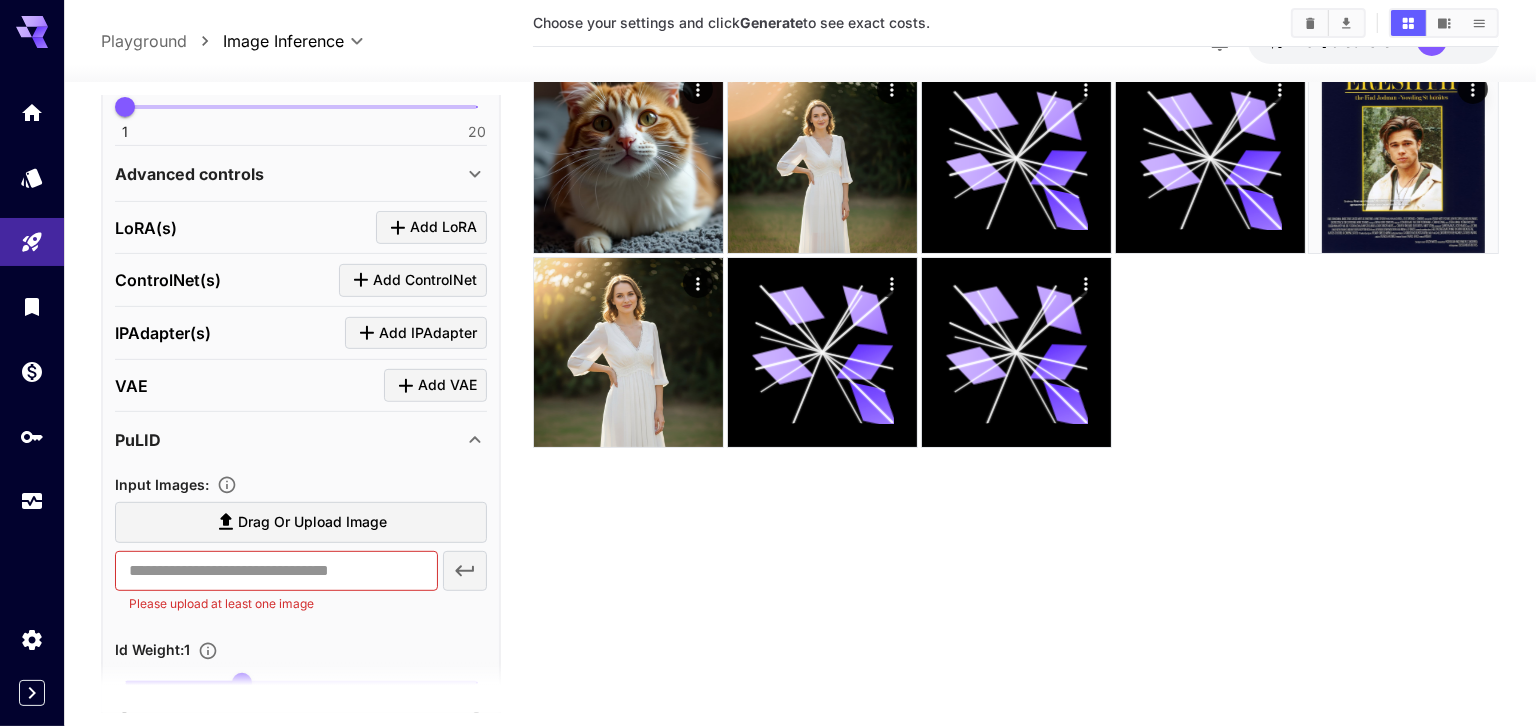 scroll, scrollTop: 955, scrollLeft: 0, axis: vertical 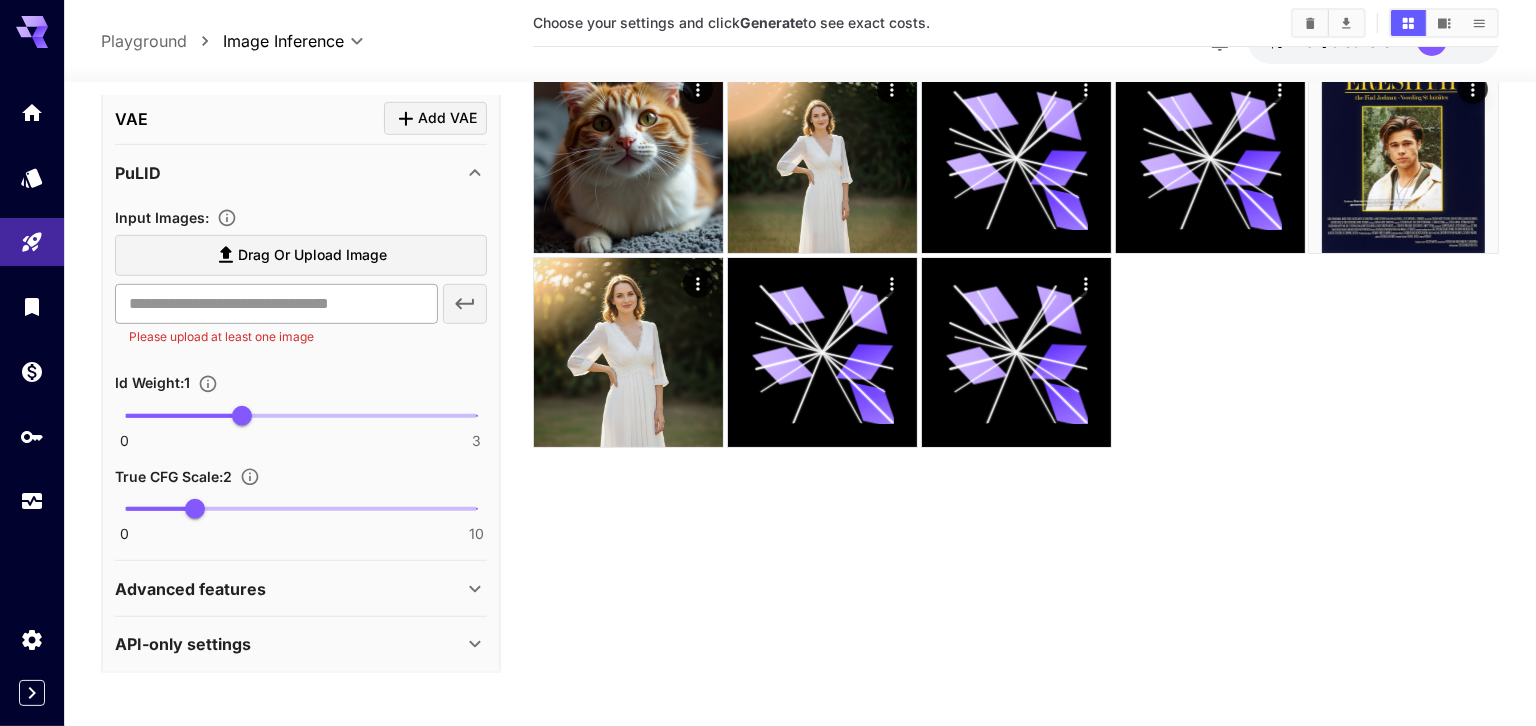 click at bounding box center (276, 304) 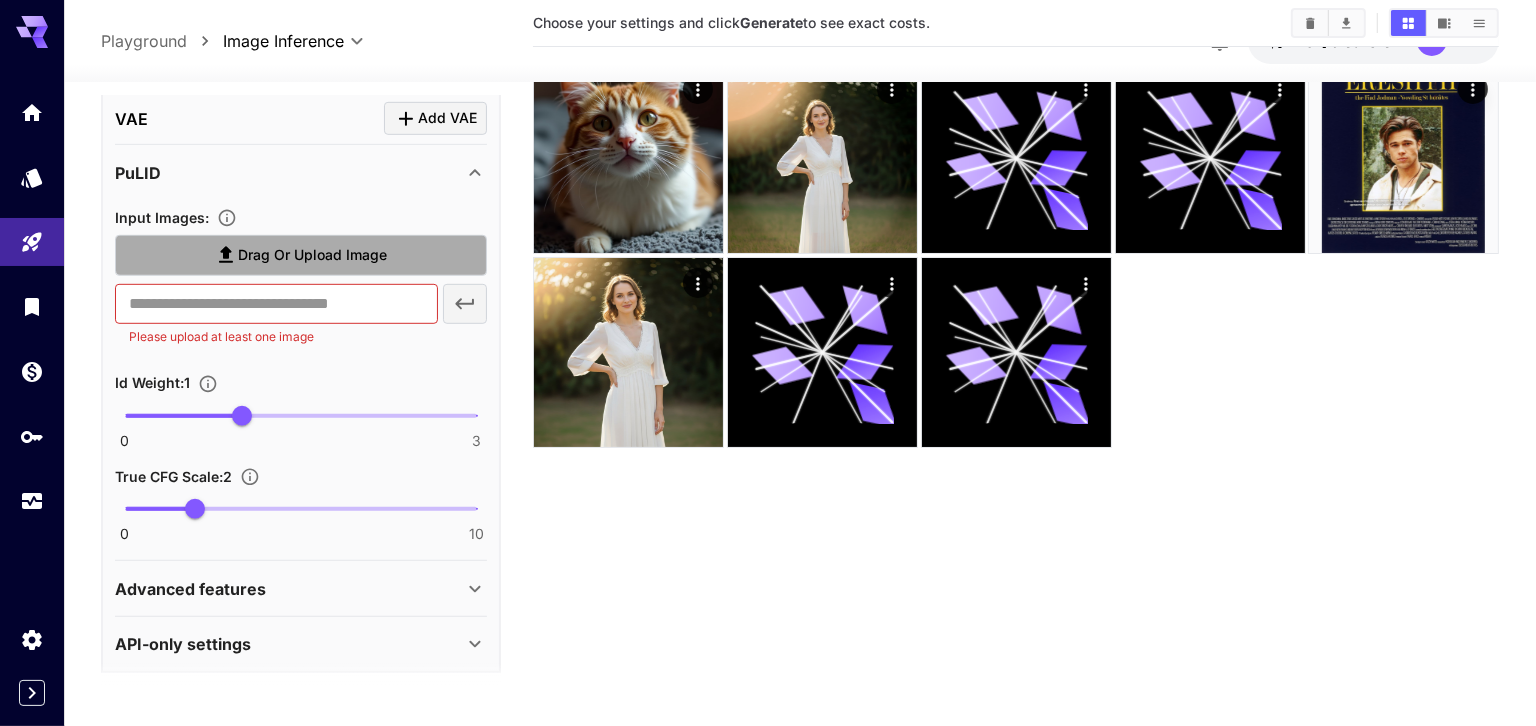 click on "Drag or upload image" at bounding box center (312, 255) 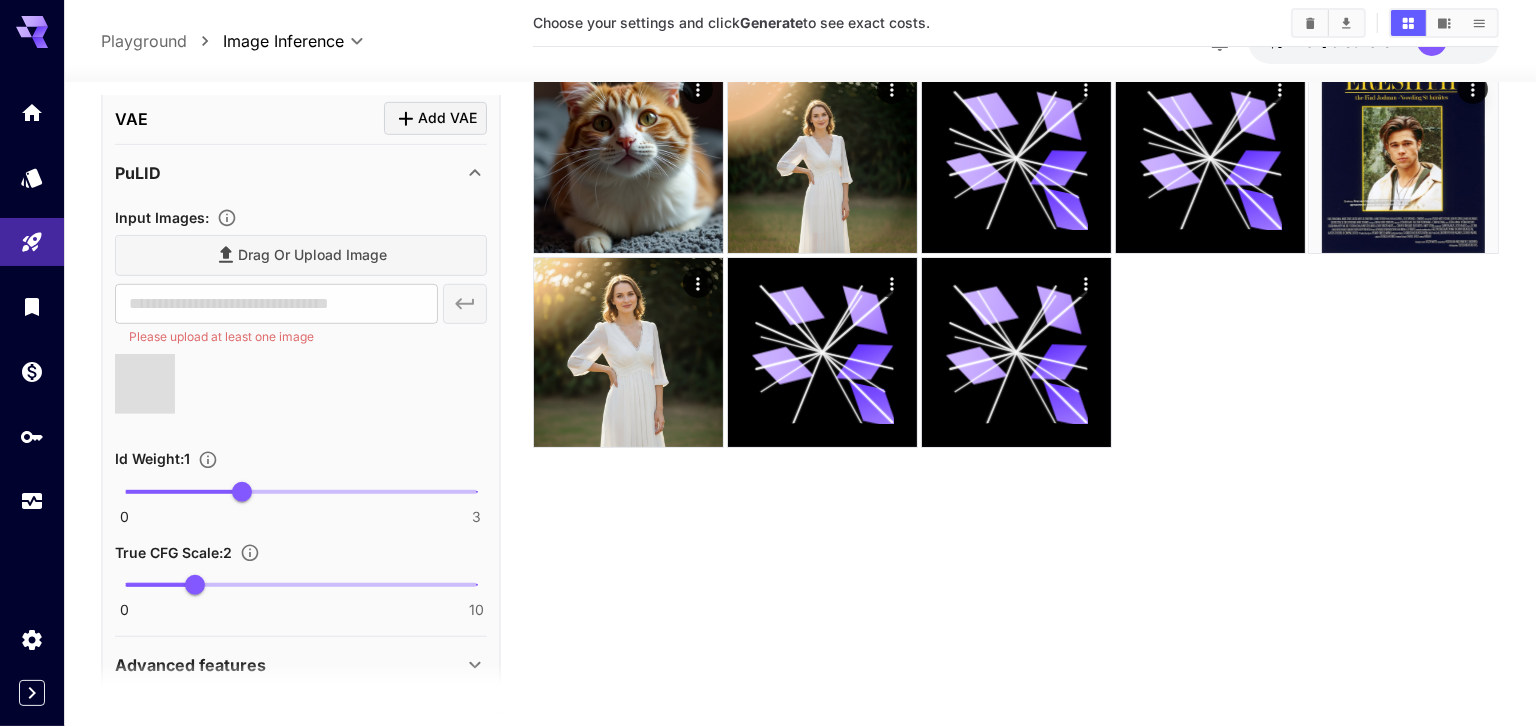 type on "**********" 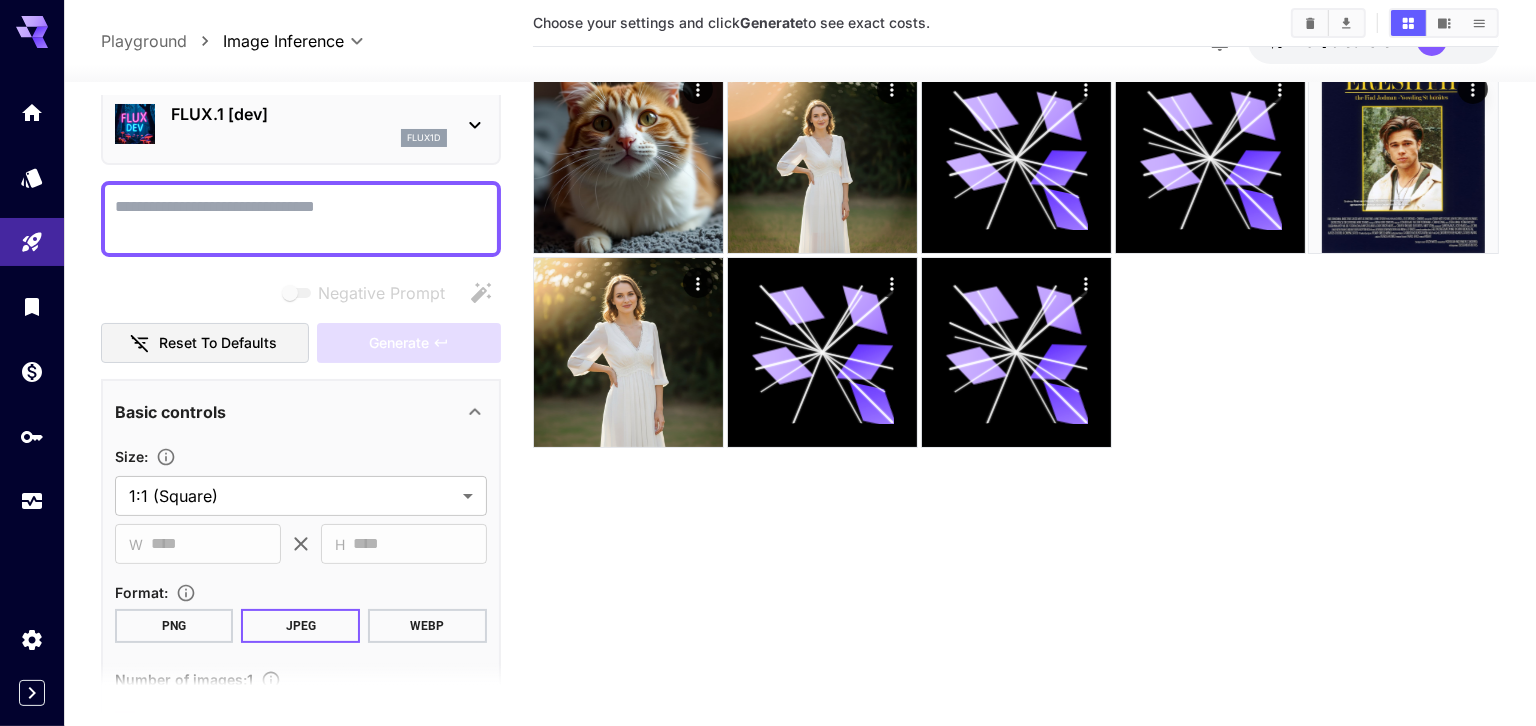 scroll, scrollTop: 43, scrollLeft: 0, axis: vertical 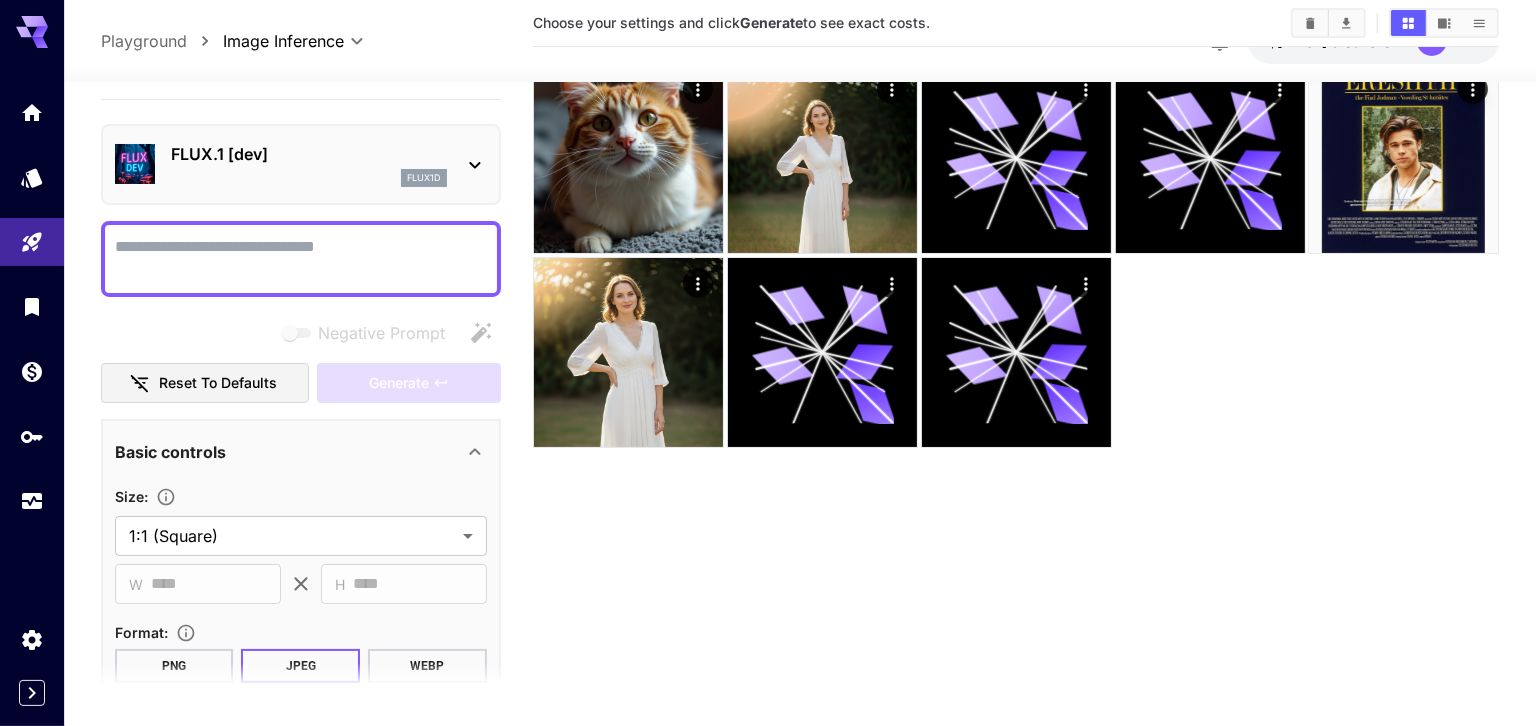 click on "Negative Prompt" at bounding box center (301, 259) 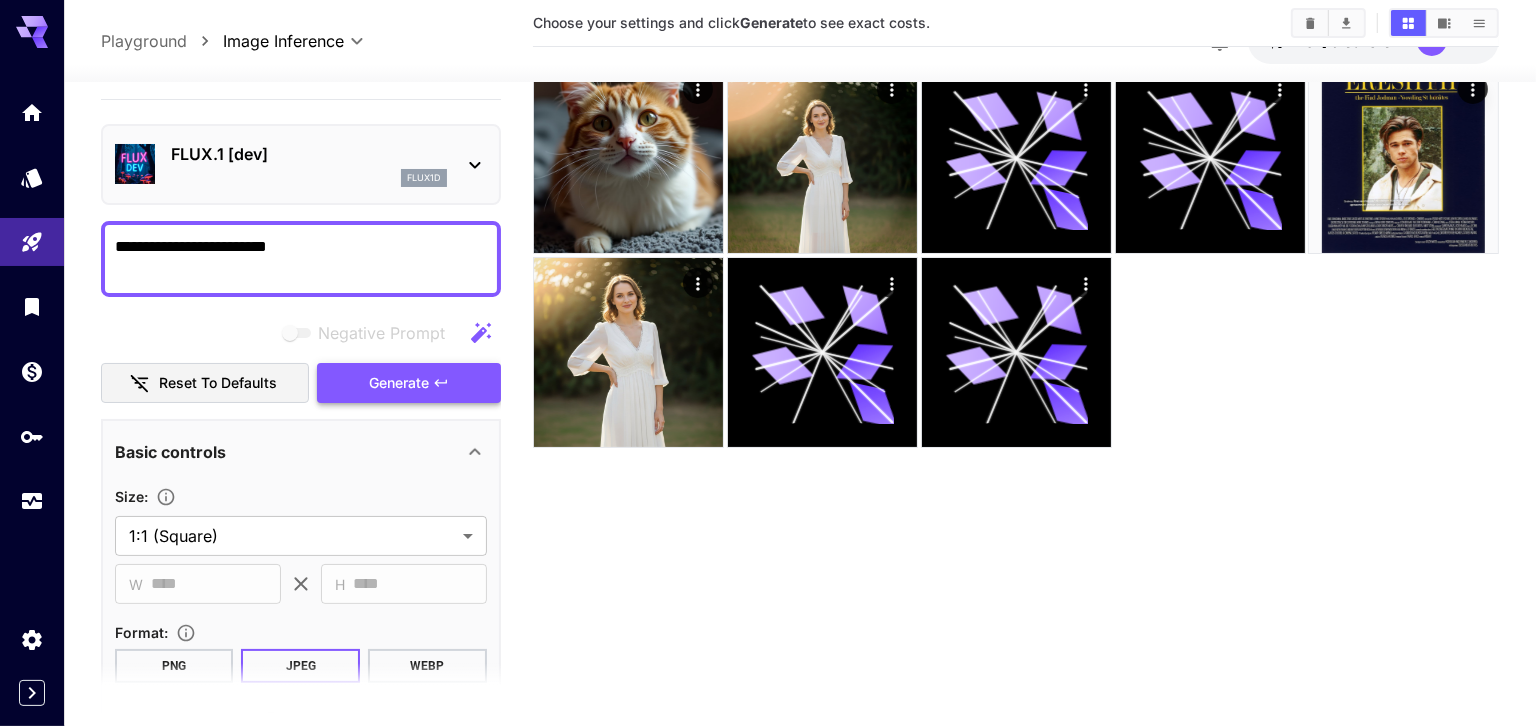 type on "**********" 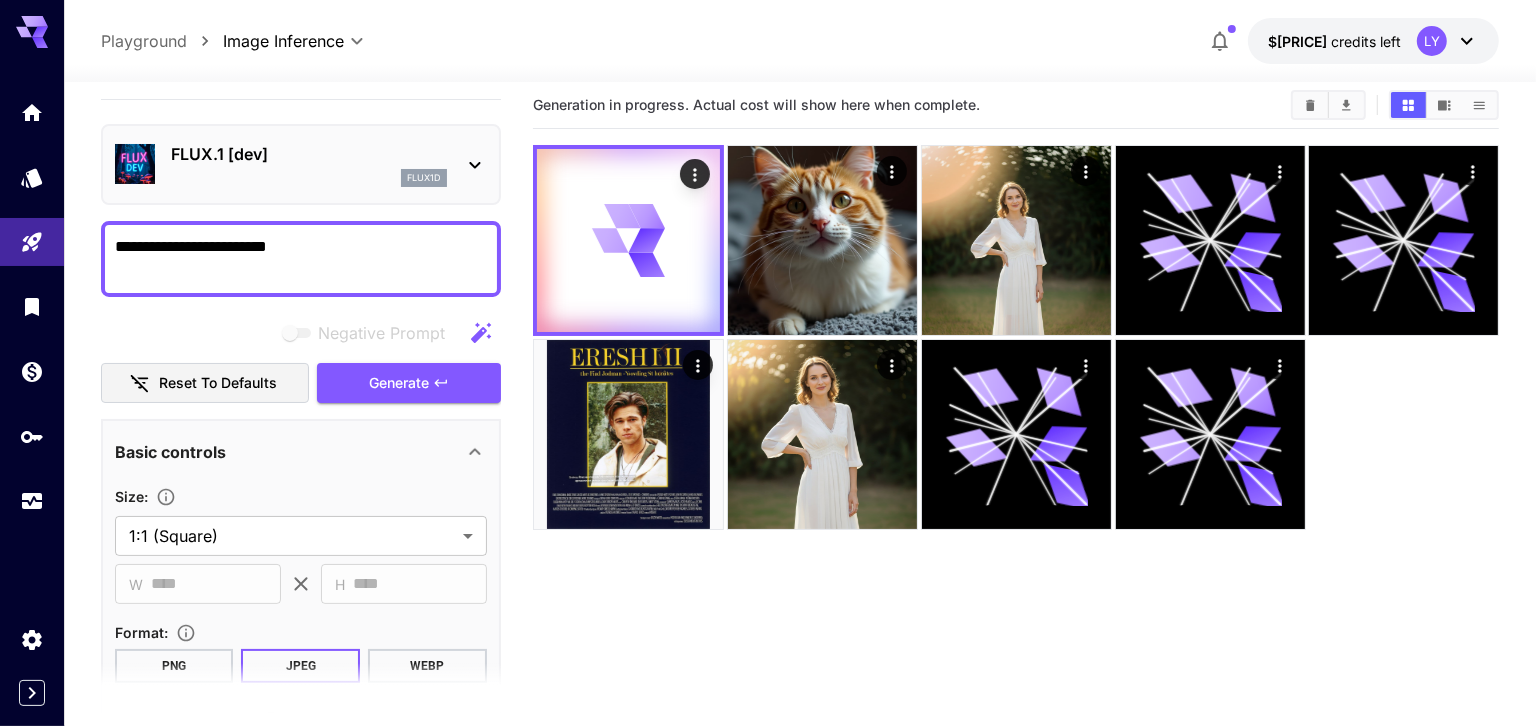scroll, scrollTop: 0, scrollLeft: 0, axis: both 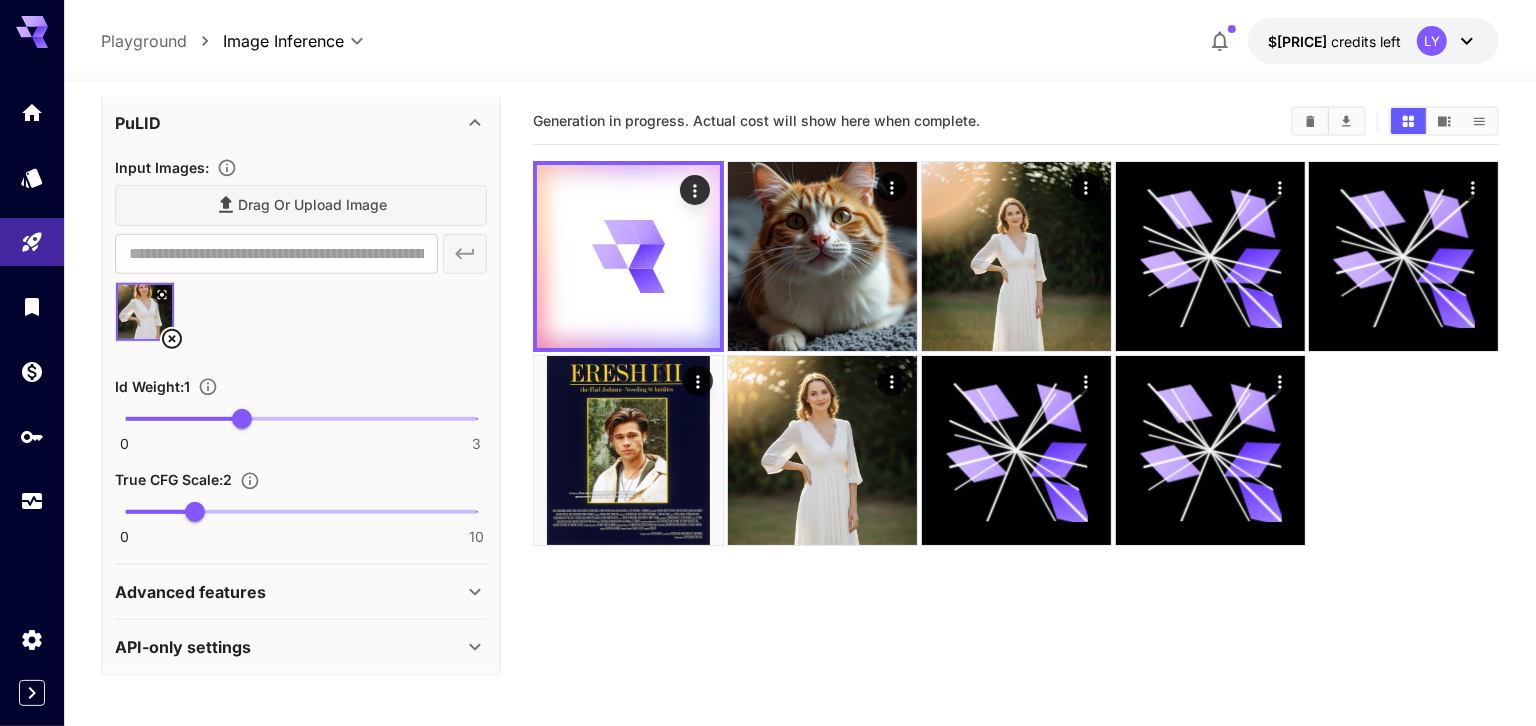 click on "Advanced features" at bounding box center [190, 592] 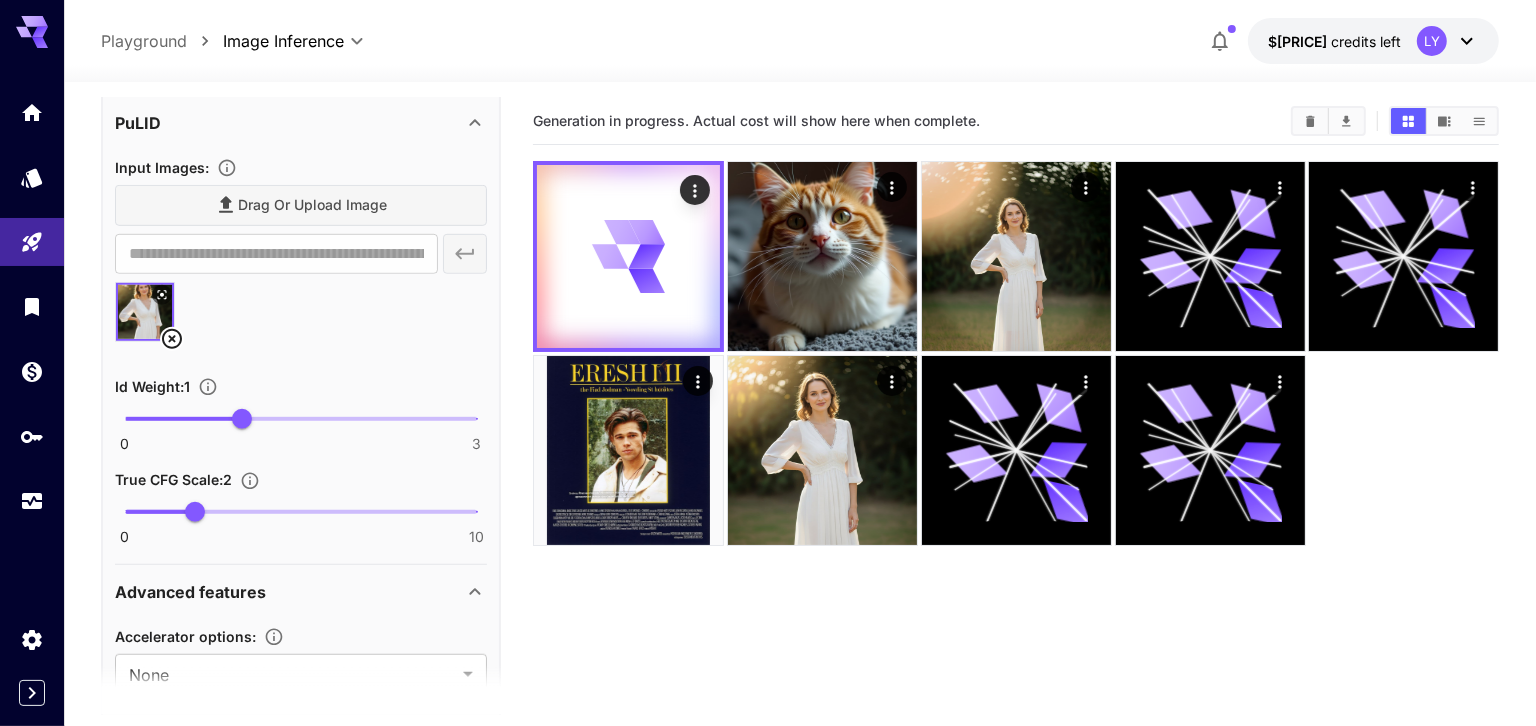 scroll, scrollTop: 1173, scrollLeft: 0, axis: vertical 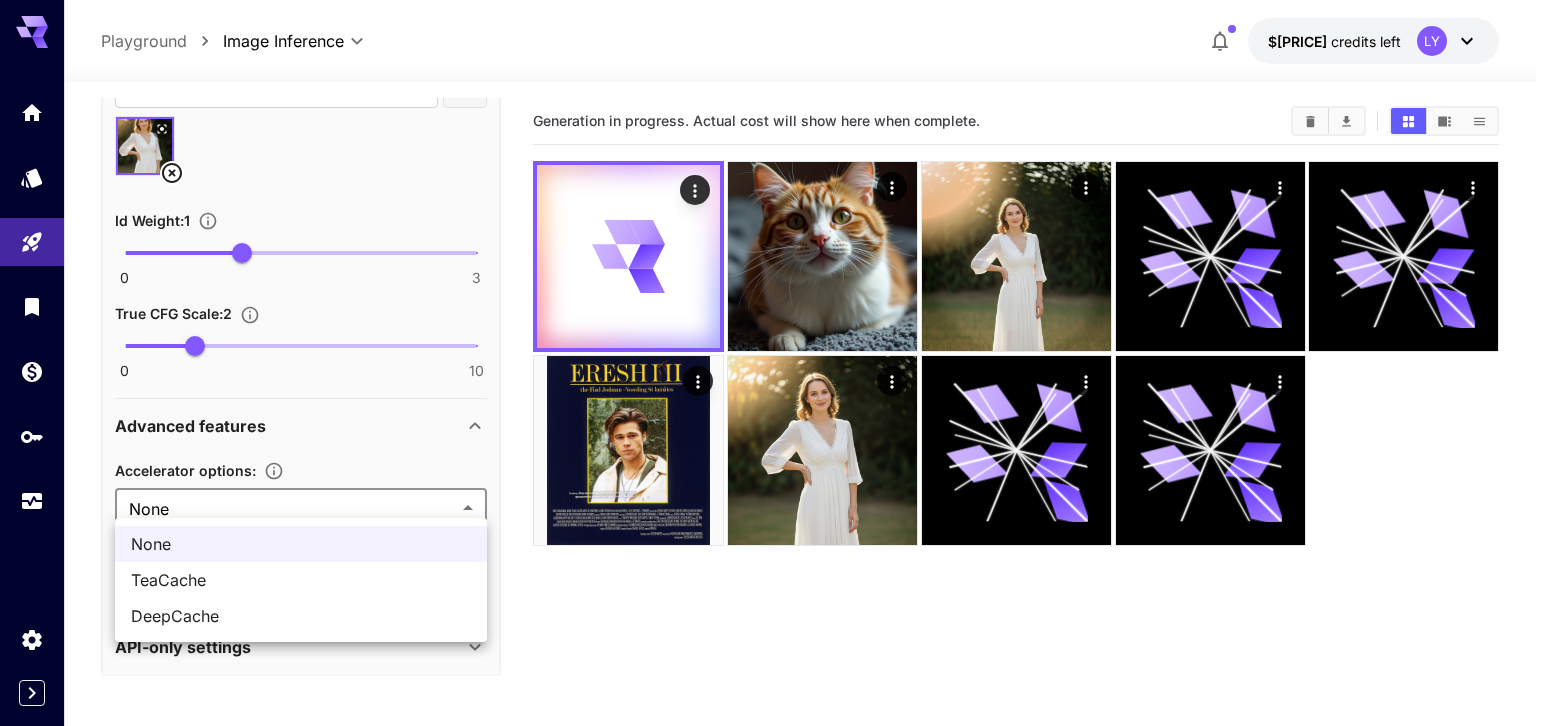 click on "**********" at bounding box center (777, 537) 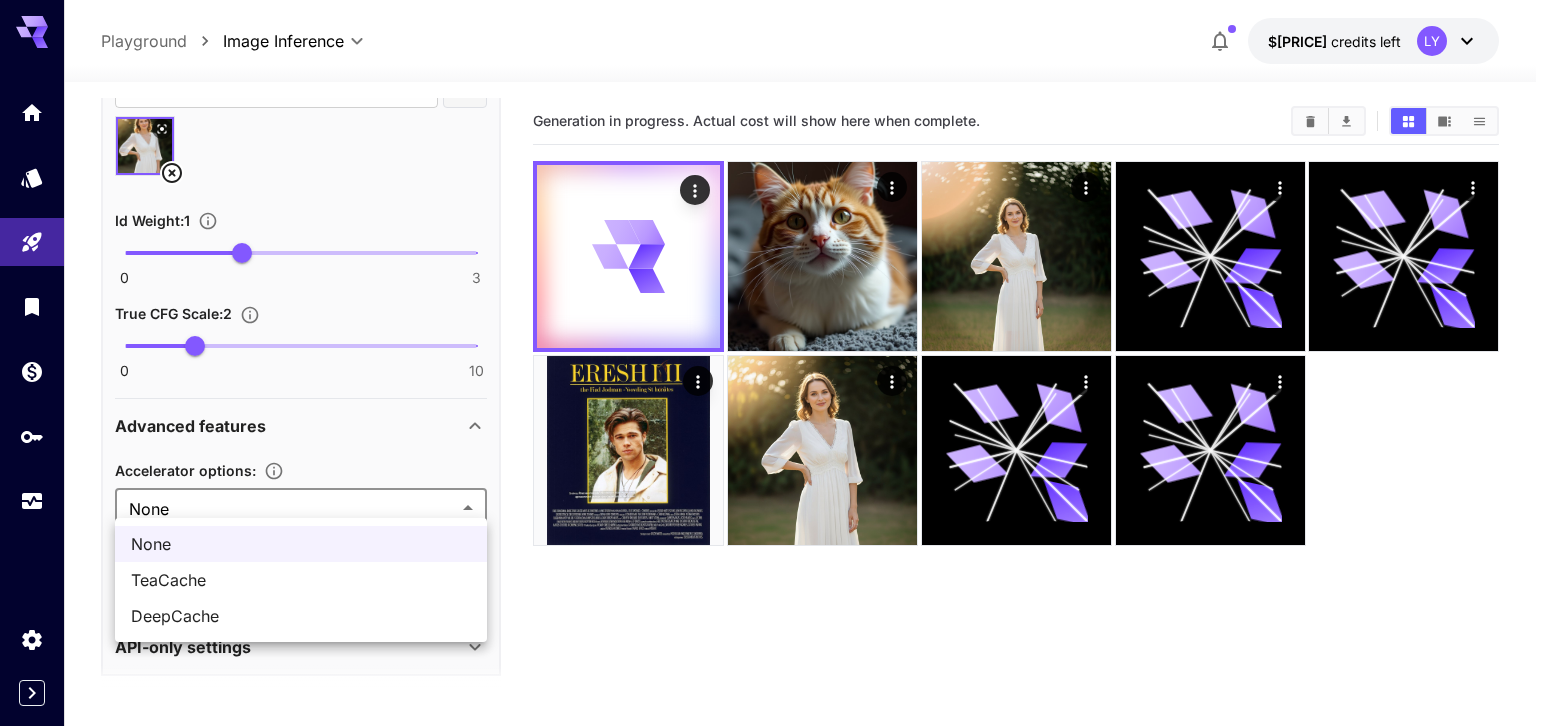 click on "TeaCache" at bounding box center (301, 580) 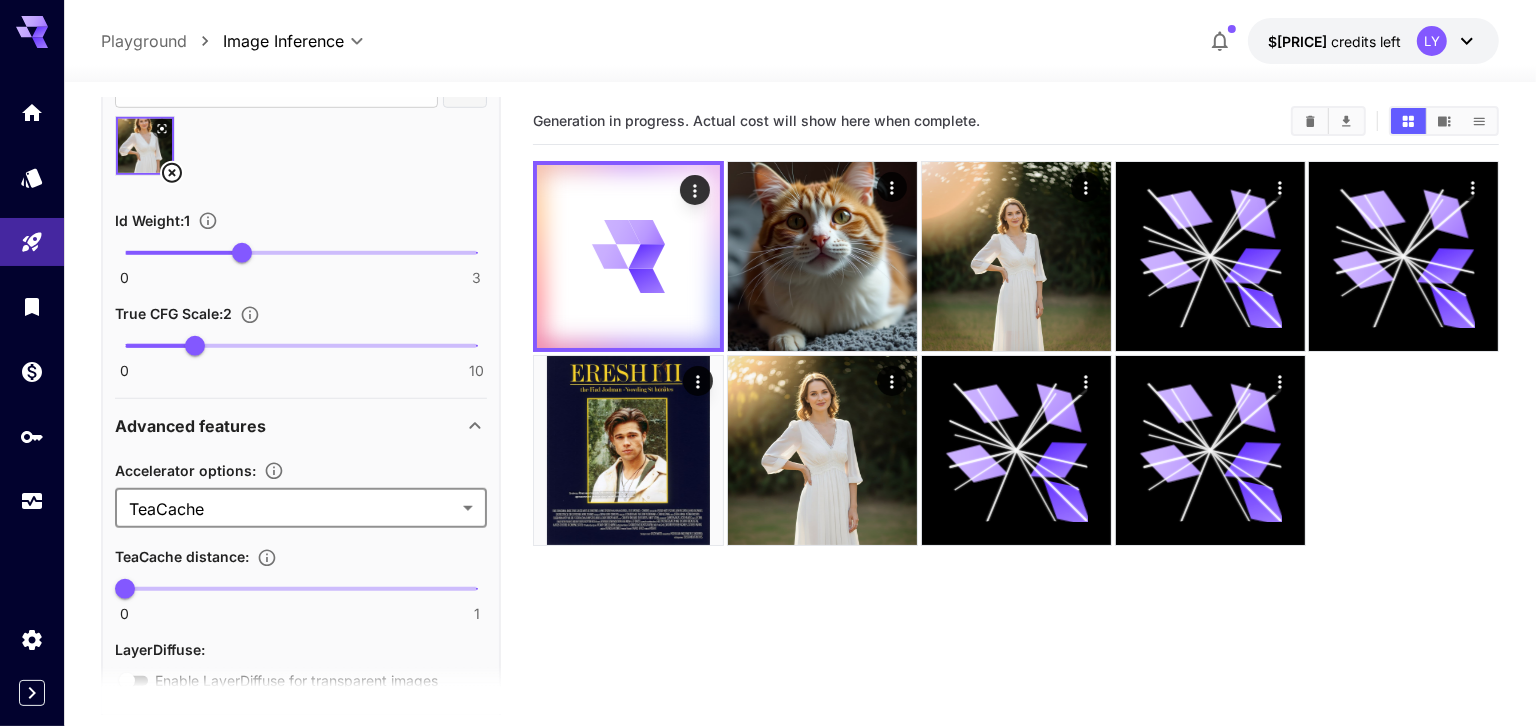 click on "Accelerator options :" at bounding box center (301, 470) 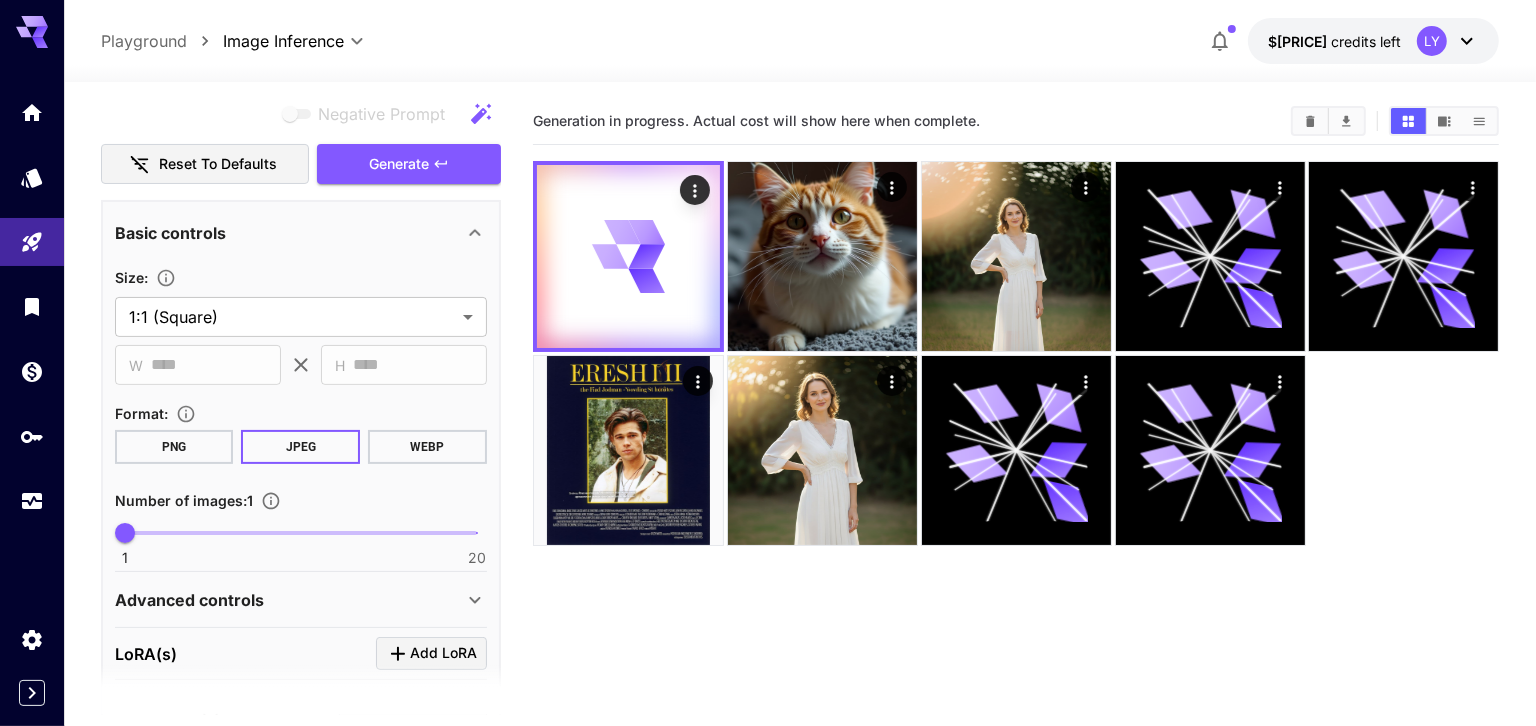 scroll, scrollTop: 46, scrollLeft: 0, axis: vertical 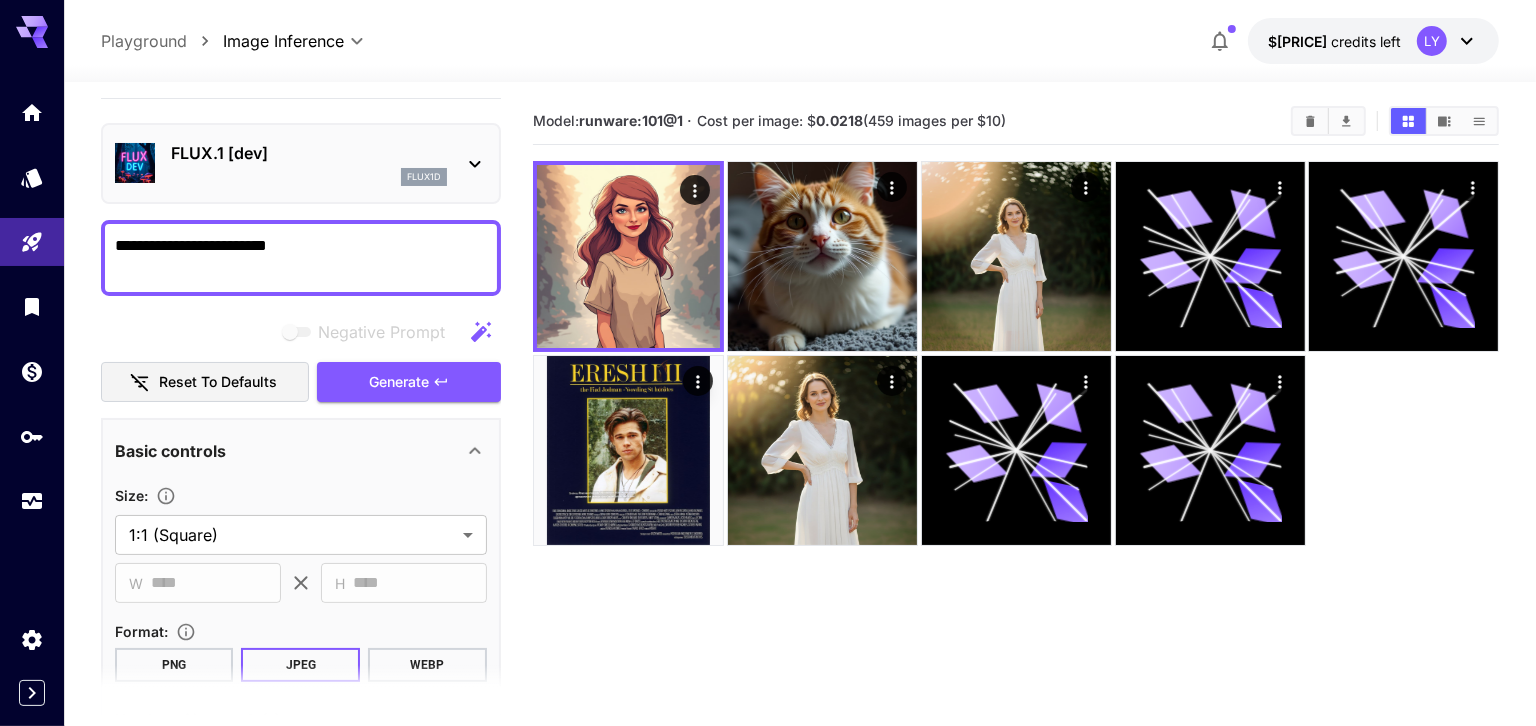 click on "**********" at bounding box center [301, 258] 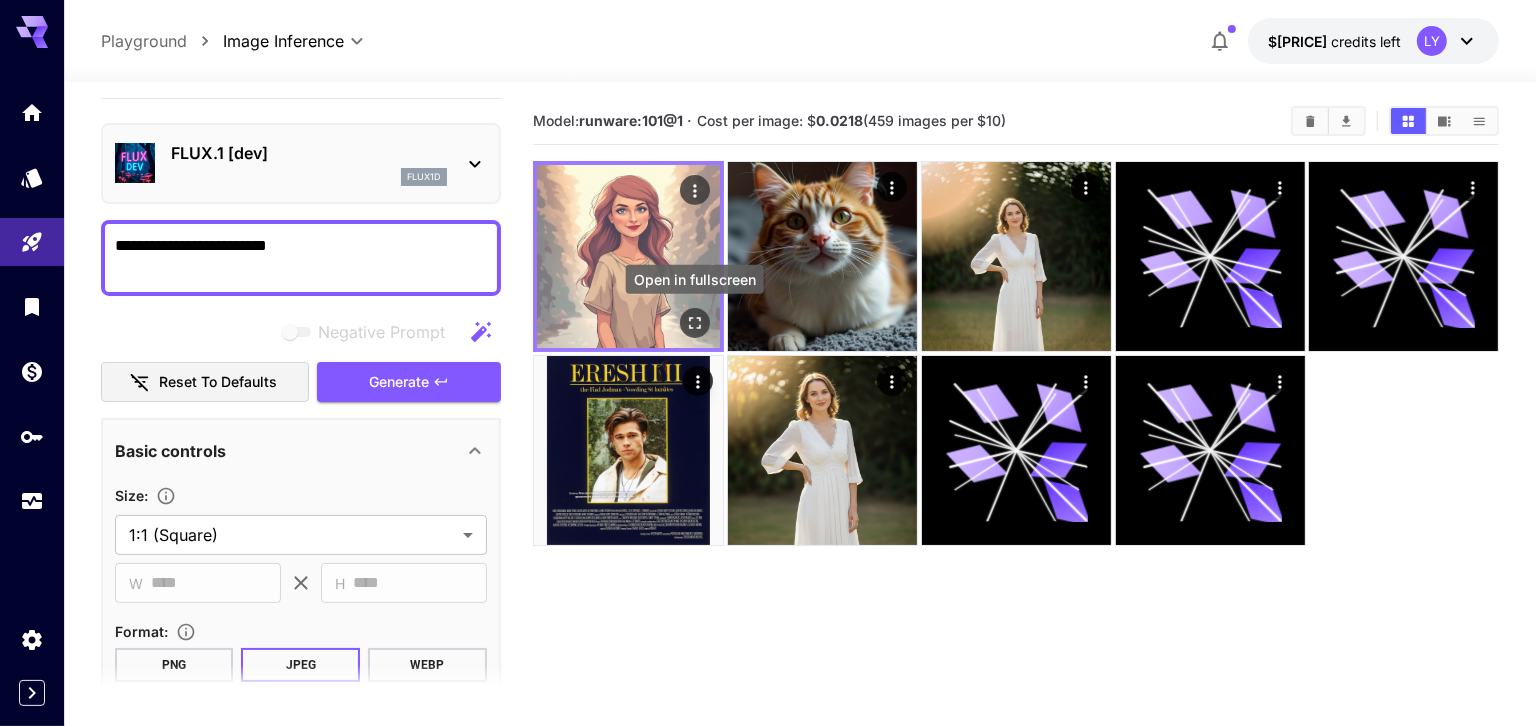click 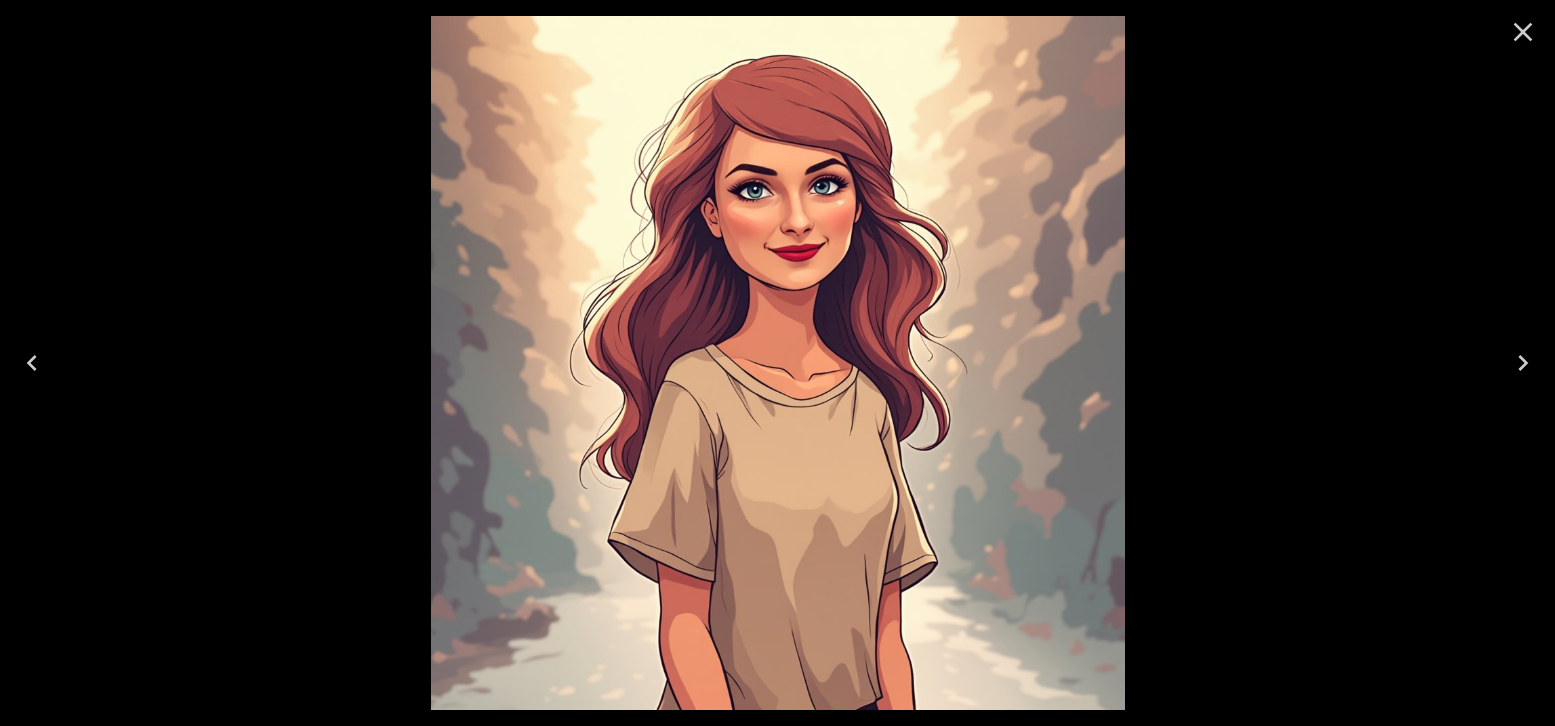 click 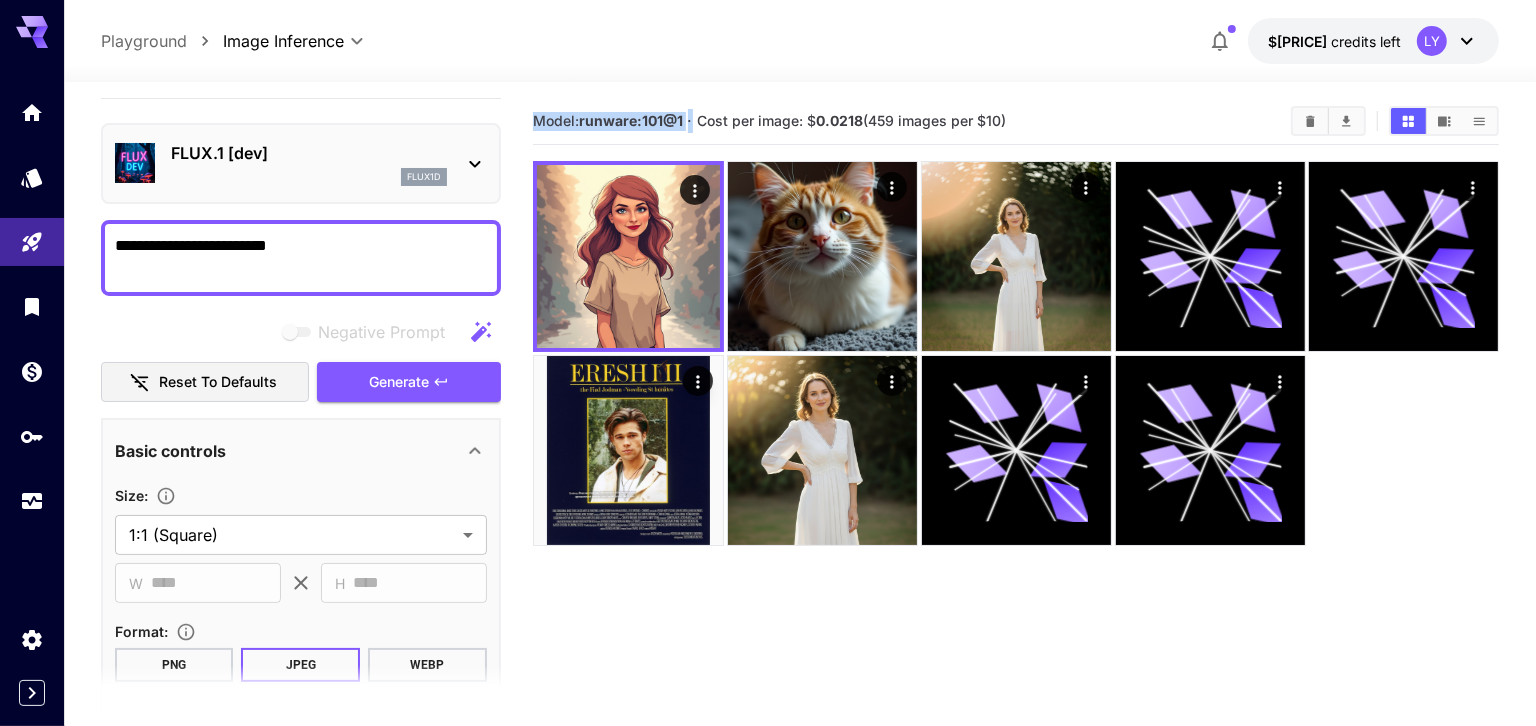 drag, startPoint x: 532, startPoint y: 120, endPoint x: 1075, endPoint y: 111, distance: 543.0746 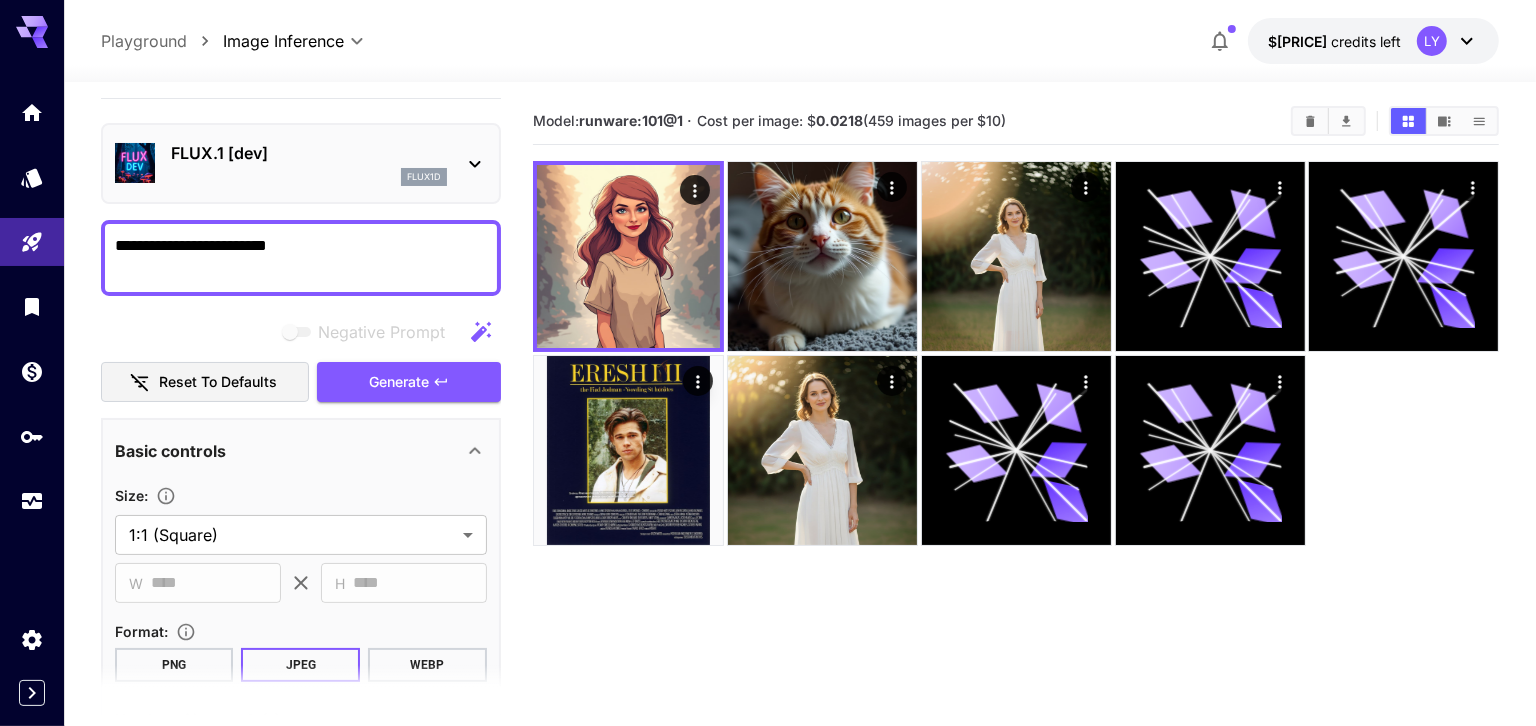 click on "**********" at bounding box center (301, 258) 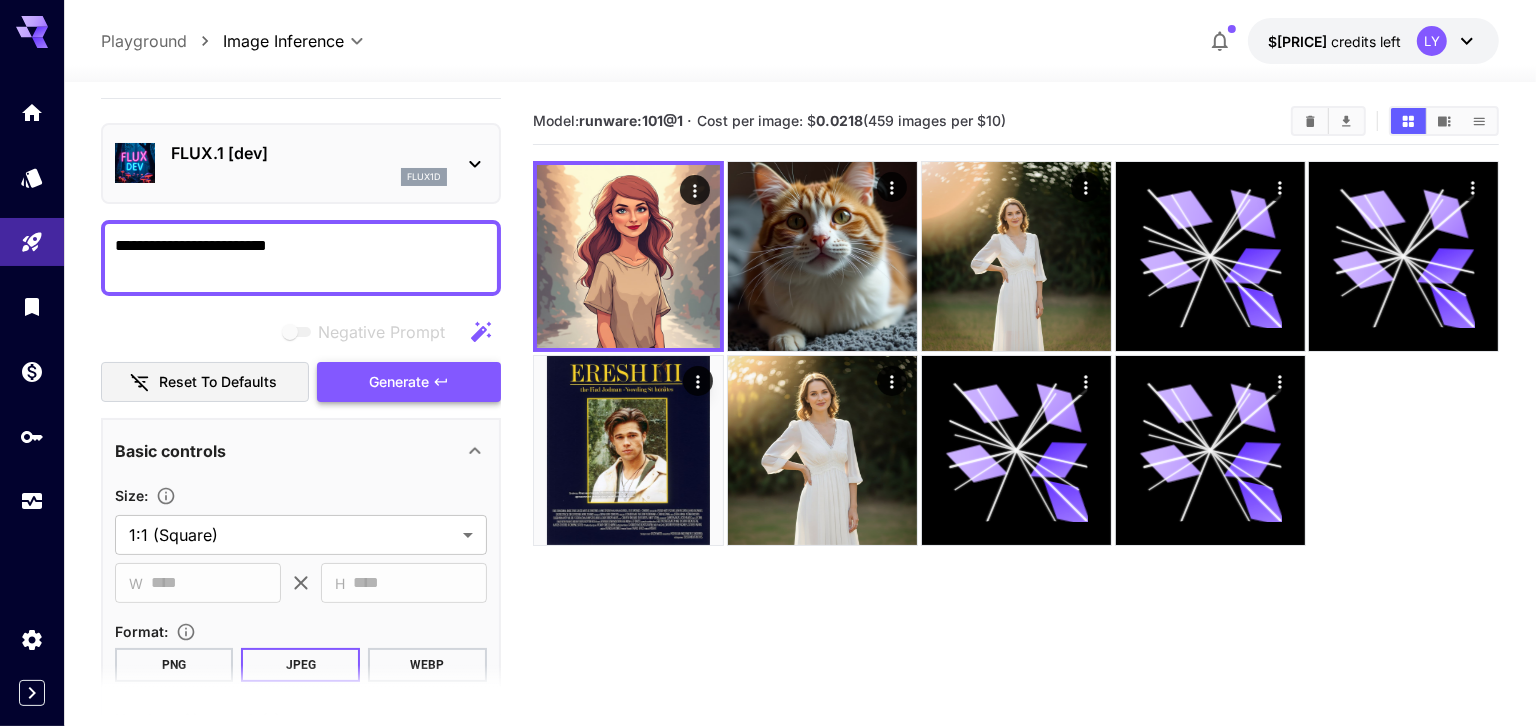 click on "Generate" at bounding box center (399, 382) 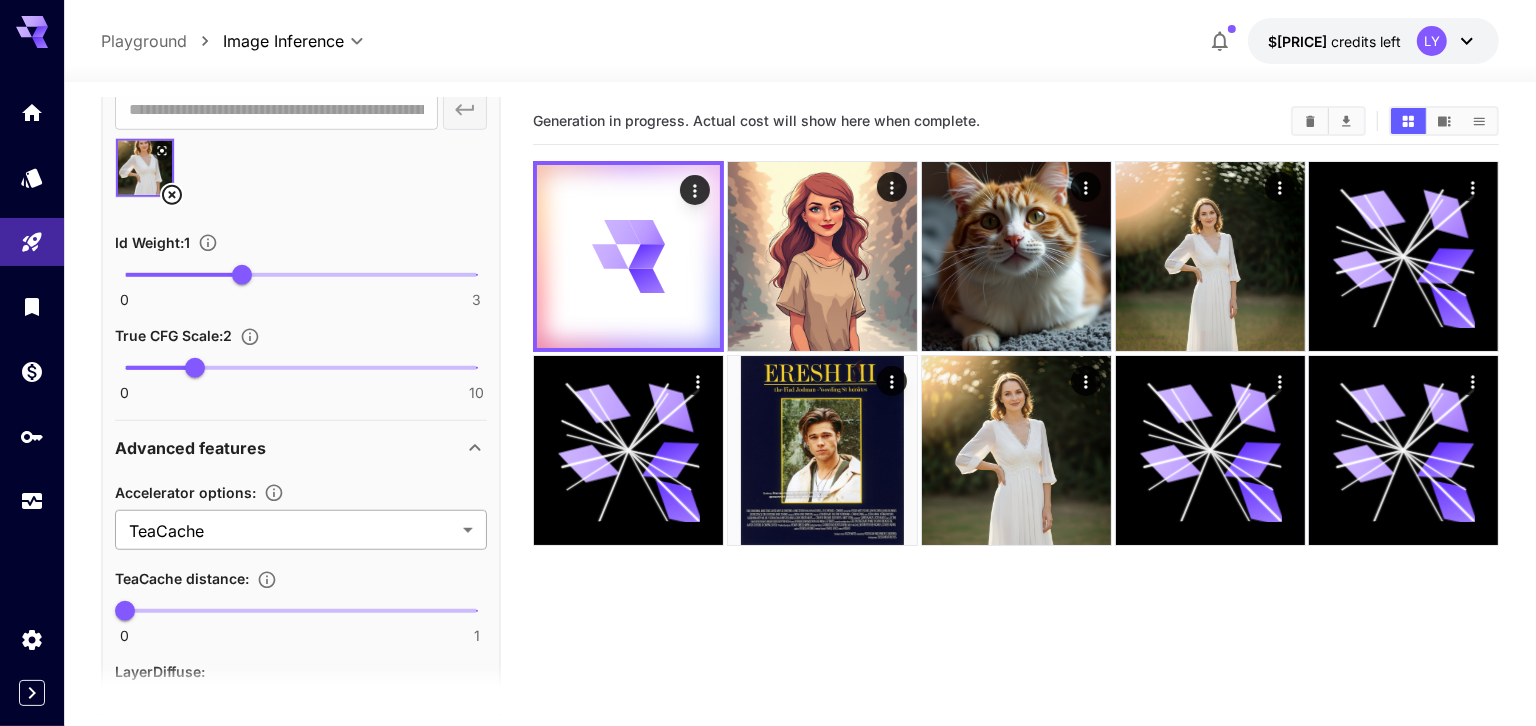 scroll, scrollTop: 1266, scrollLeft: 0, axis: vertical 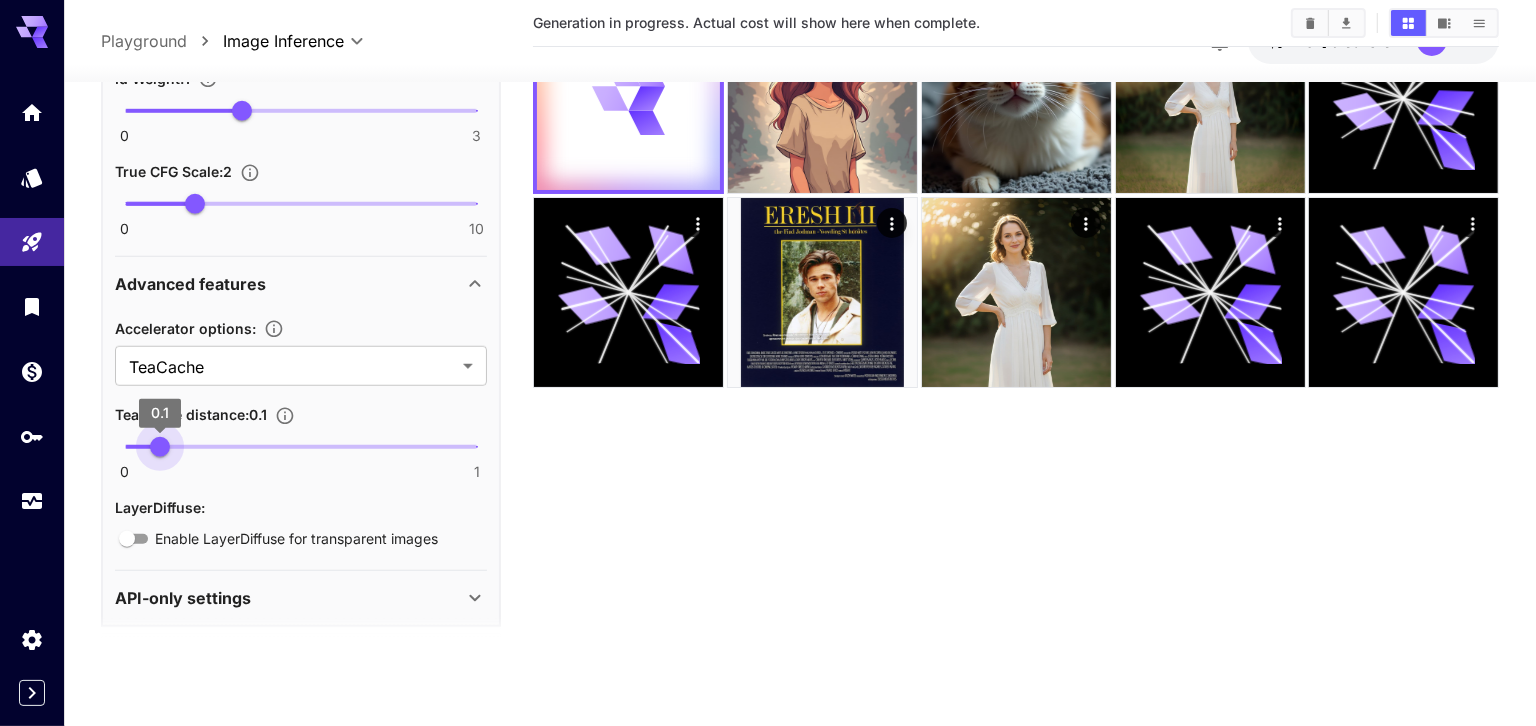 drag, startPoint x: 134, startPoint y: 436, endPoint x: 148, endPoint y: 438, distance: 14.142136 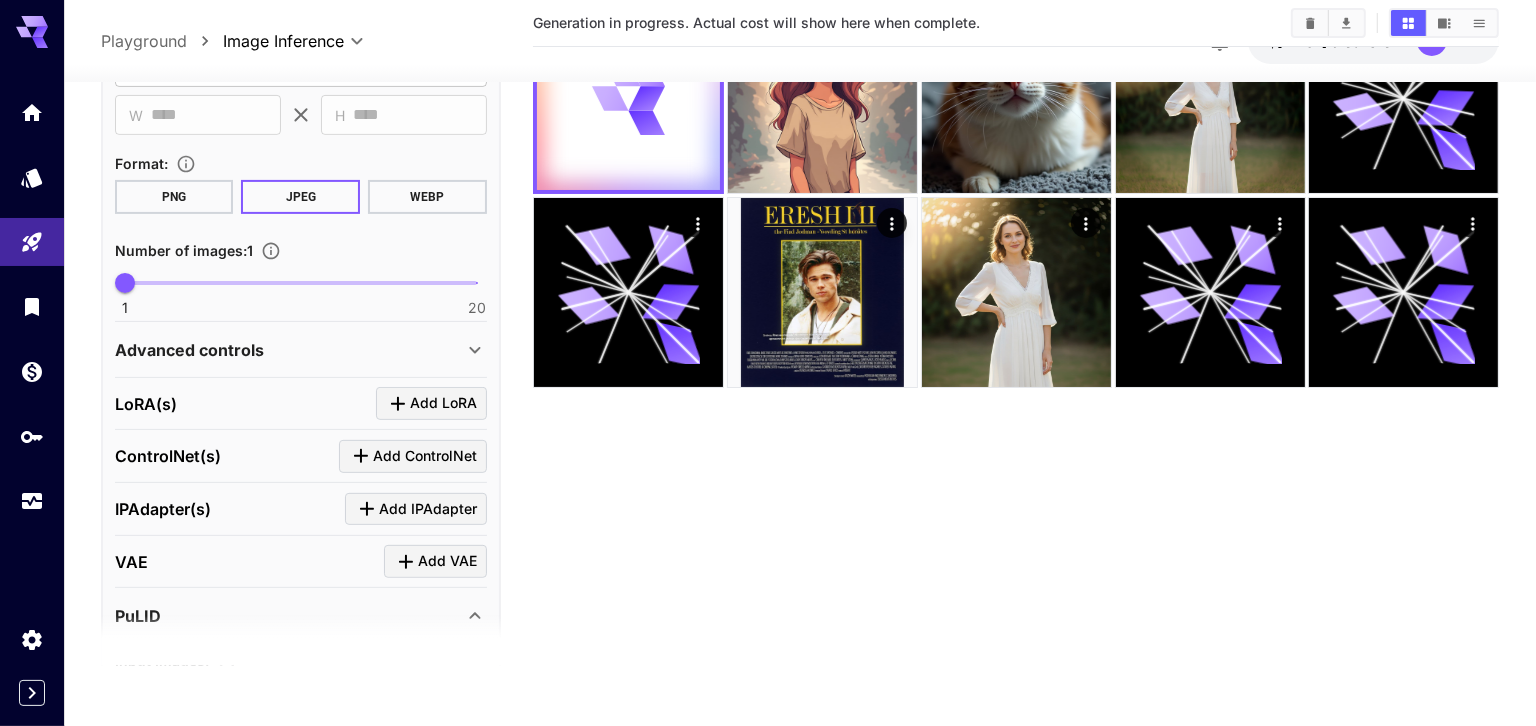 scroll, scrollTop: 0, scrollLeft: 0, axis: both 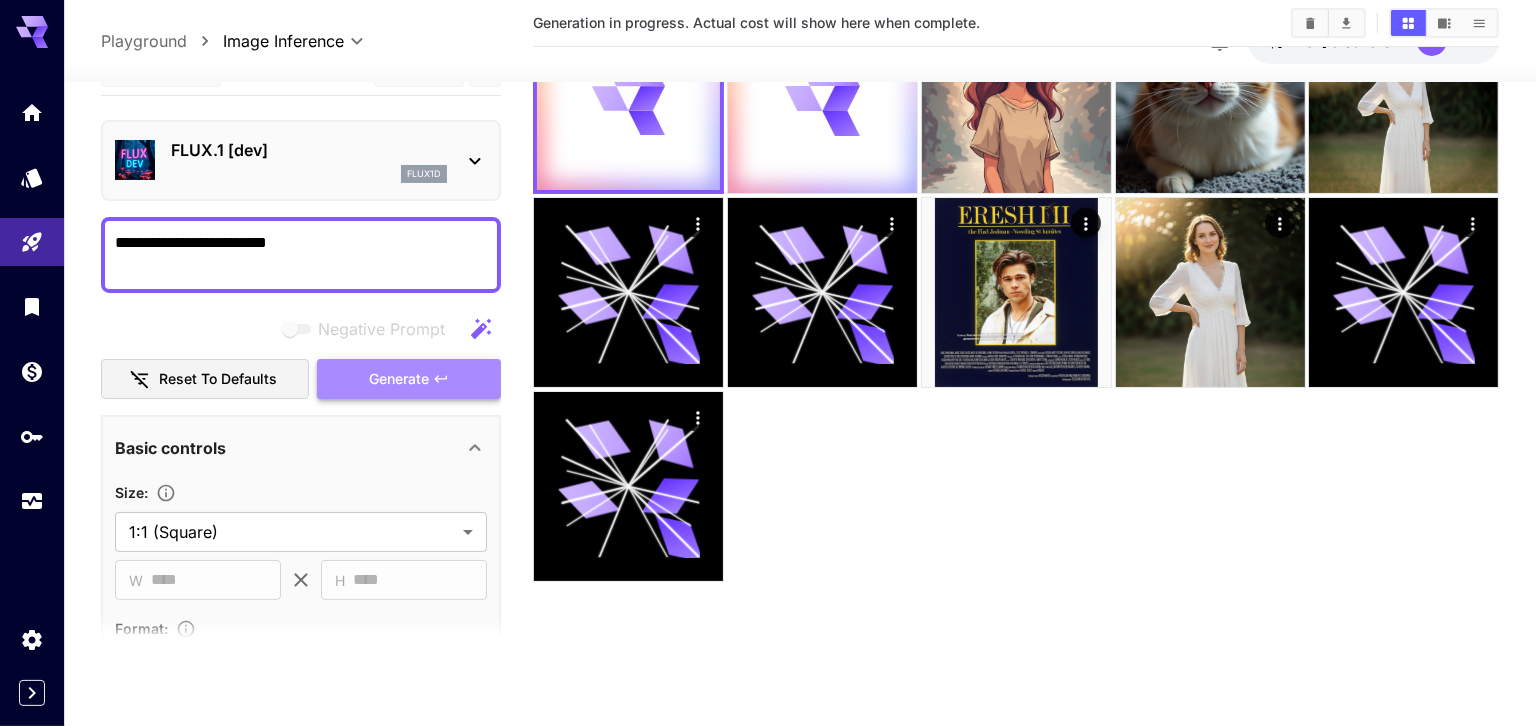 click on "Generate" at bounding box center [399, 379] 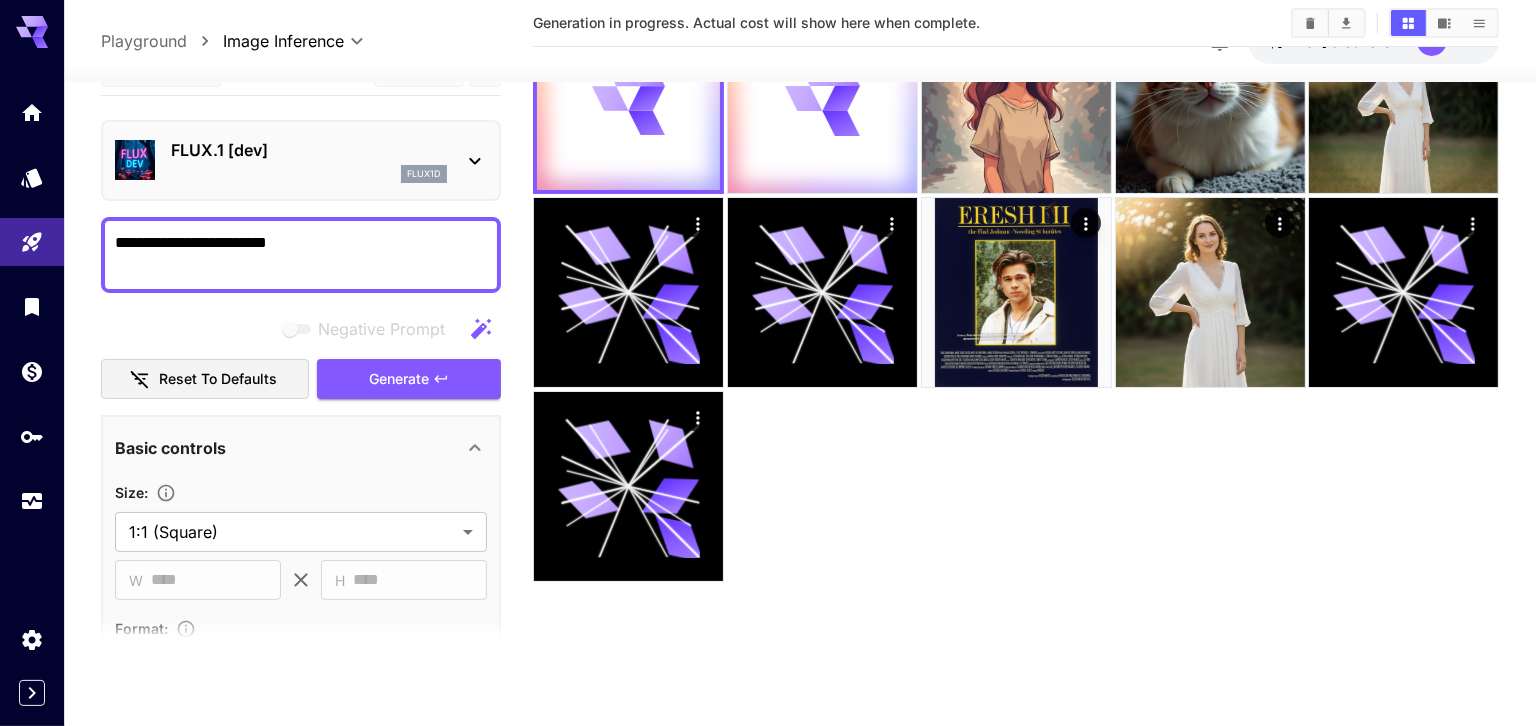 scroll, scrollTop: 0, scrollLeft: 0, axis: both 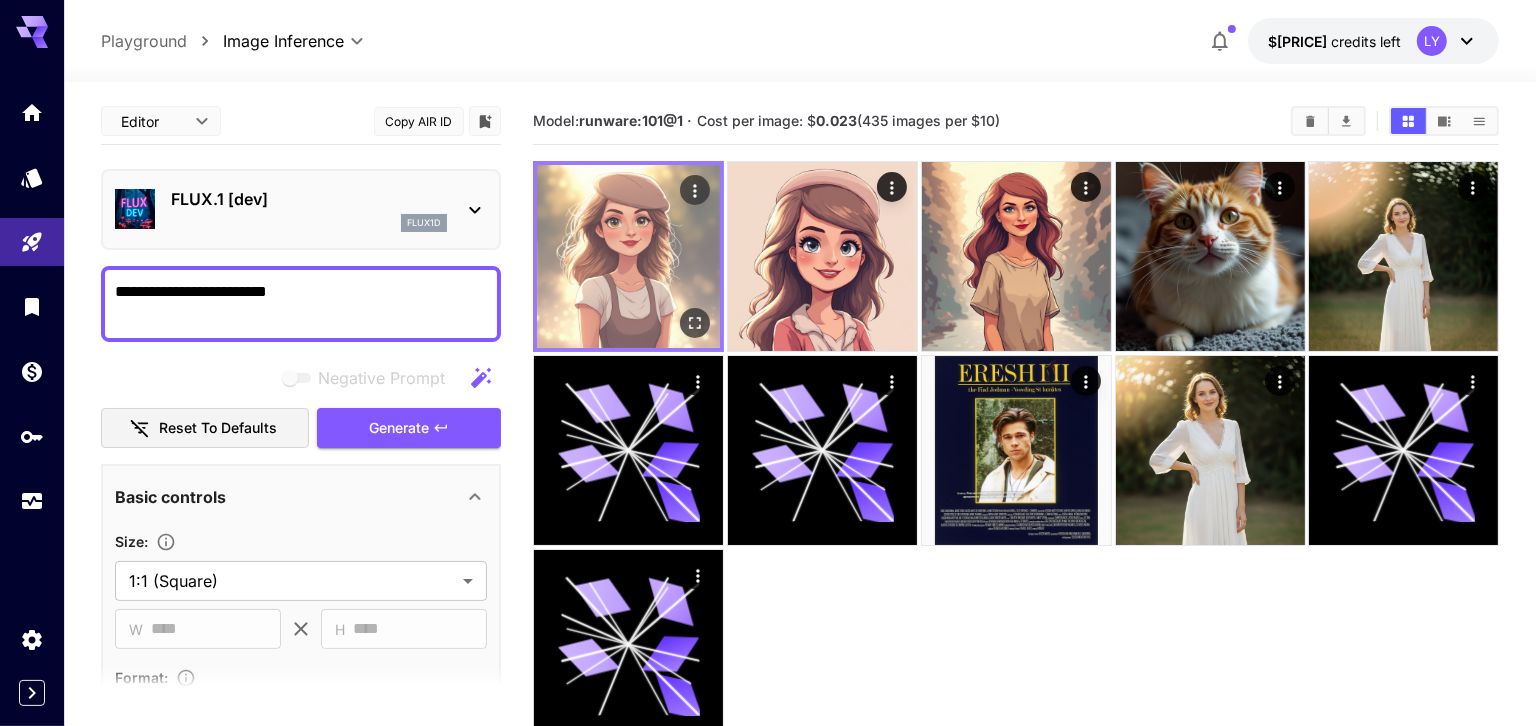 click at bounding box center (628, 256) 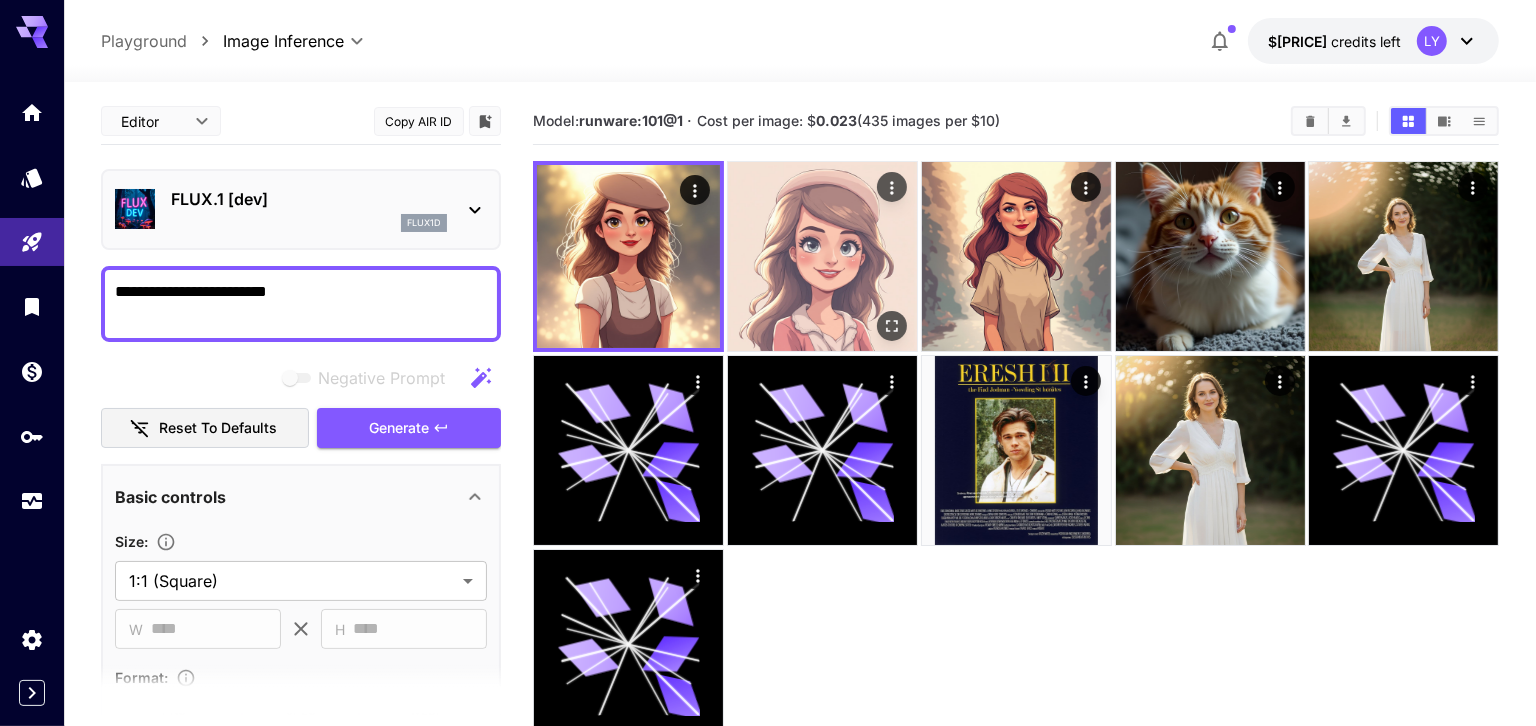click at bounding box center [822, 256] 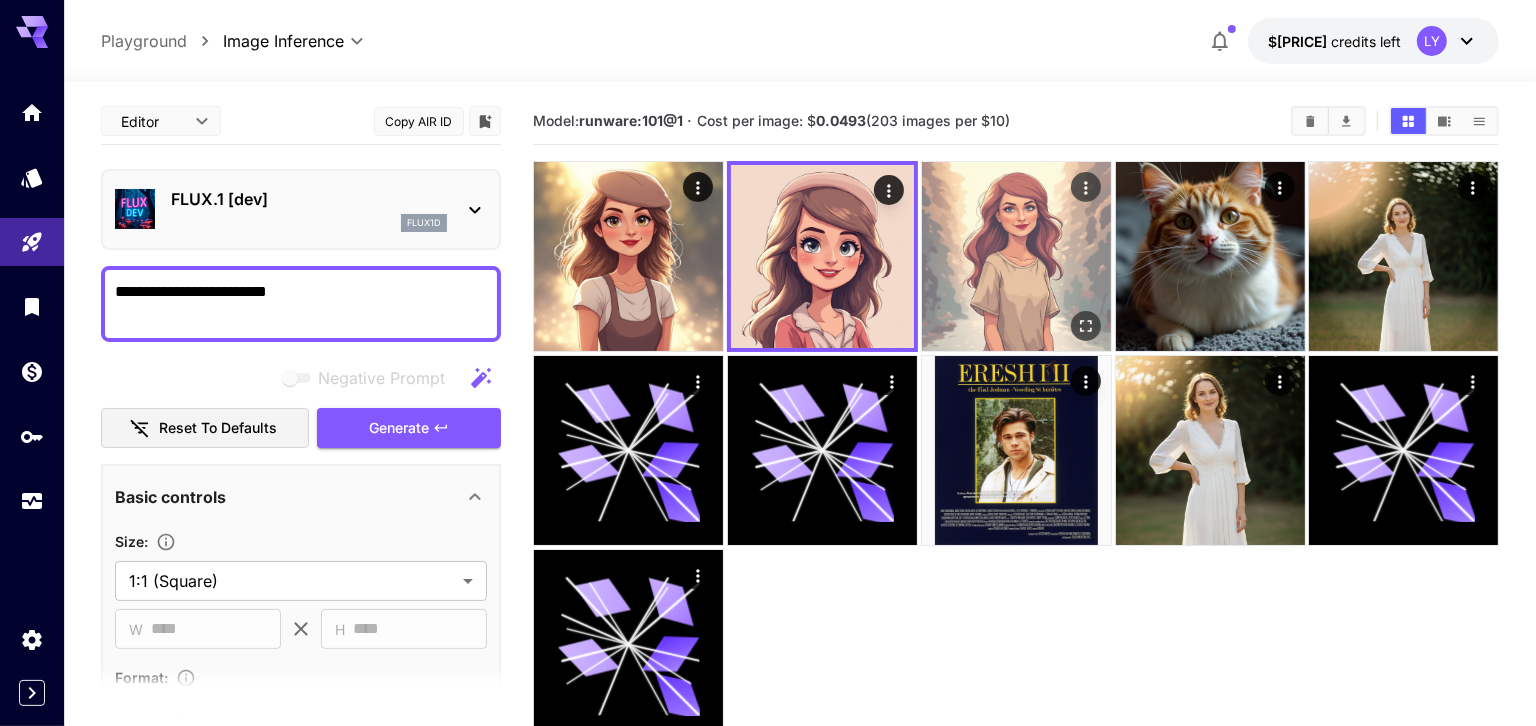 click at bounding box center [1016, 256] 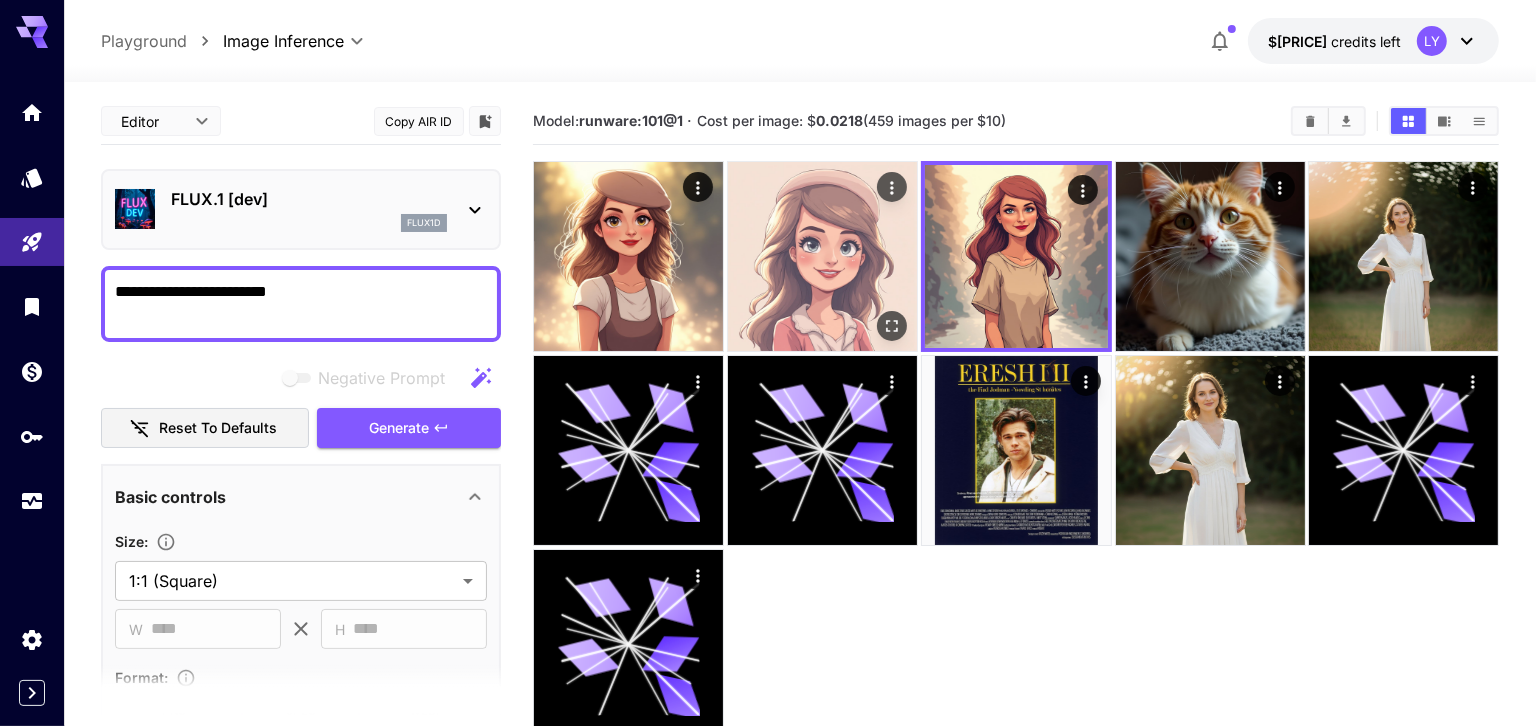 click at bounding box center [822, 256] 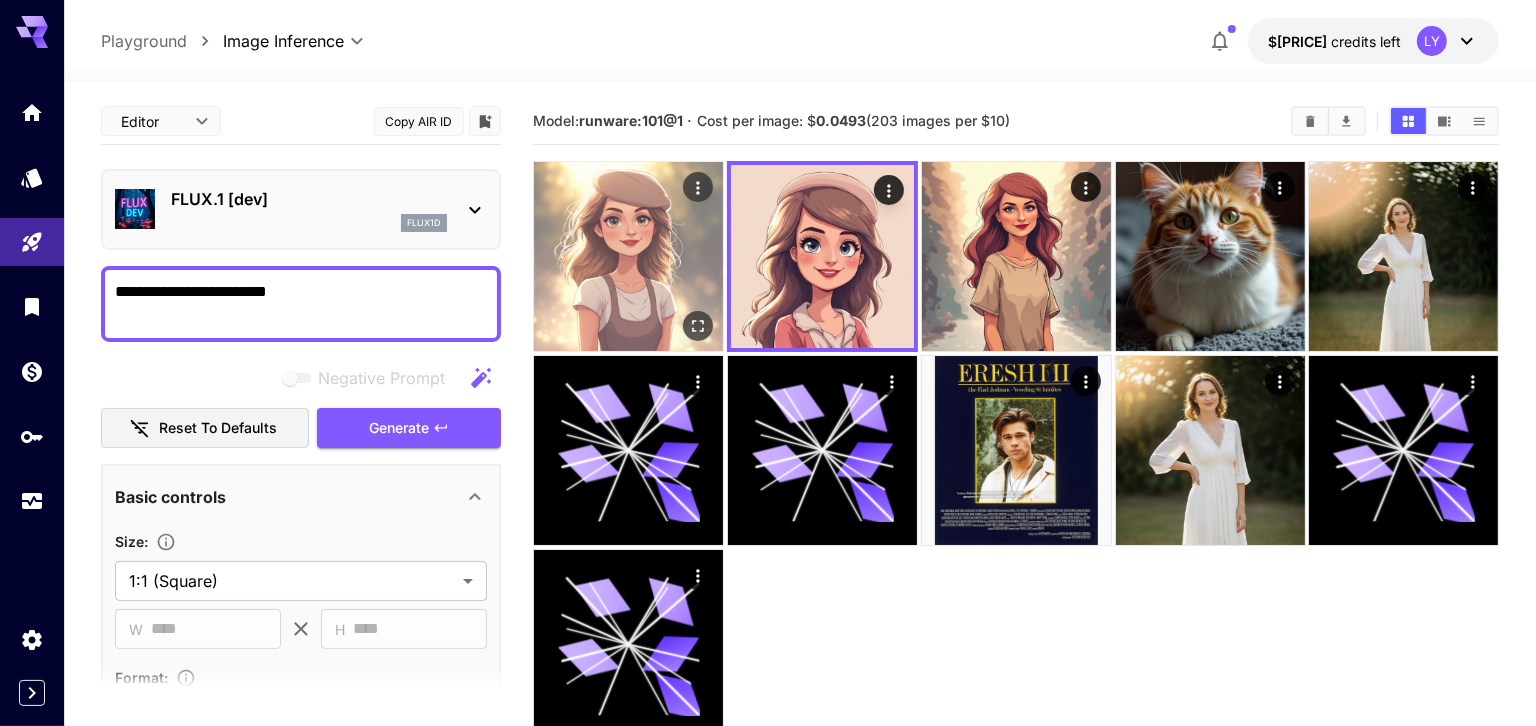 click at bounding box center [628, 256] 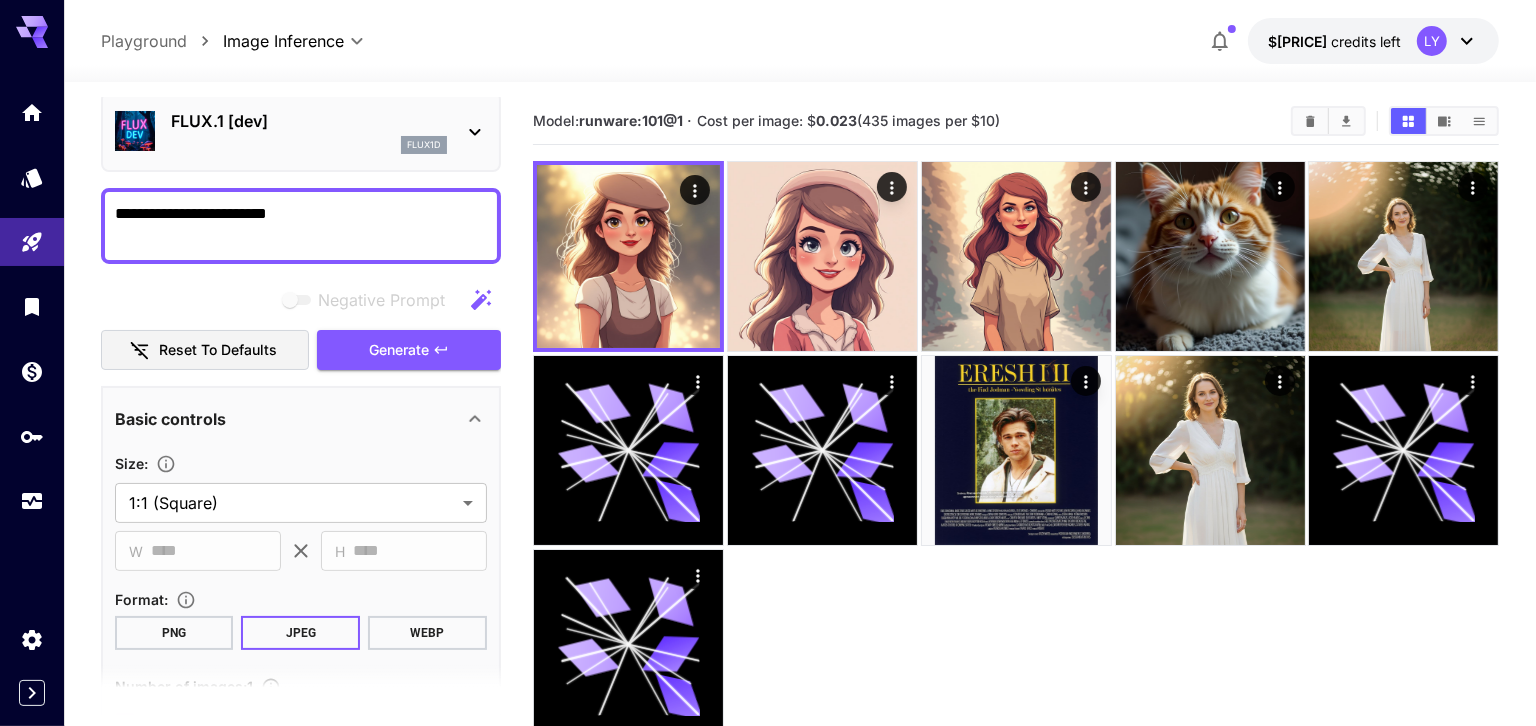 scroll, scrollTop: 193, scrollLeft: 0, axis: vertical 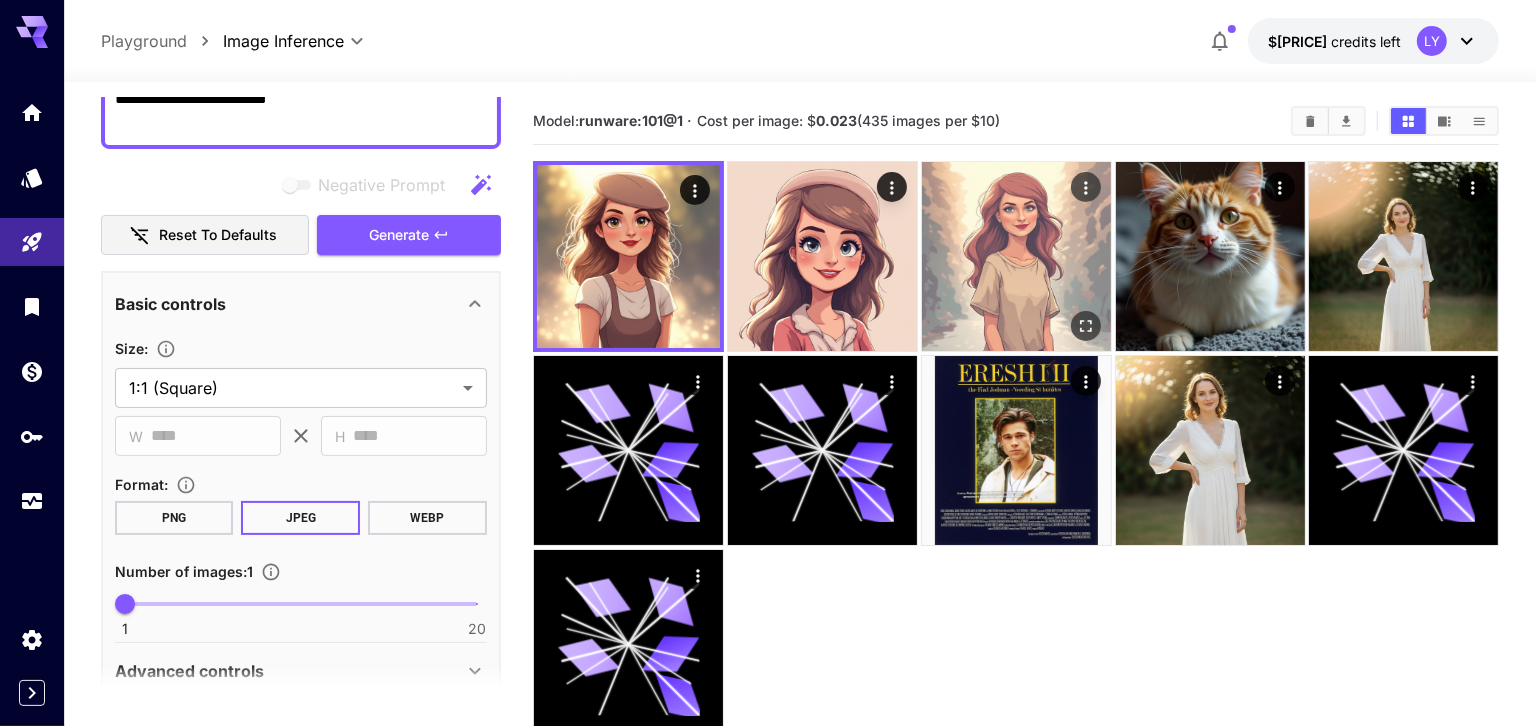 click at bounding box center [1016, 256] 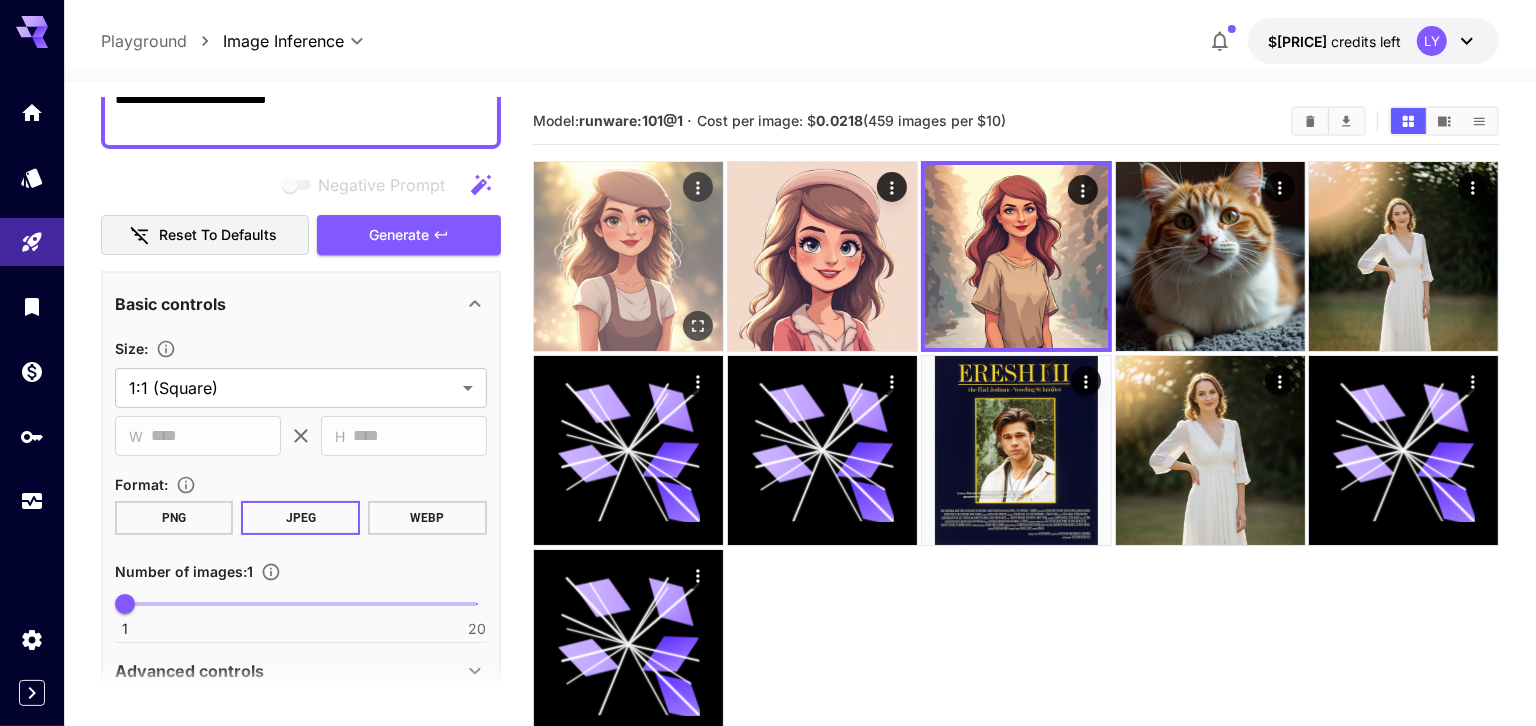 click at bounding box center [628, 256] 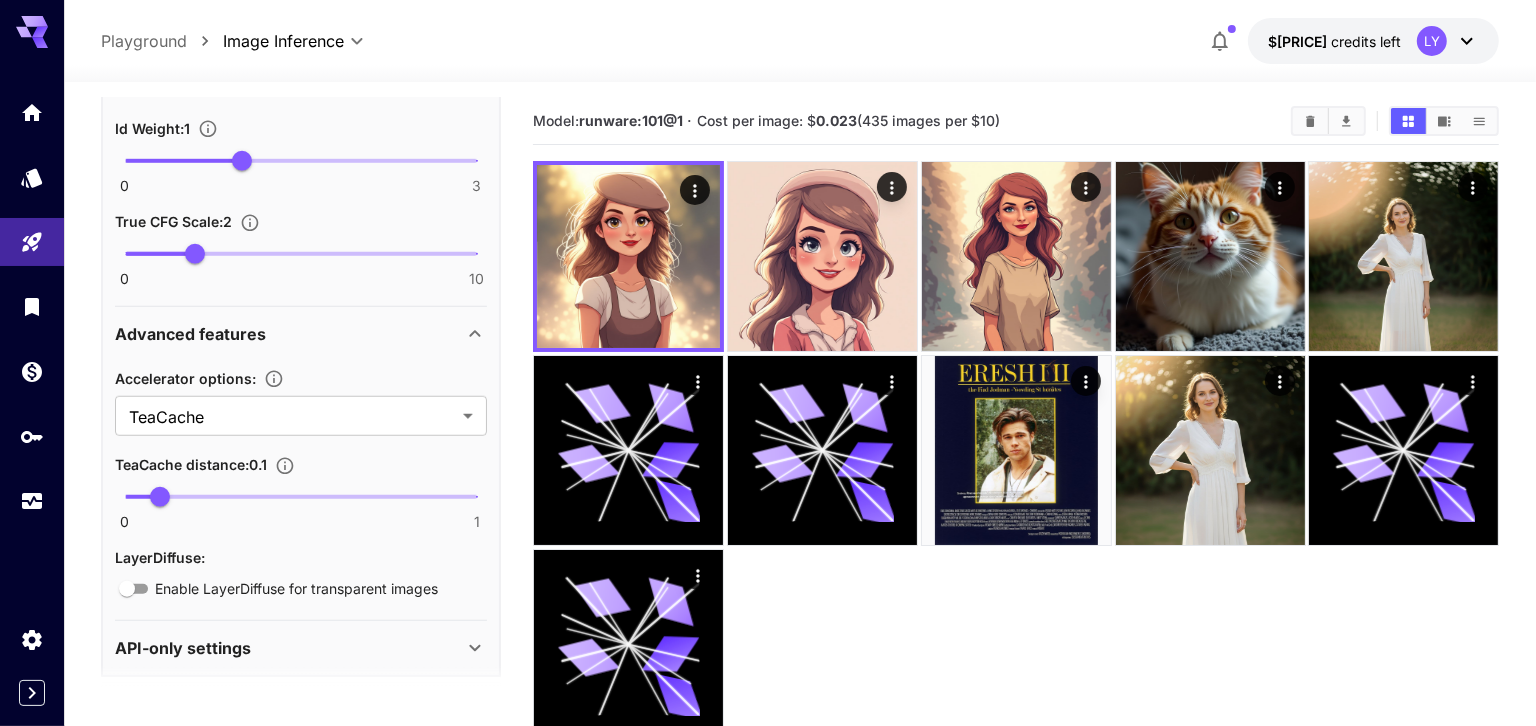 scroll, scrollTop: 1266, scrollLeft: 0, axis: vertical 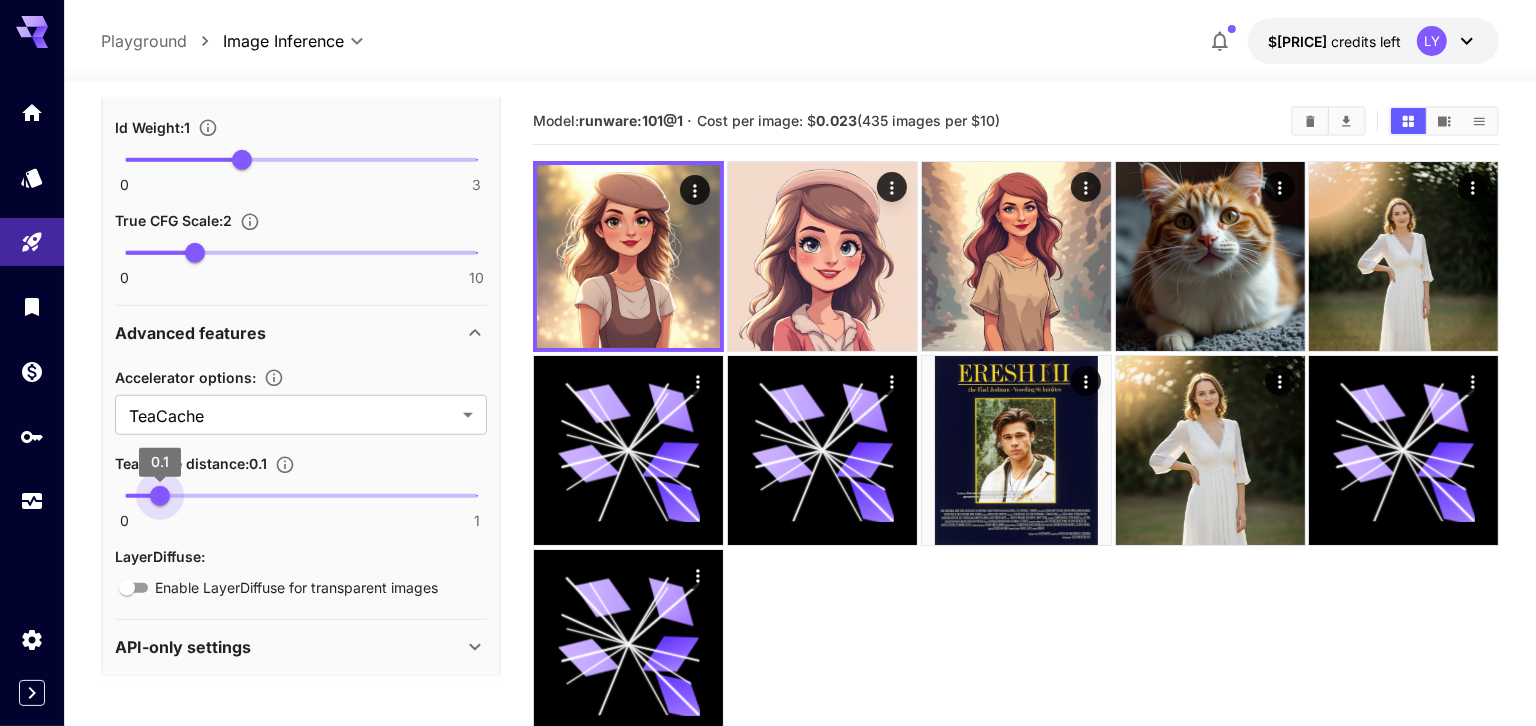type on "***" 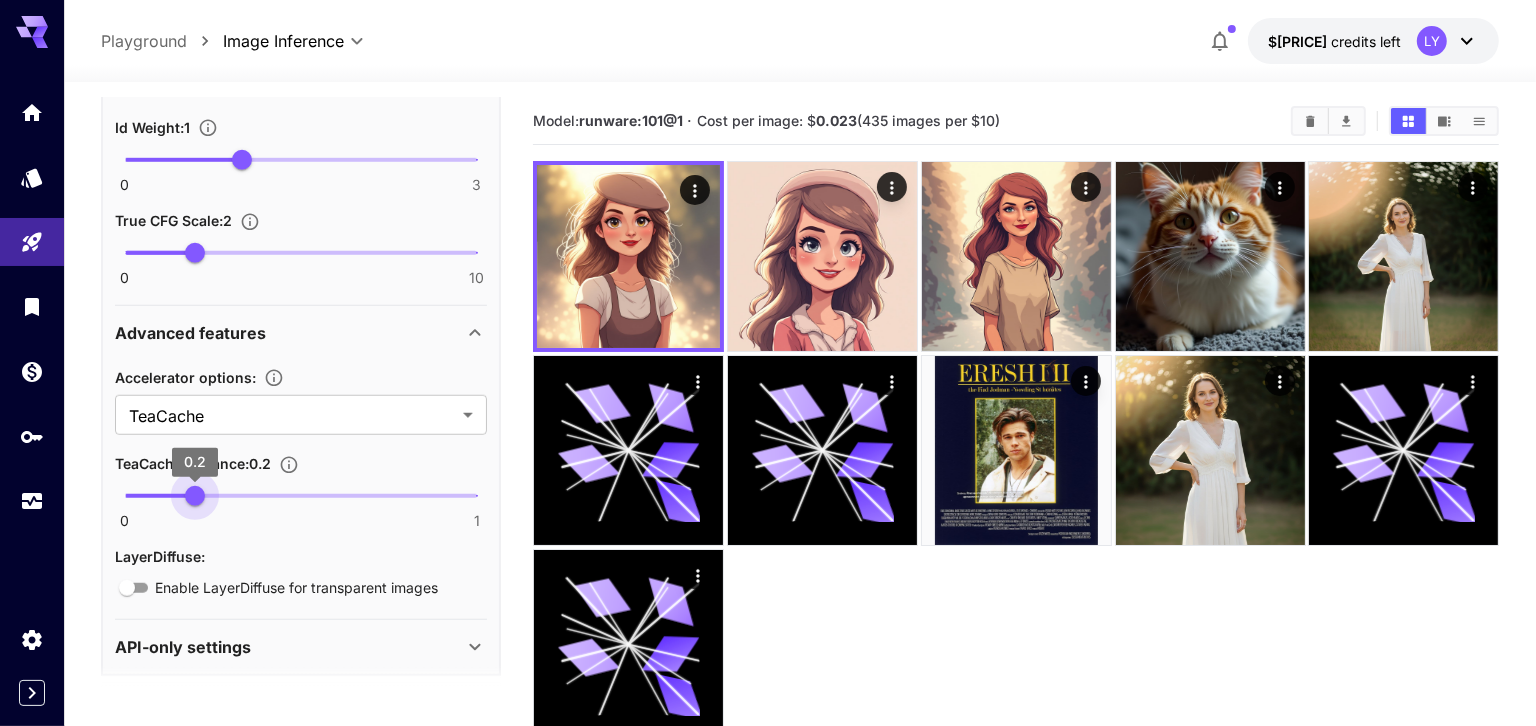 drag, startPoint x: 173, startPoint y: 479, endPoint x: 192, endPoint y: 483, distance: 19.416489 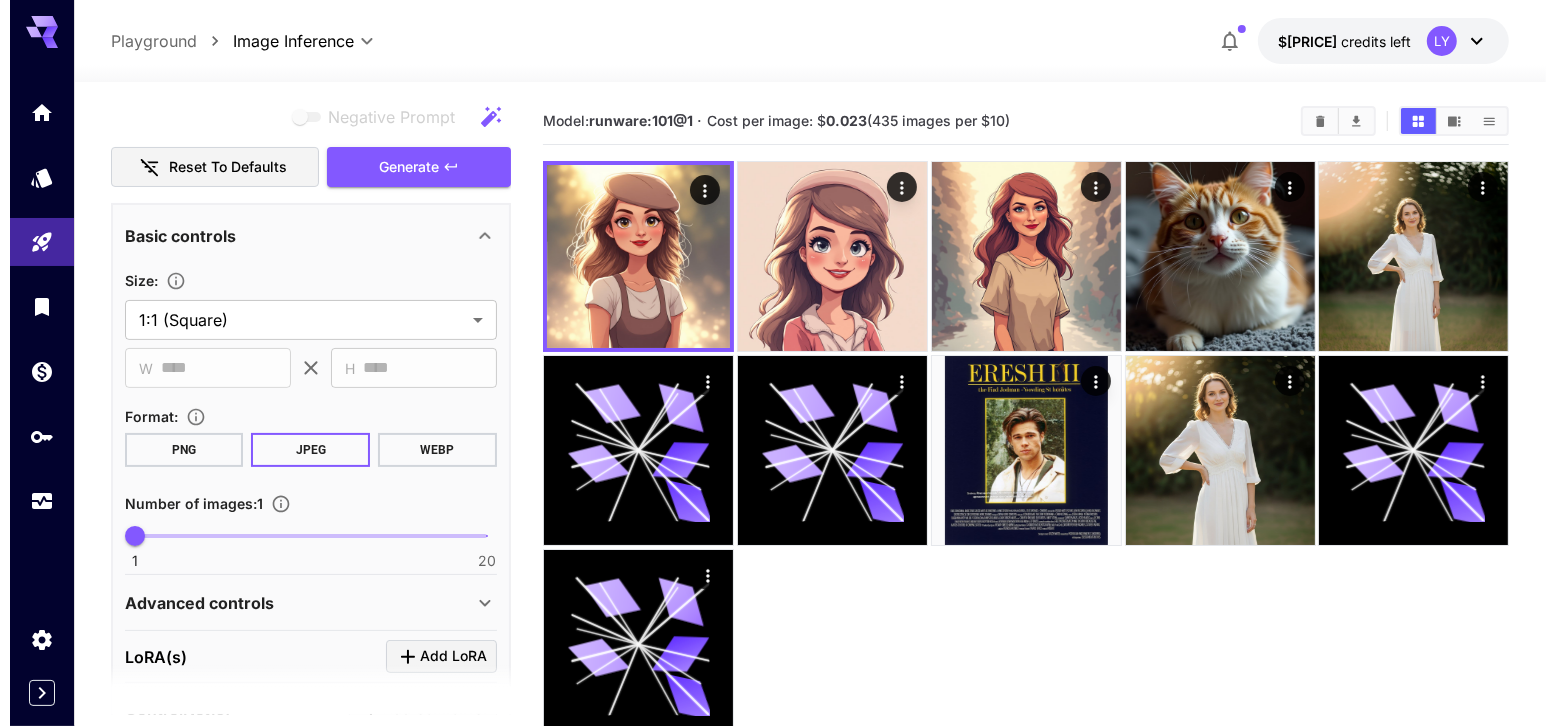 scroll, scrollTop: 60, scrollLeft: 0, axis: vertical 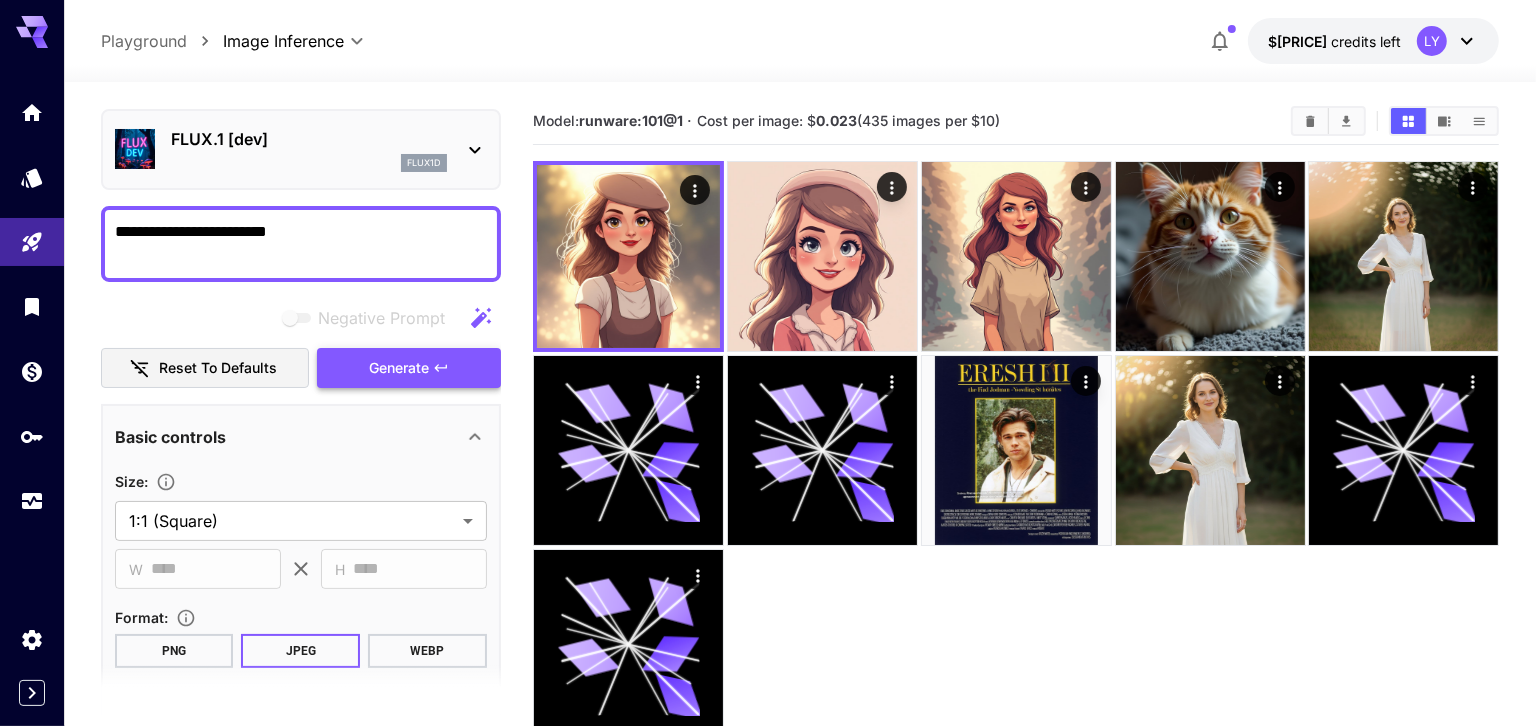 click on "Generate" at bounding box center [399, 368] 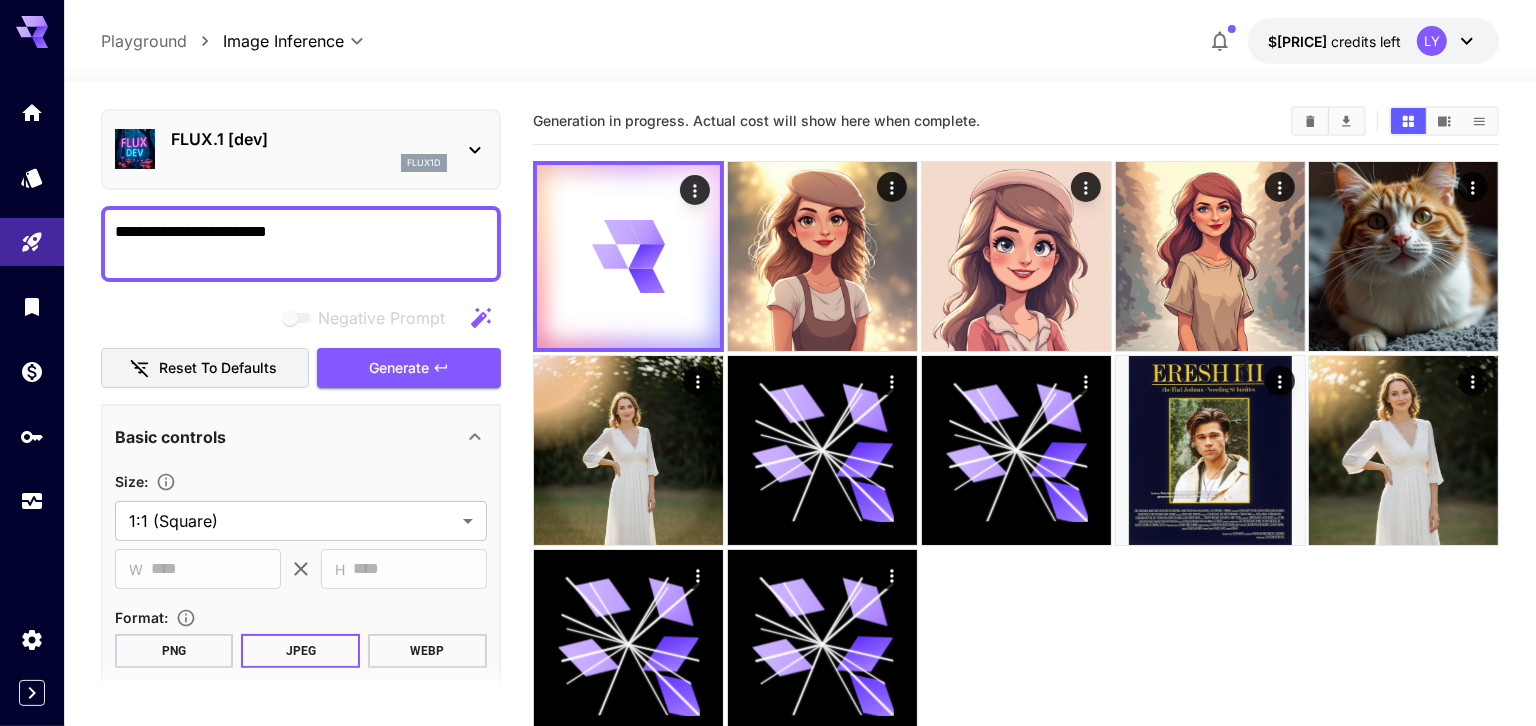 click on "flux1d" at bounding box center [309, 163] 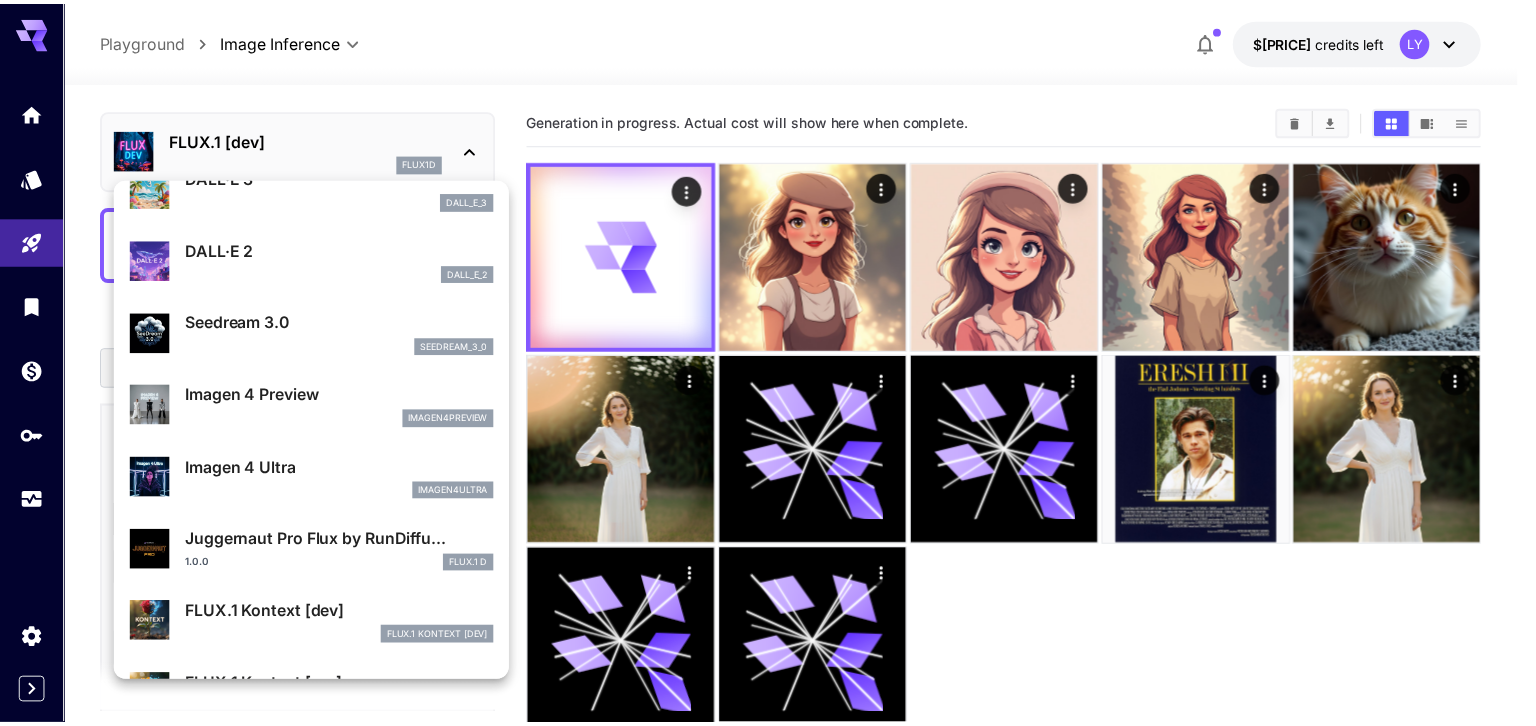 scroll, scrollTop: 411, scrollLeft: 0, axis: vertical 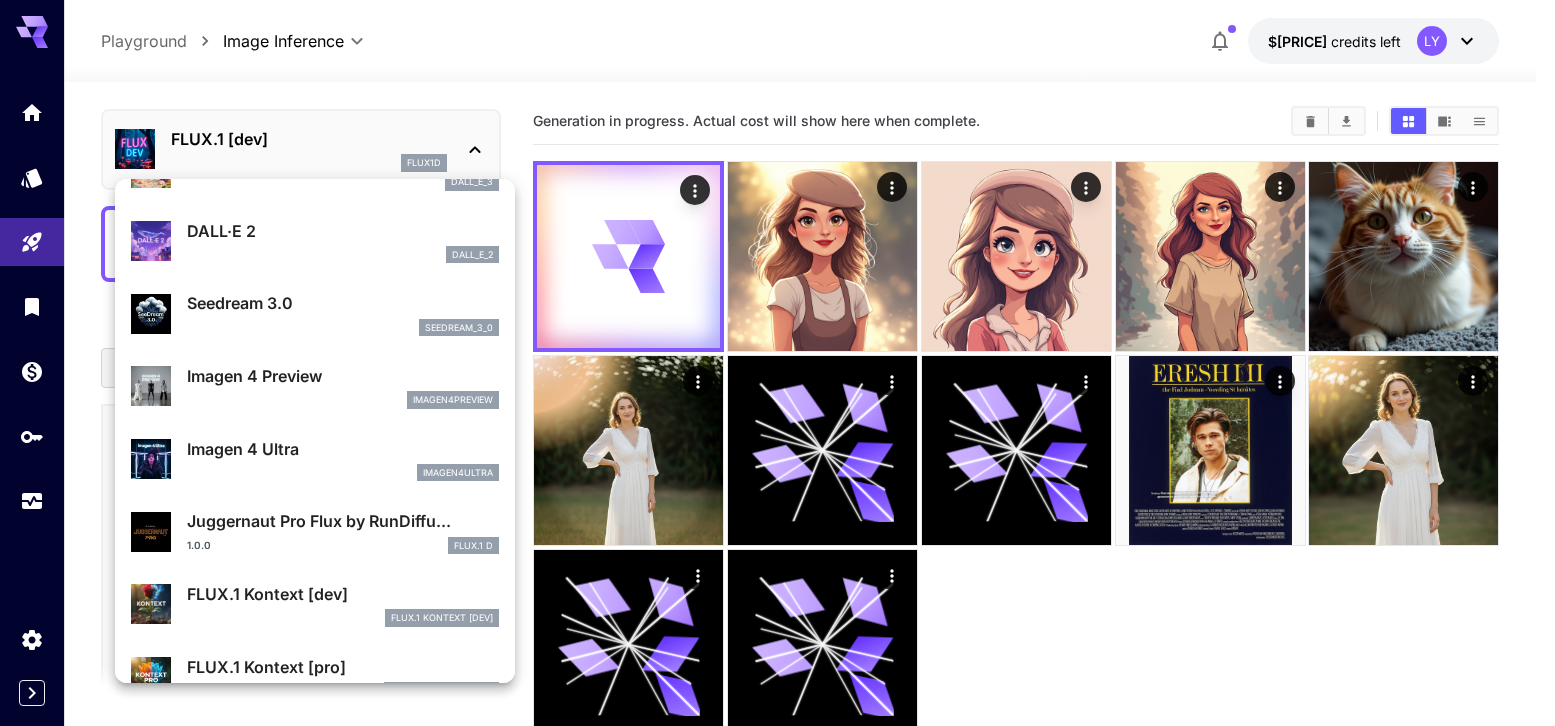 click on "FLUX.1 Kontext [dev]" at bounding box center [343, 594] 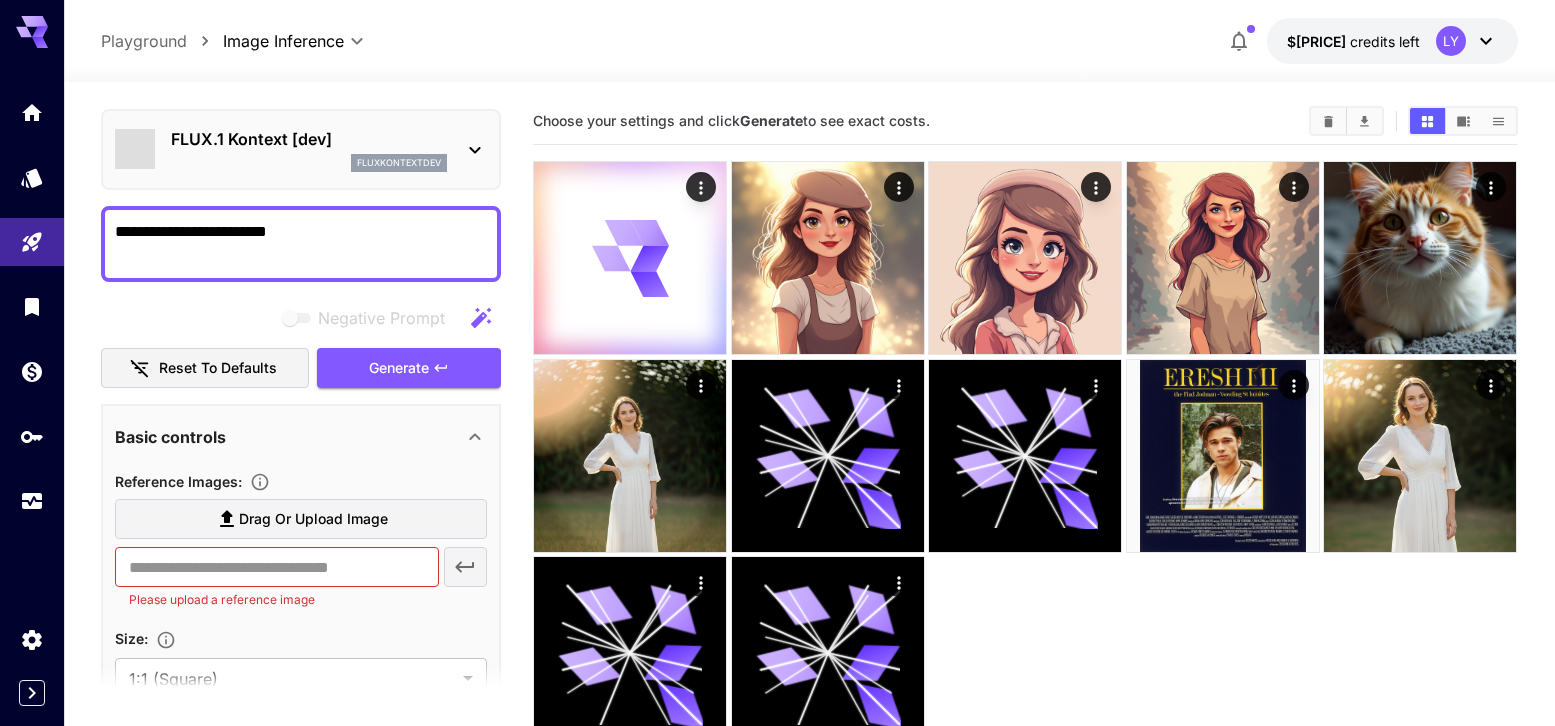 type on "*******" 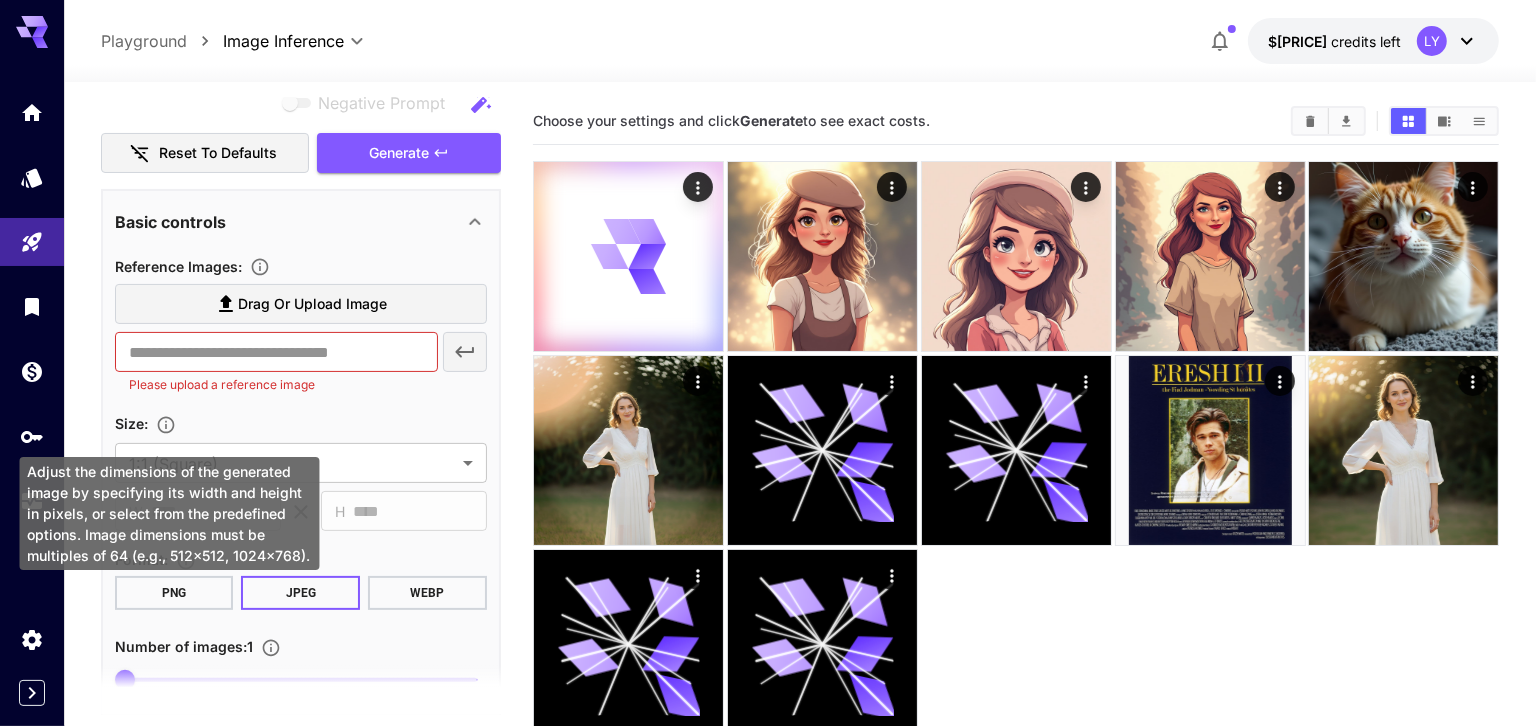 scroll, scrollTop: 0, scrollLeft: 0, axis: both 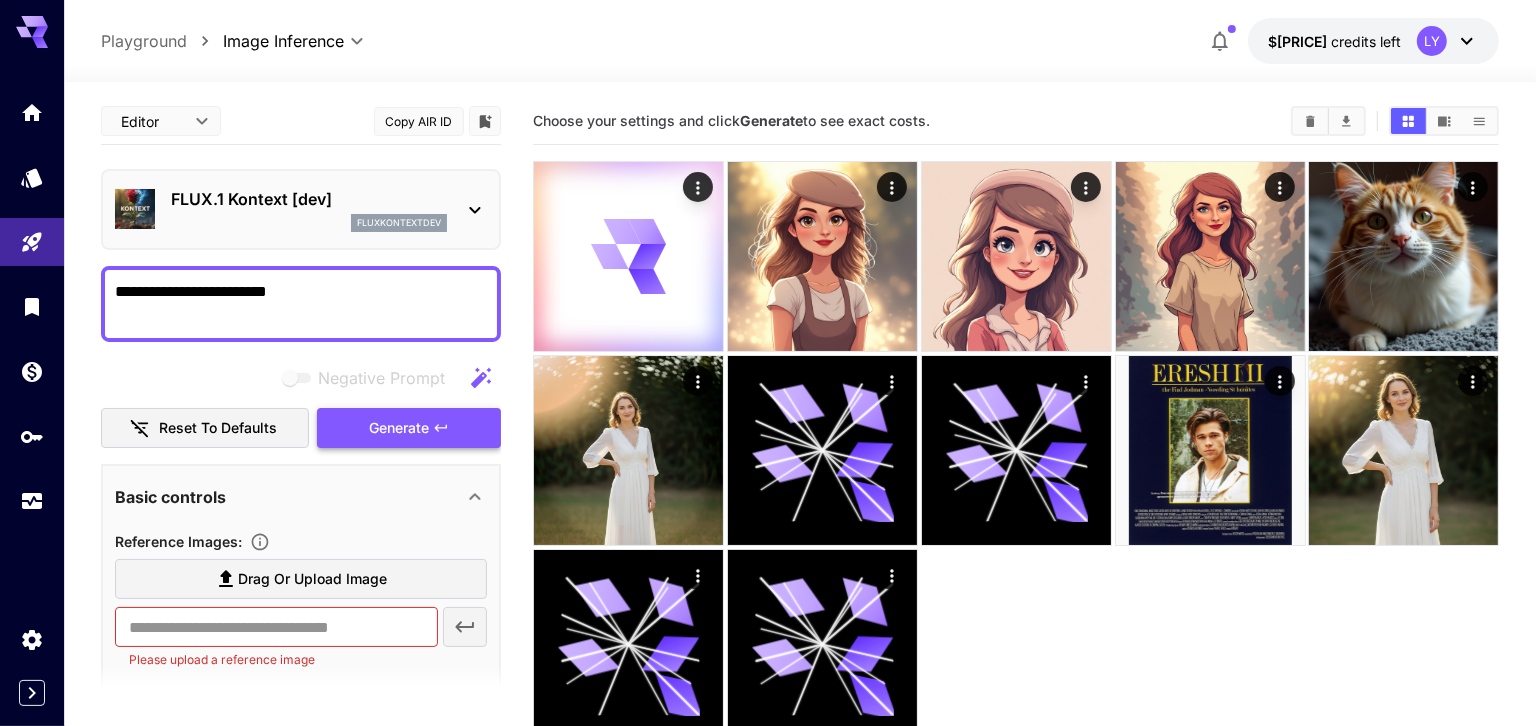 click on "Generate" at bounding box center (409, 428) 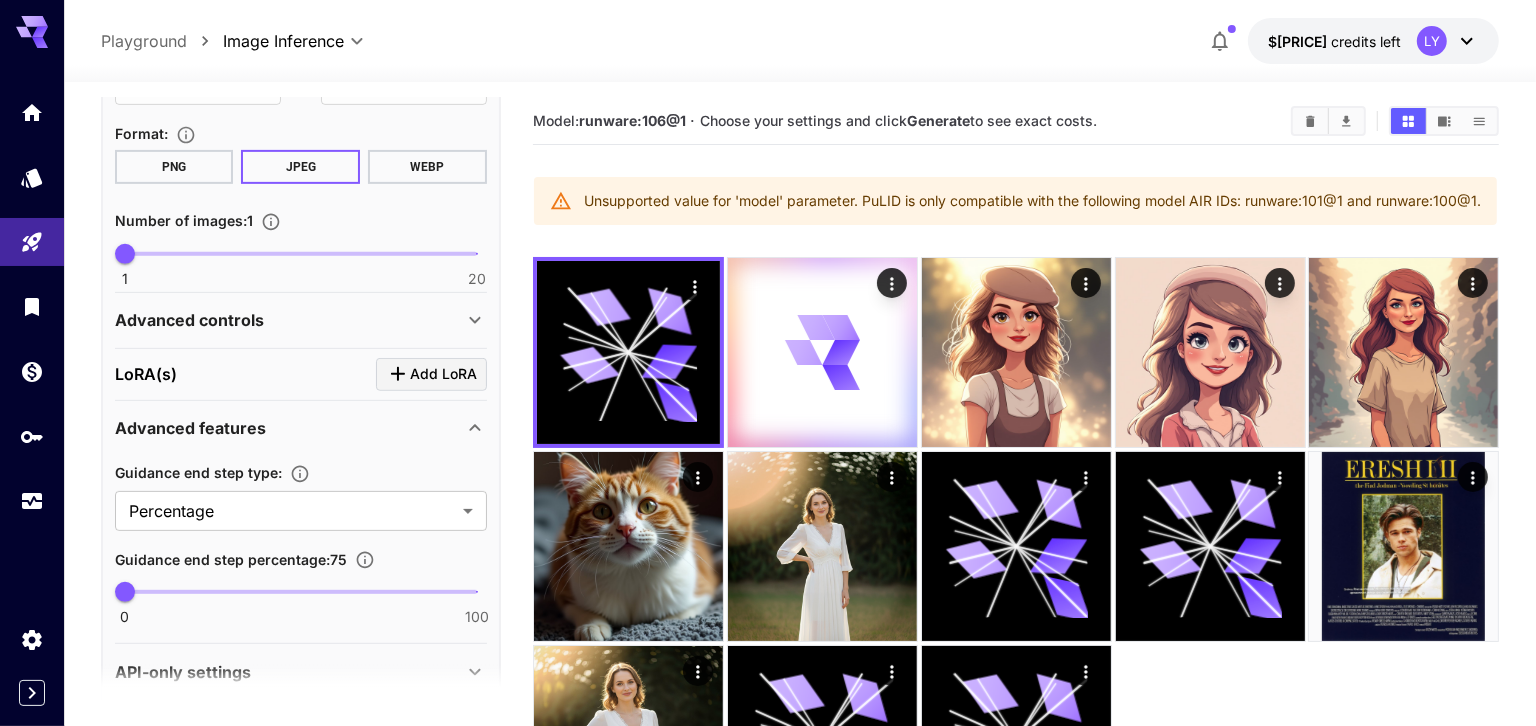 scroll, scrollTop: 730, scrollLeft: 0, axis: vertical 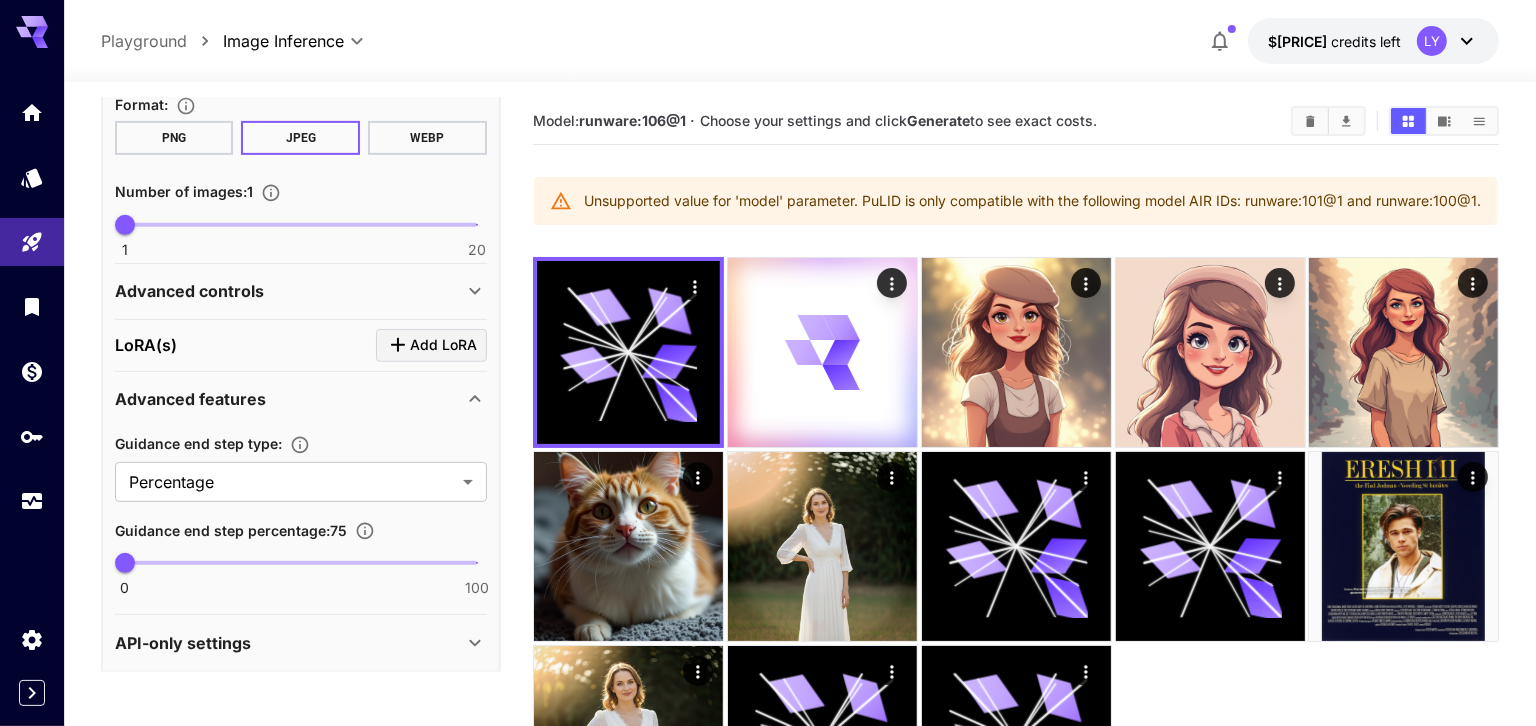 click 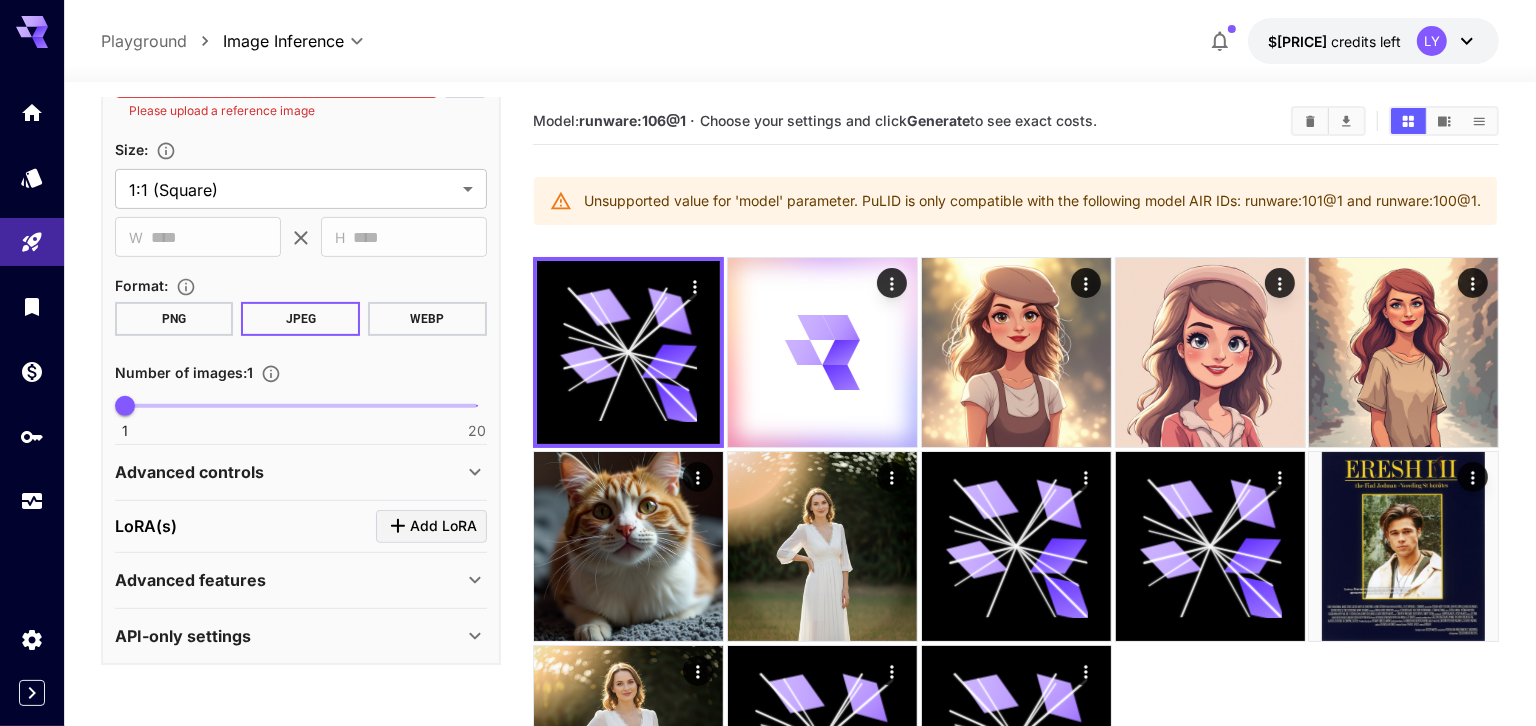 scroll, scrollTop: 543, scrollLeft: 0, axis: vertical 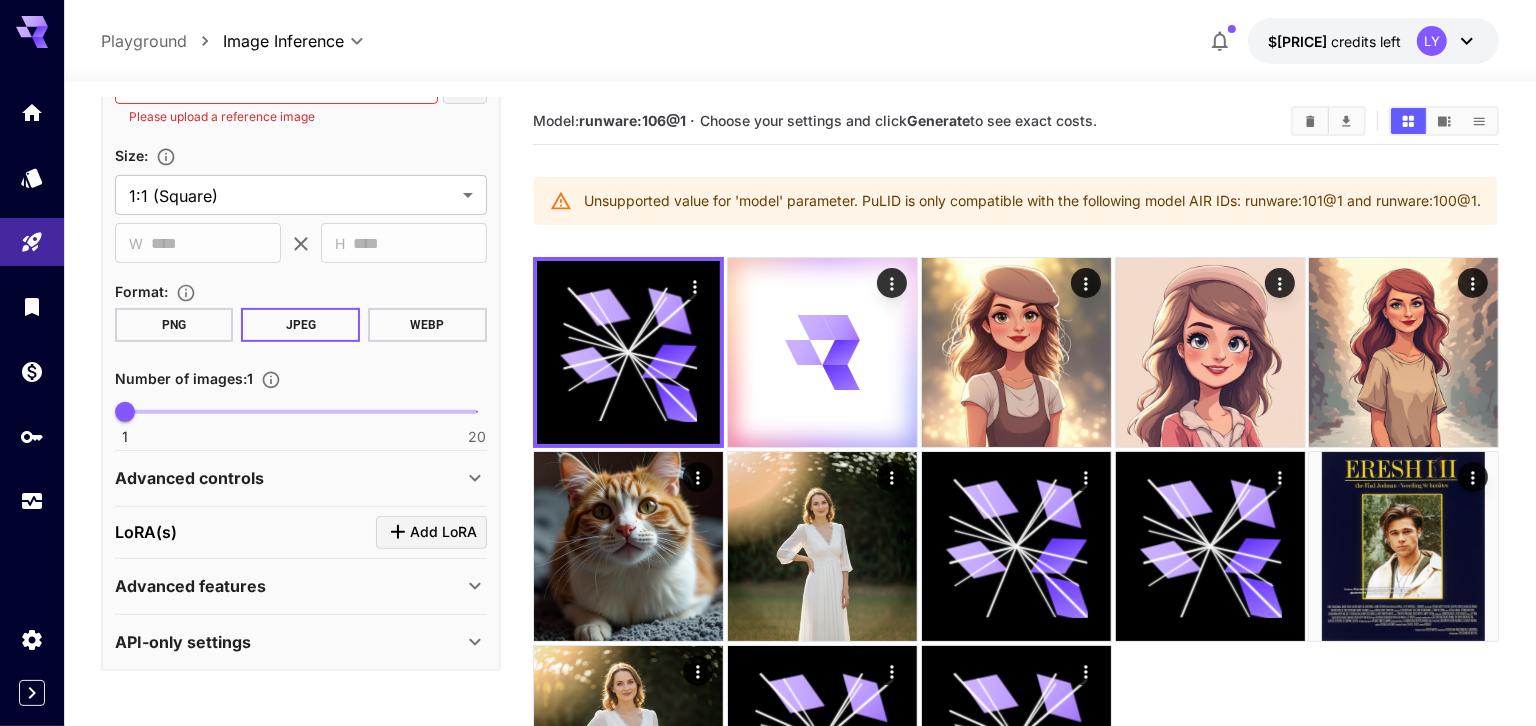 click on "Advanced controls" at bounding box center (289, 478) 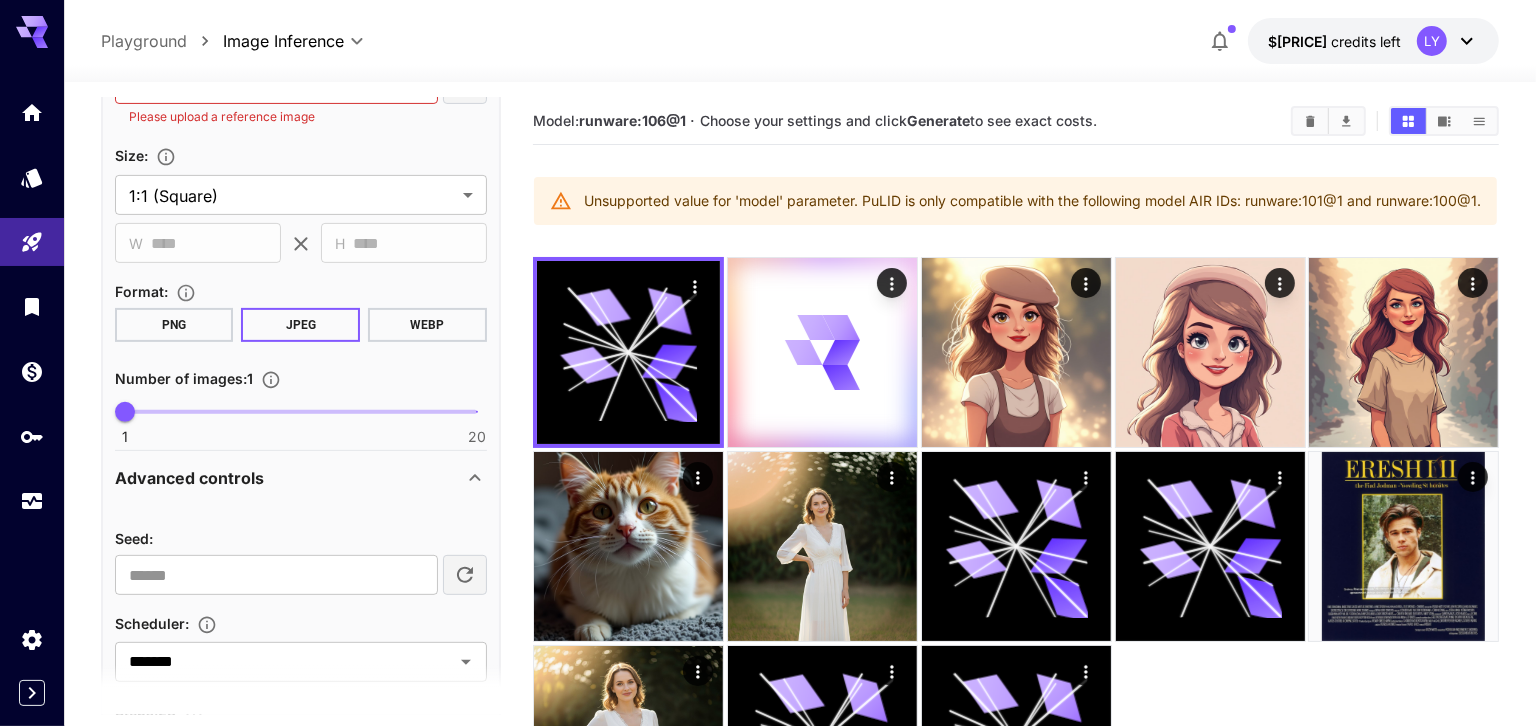 scroll, scrollTop: 924, scrollLeft: 0, axis: vertical 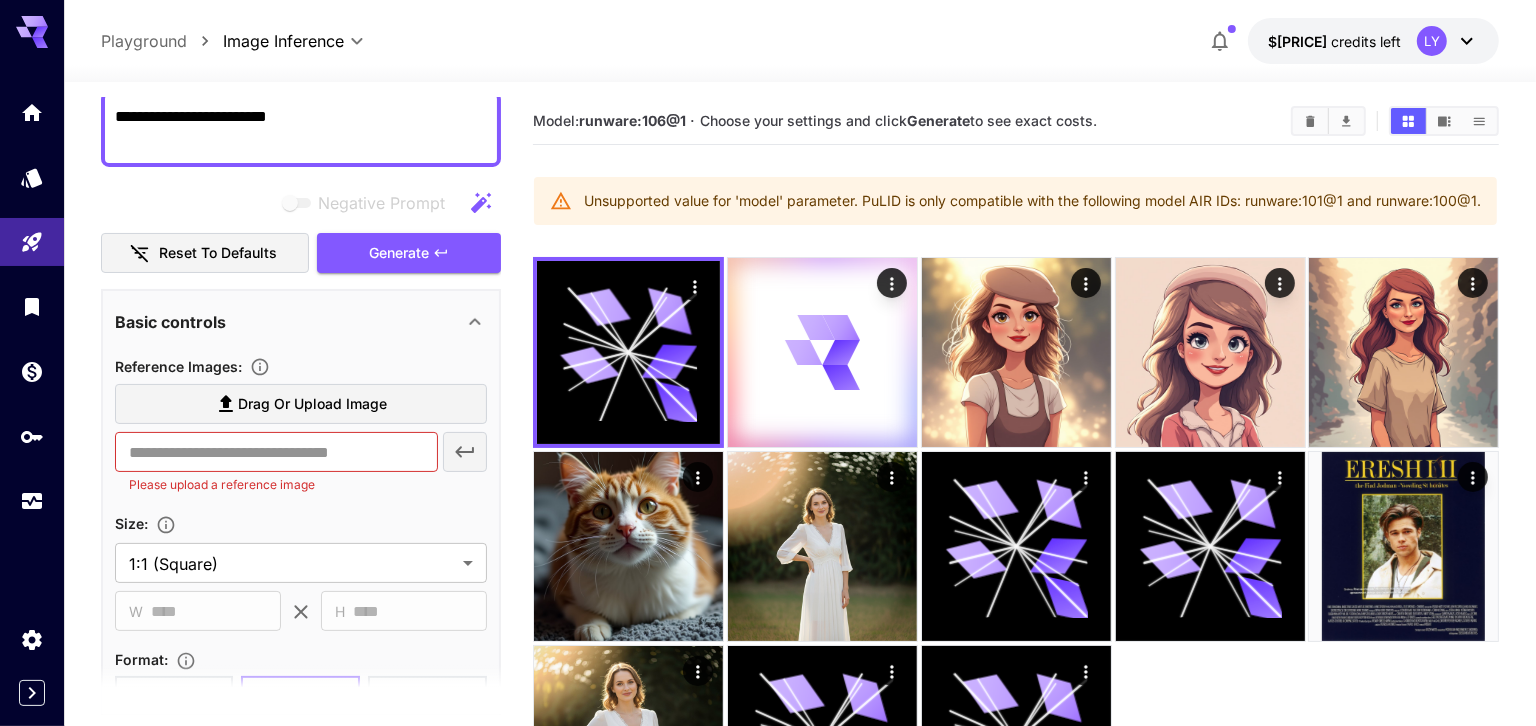 click on "Drag or upload image" at bounding box center [312, 404] 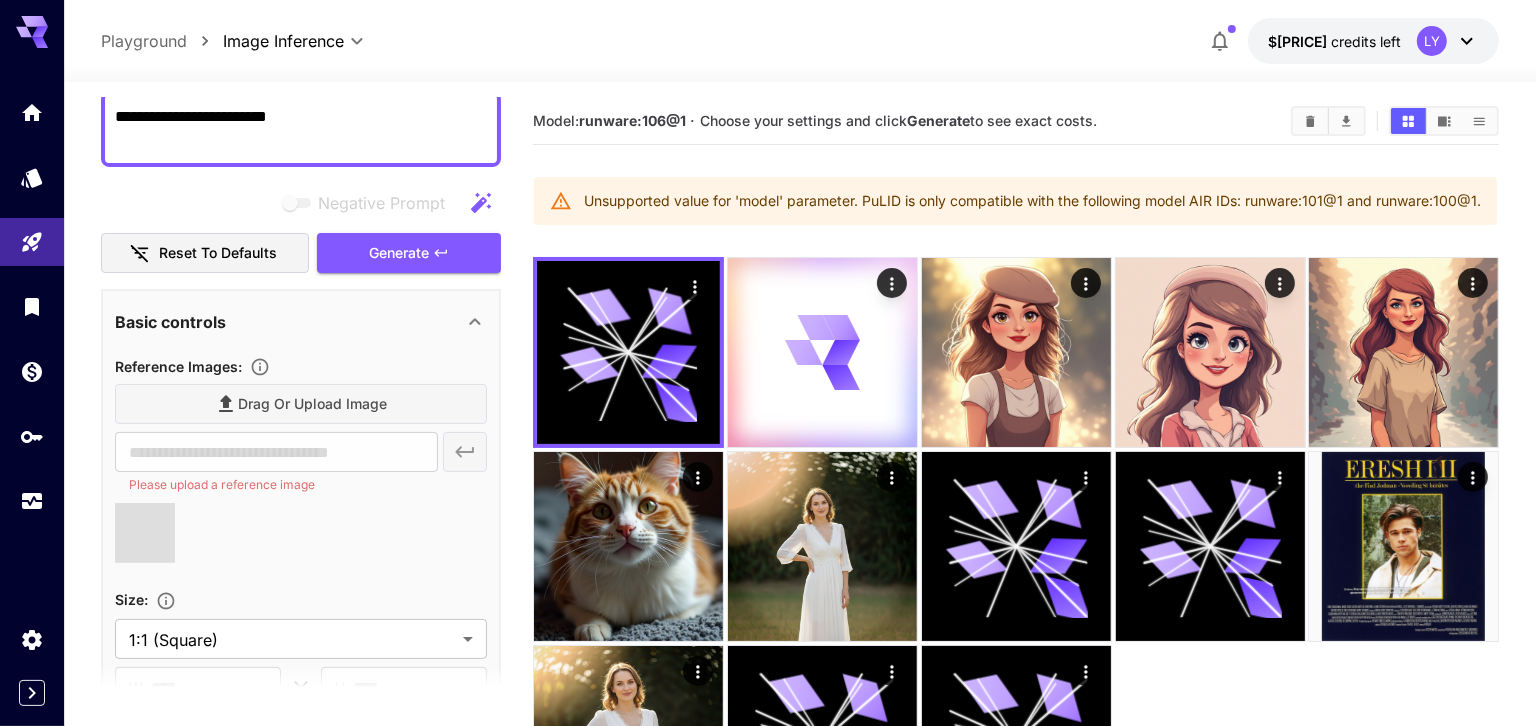 type on "**********" 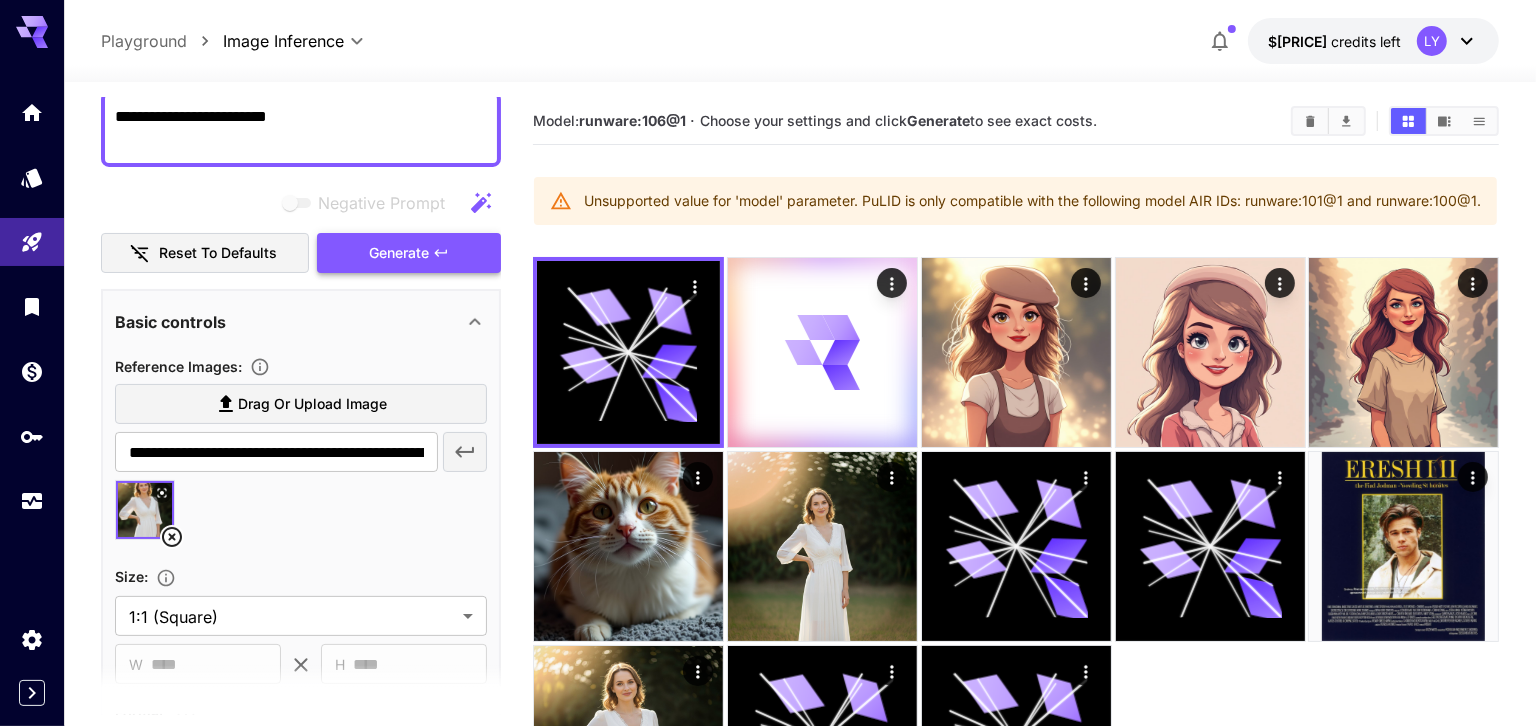 click on "Generate" at bounding box center (409, 253) 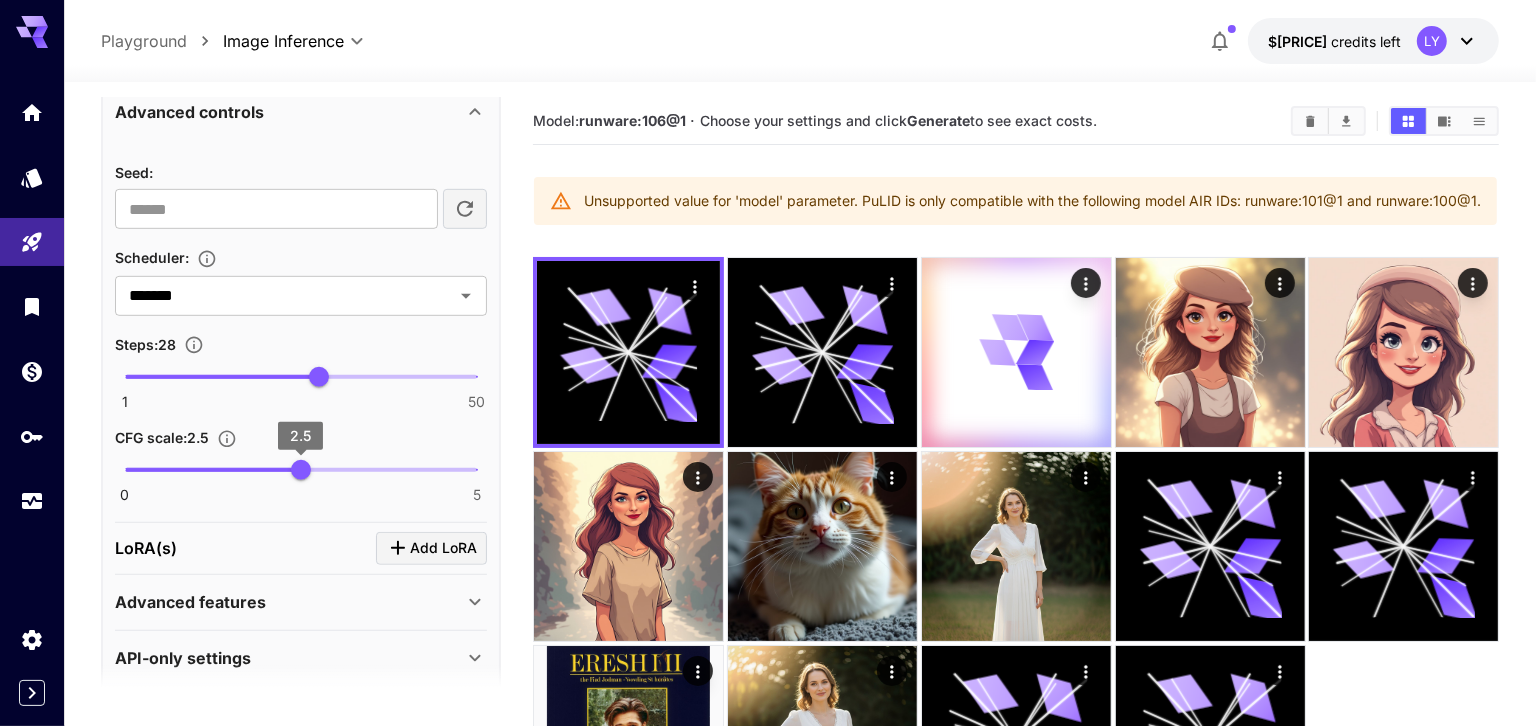scroll, scrollTop: 977, scrollLeft: 0, axis: vertical 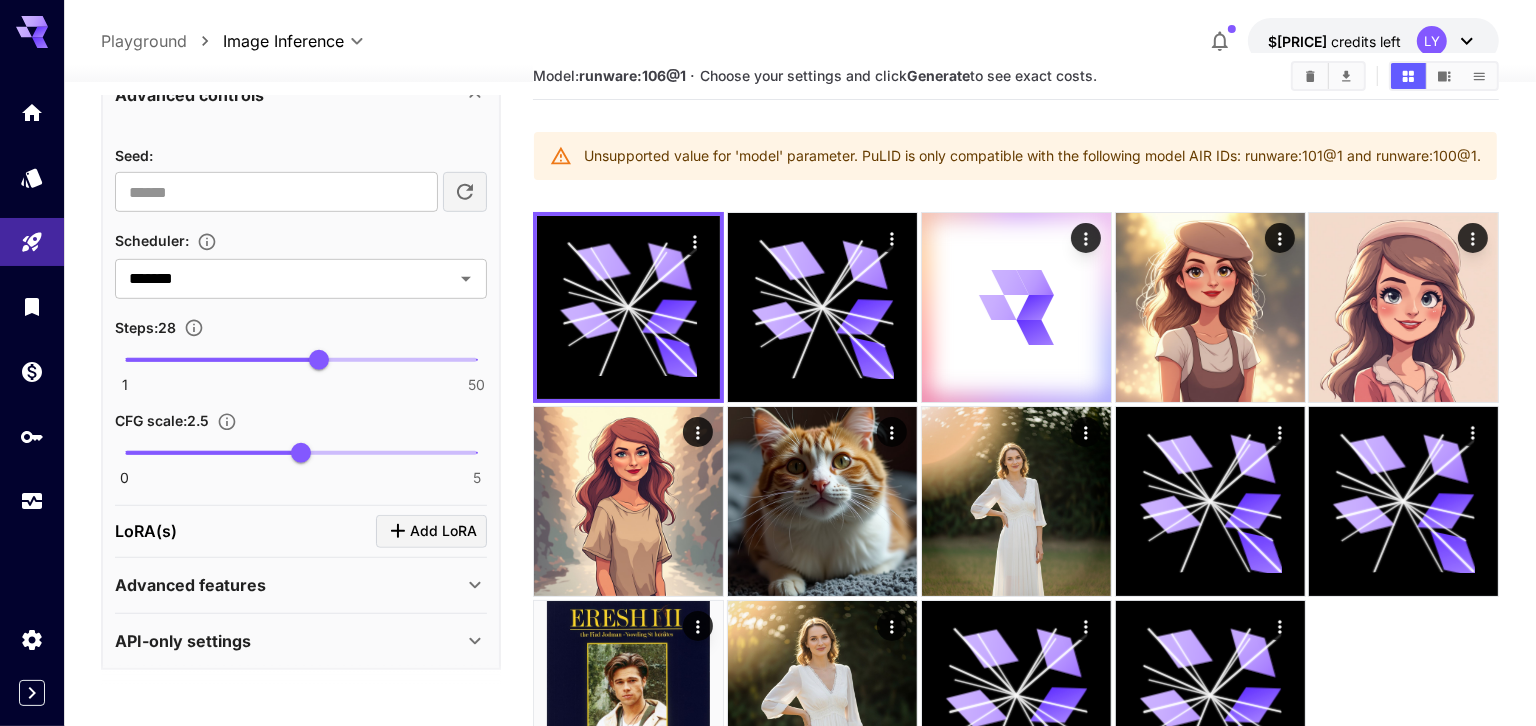 click on "Advanced features" at bounding box center (289, 585) 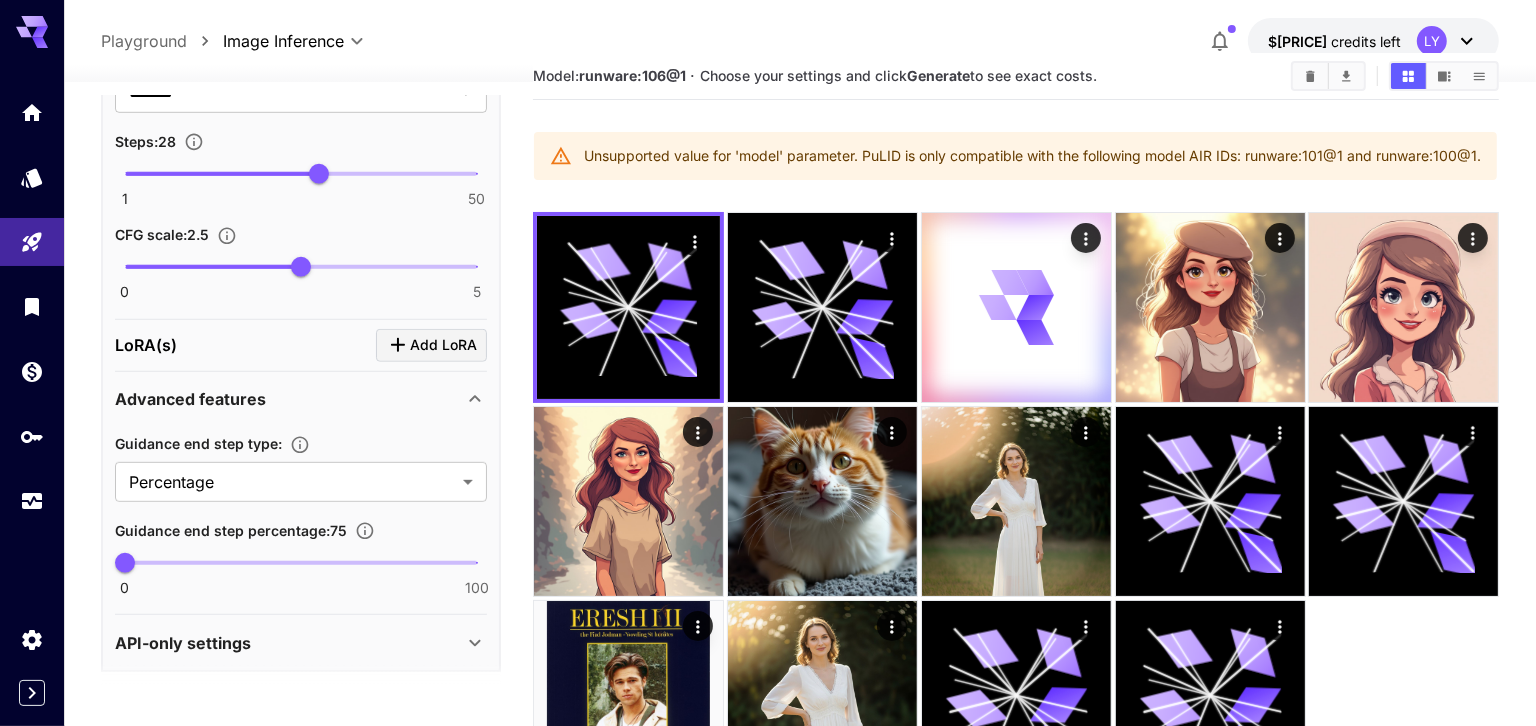 scroll, scrollTop: 1164, scrollLeft: 0, axis: vertical 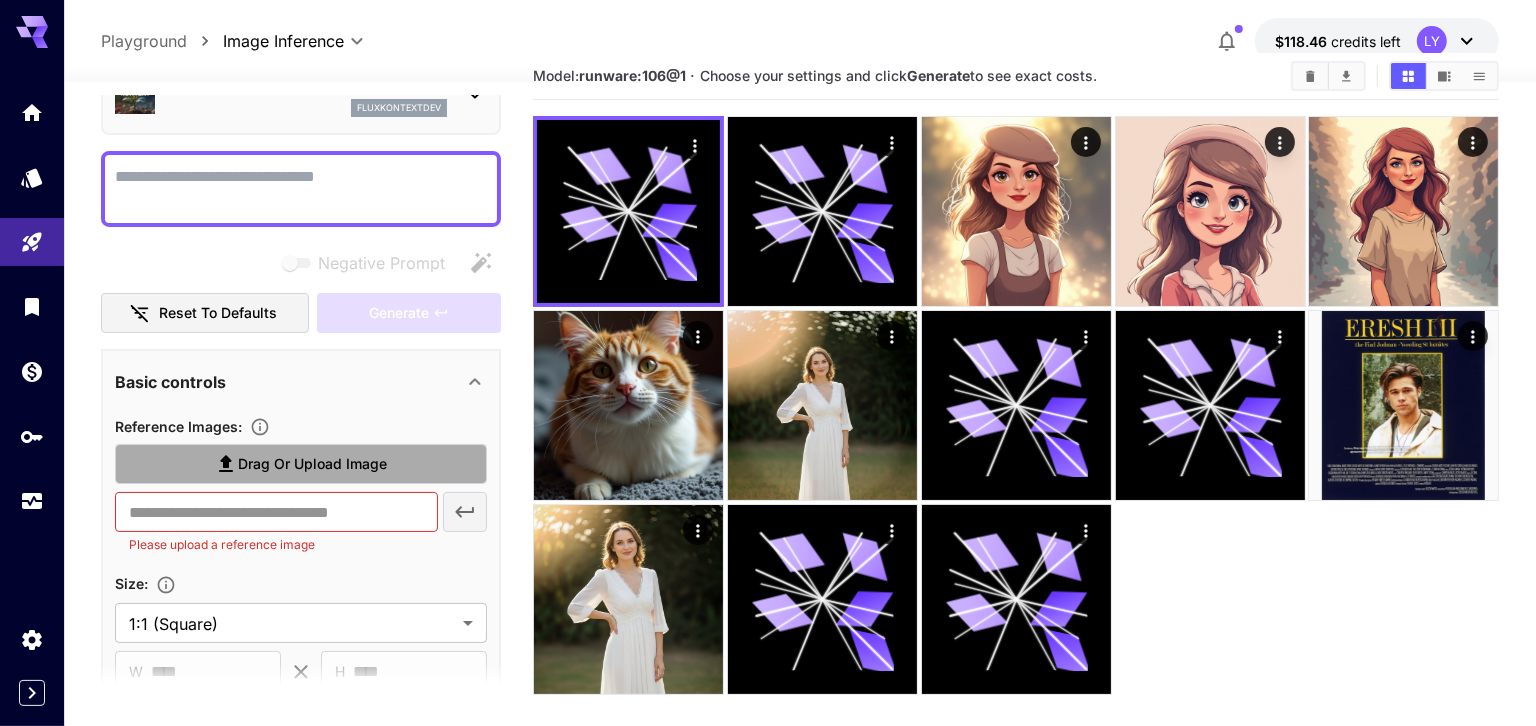 click on "Drag or upload image" at bounding box center (312, 464) 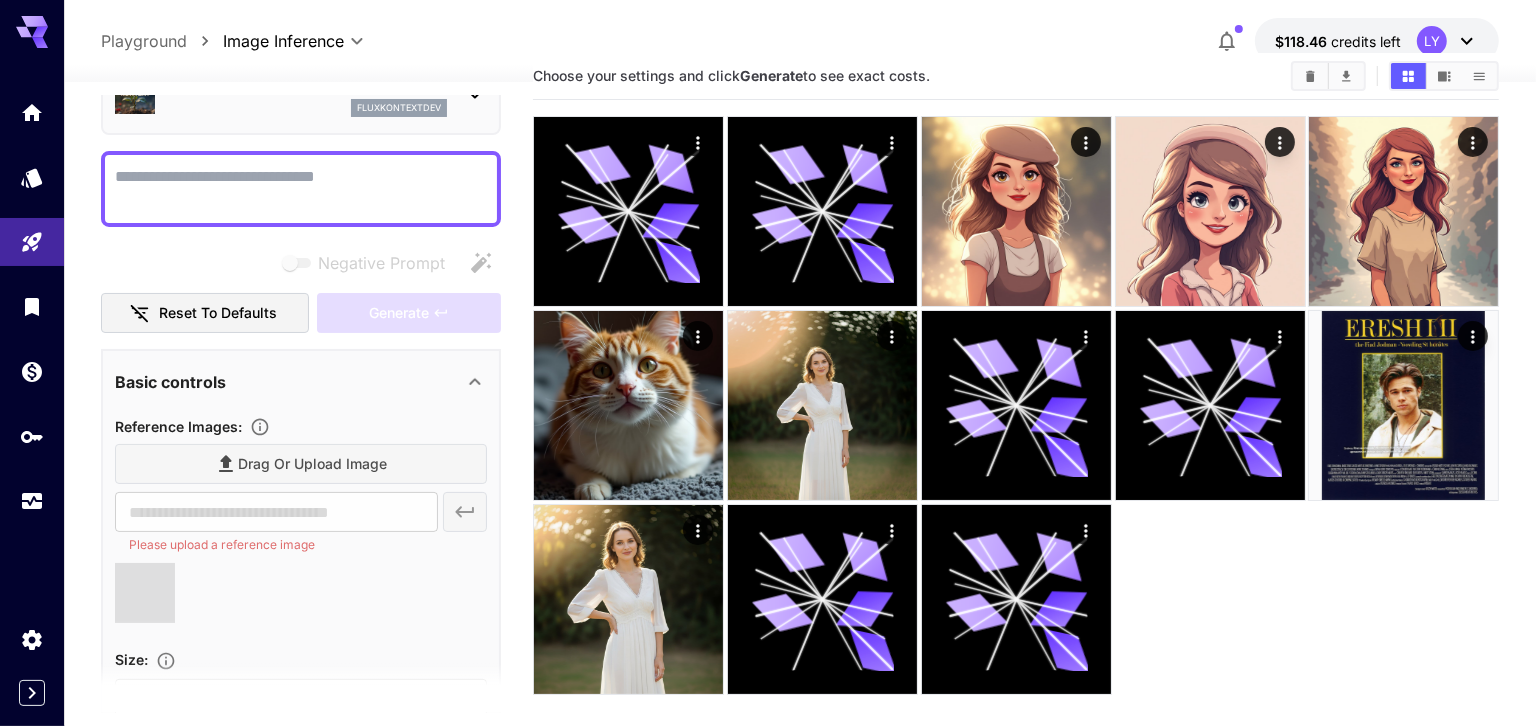 click on "Negative Prompt" at bounding box center [301, 189] 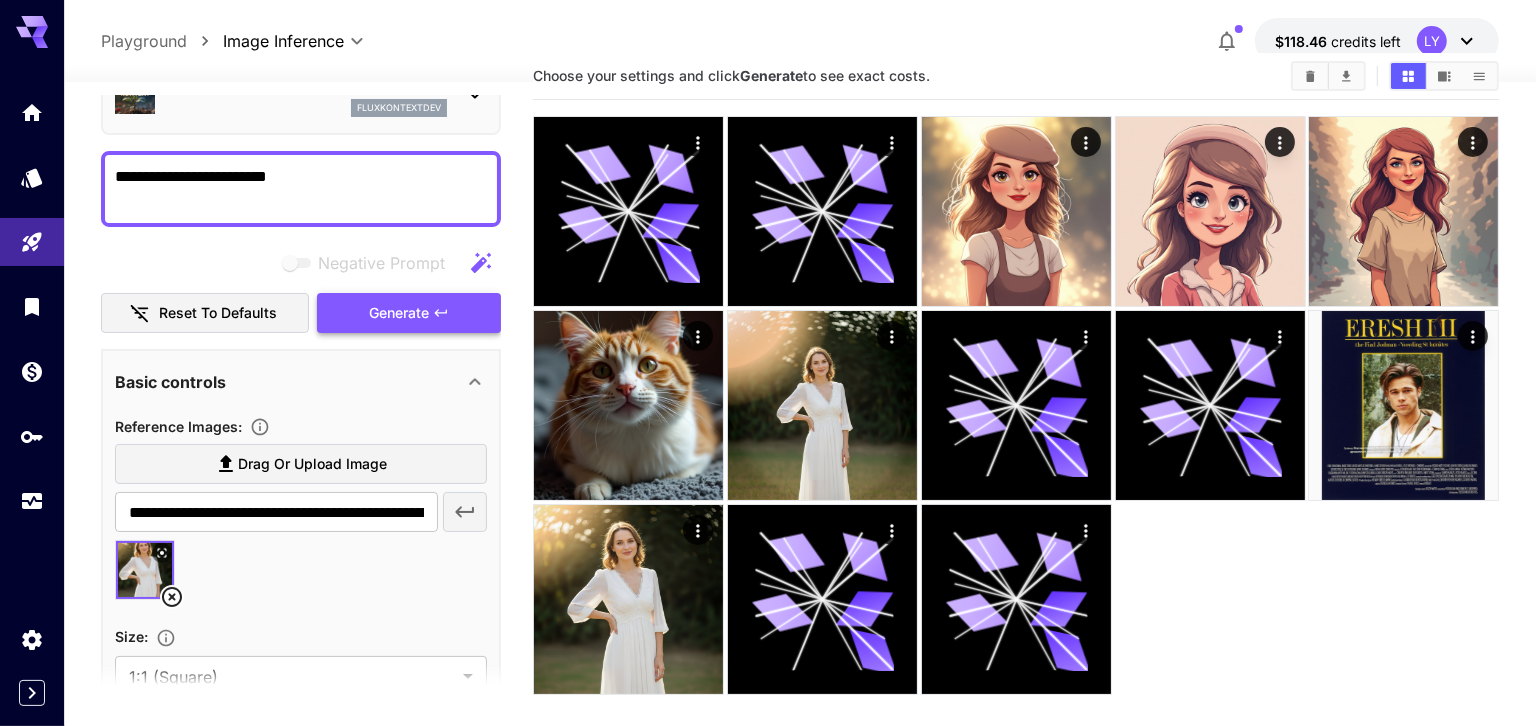 type on "**********" 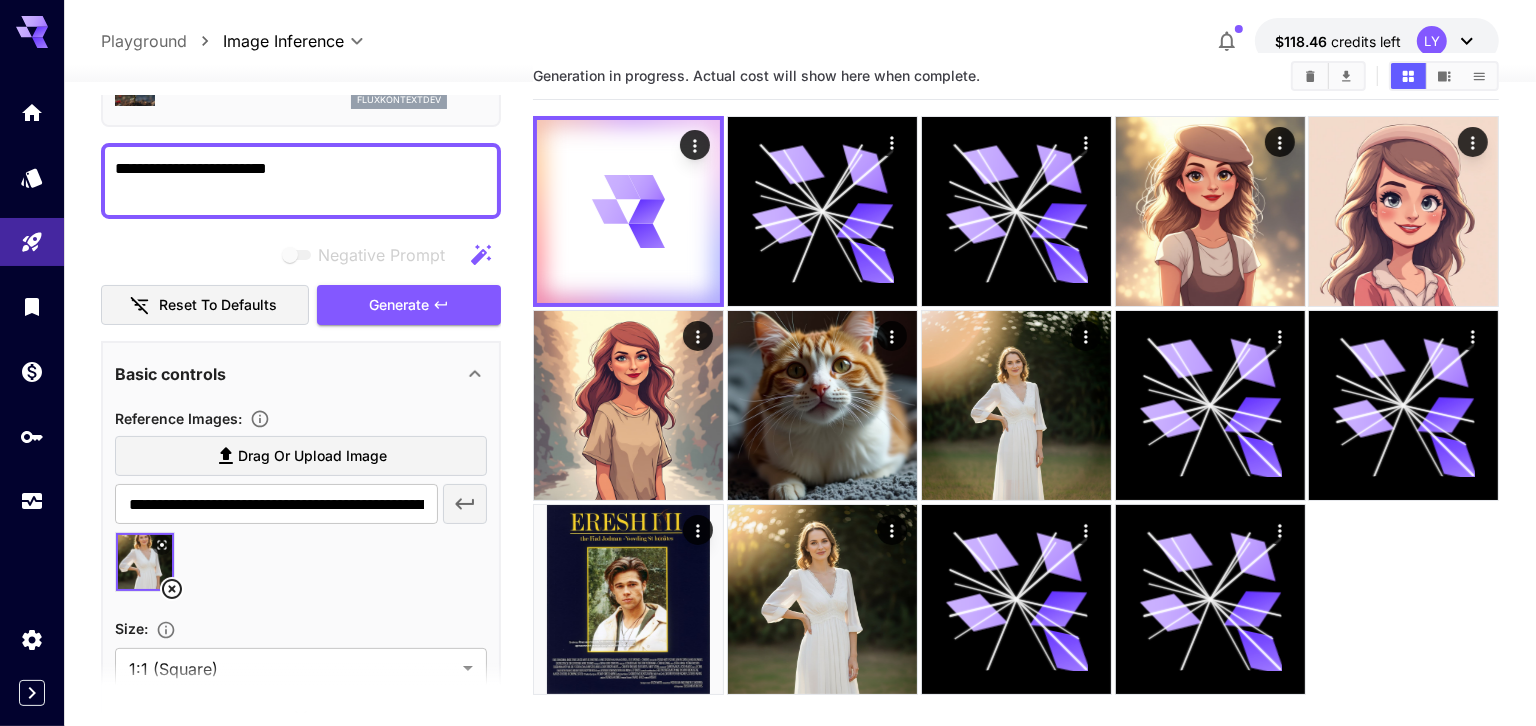 scroll, scrollTop: 79, scrollLeft: 0, axis: vertical 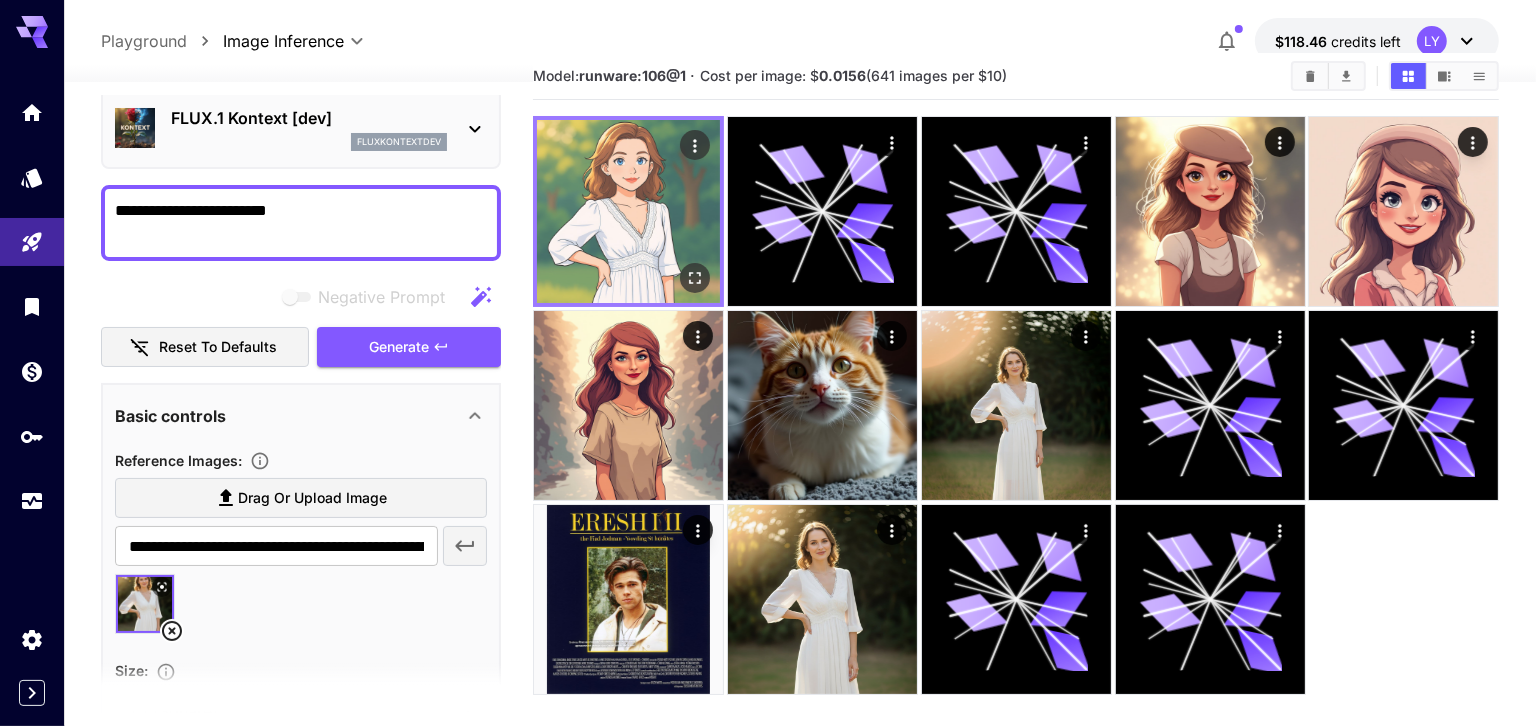 click at bounding box center (628, 211) 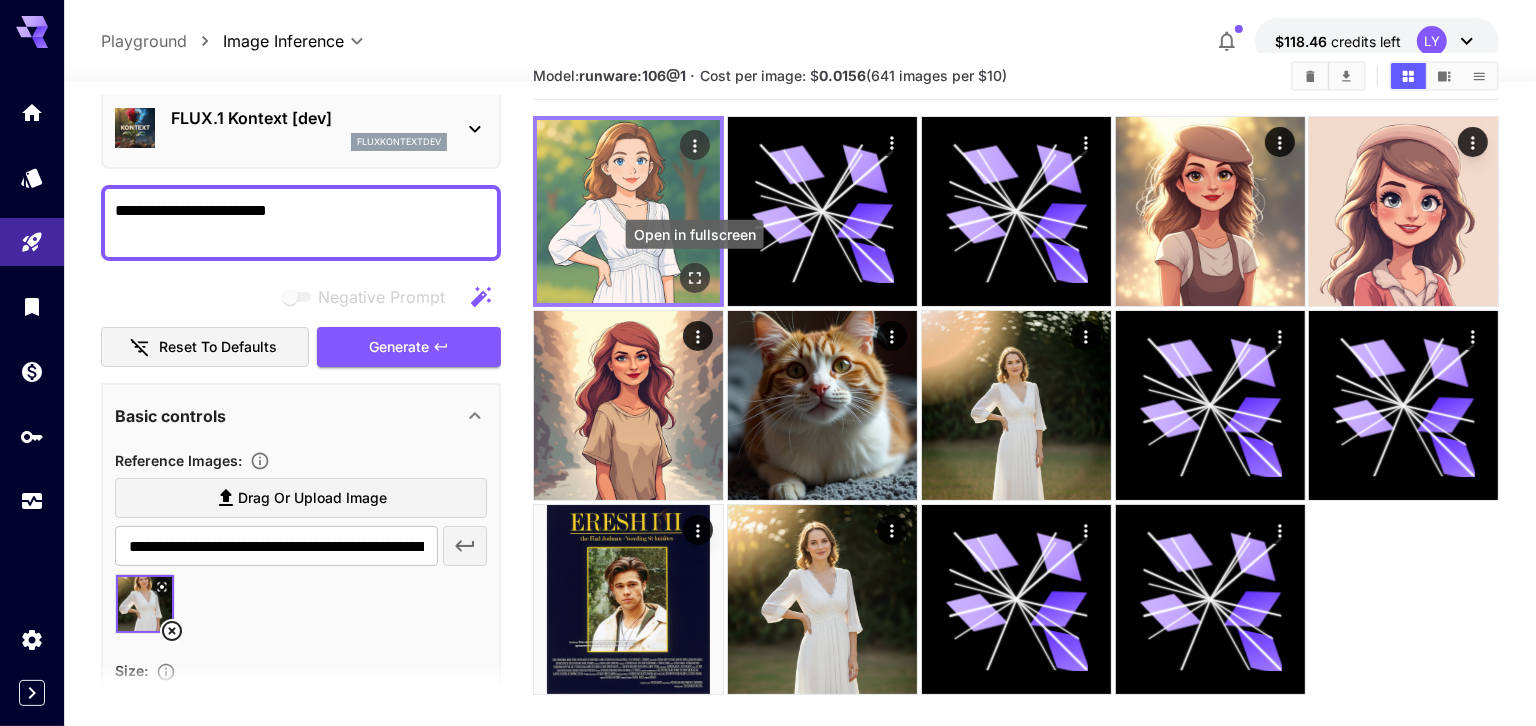 click 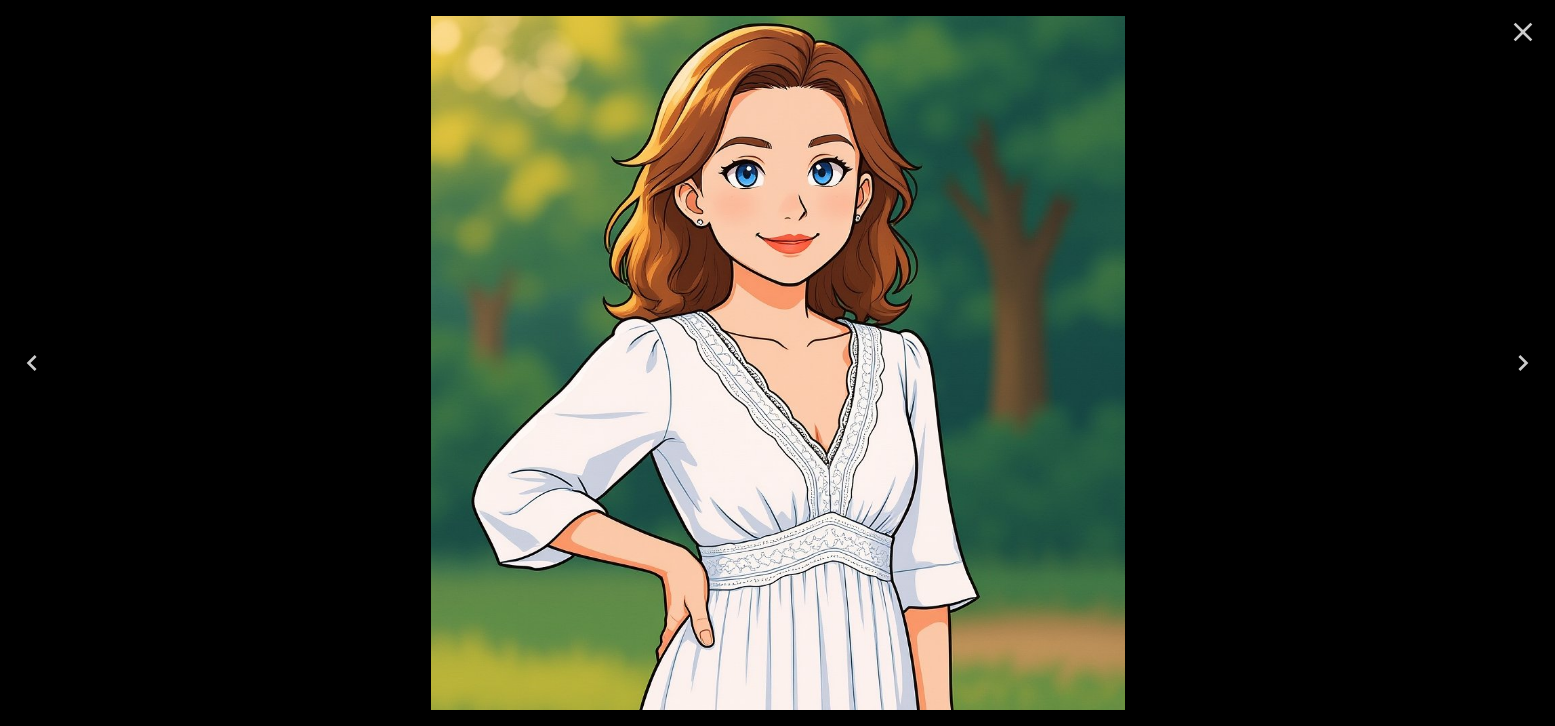 click 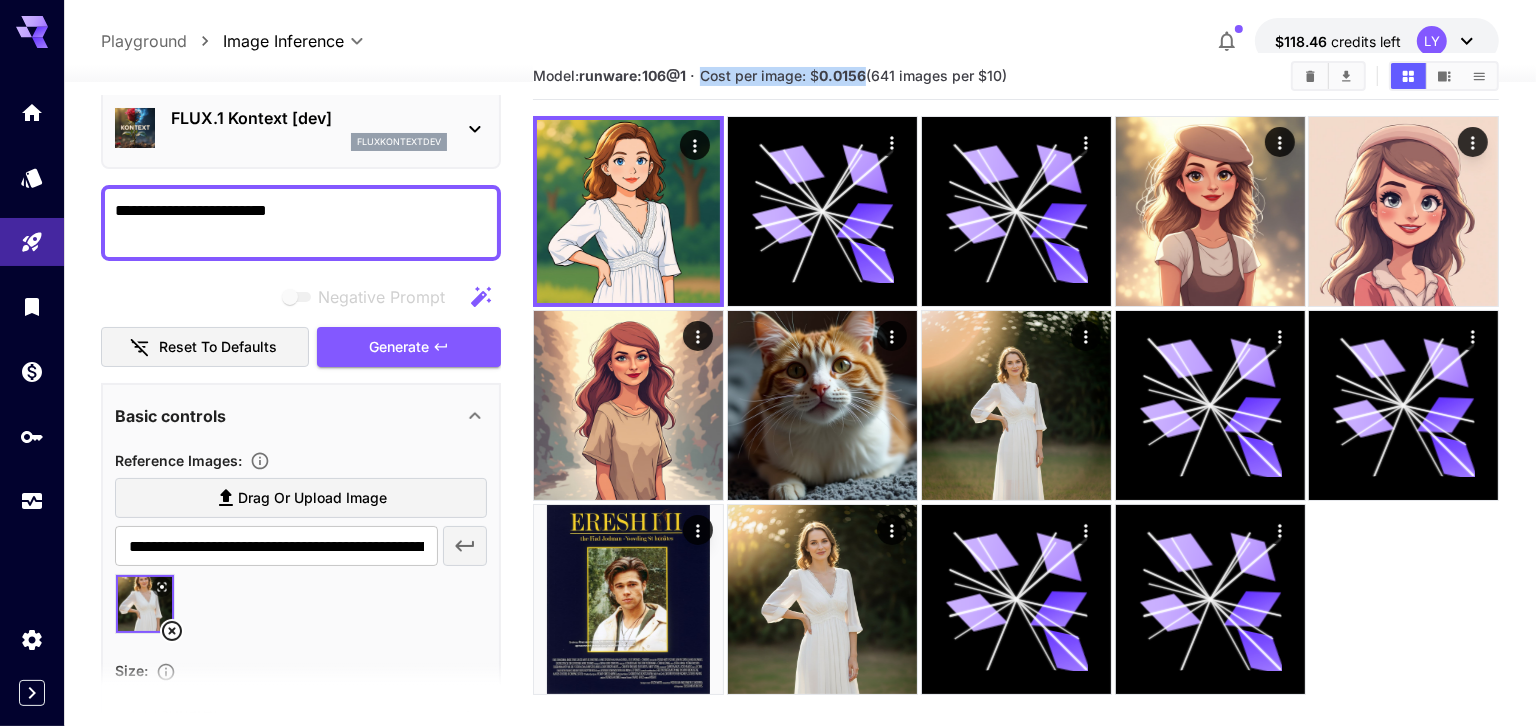 drag, startPoint x: 868, startPoint y: 75, endPoint x: 703, endPoint y: 72, distance: 165.02727 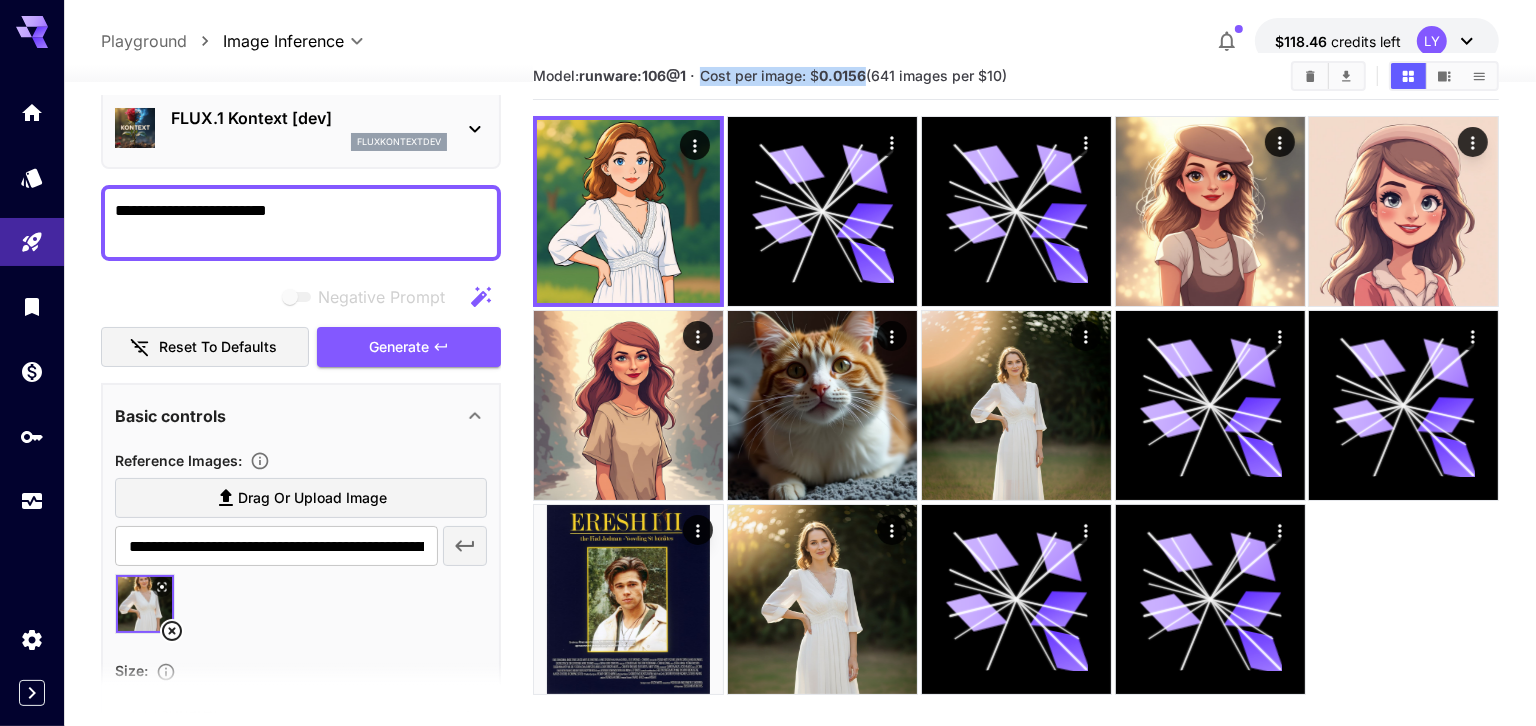 copy on "Cost per image: $ 0.0156" 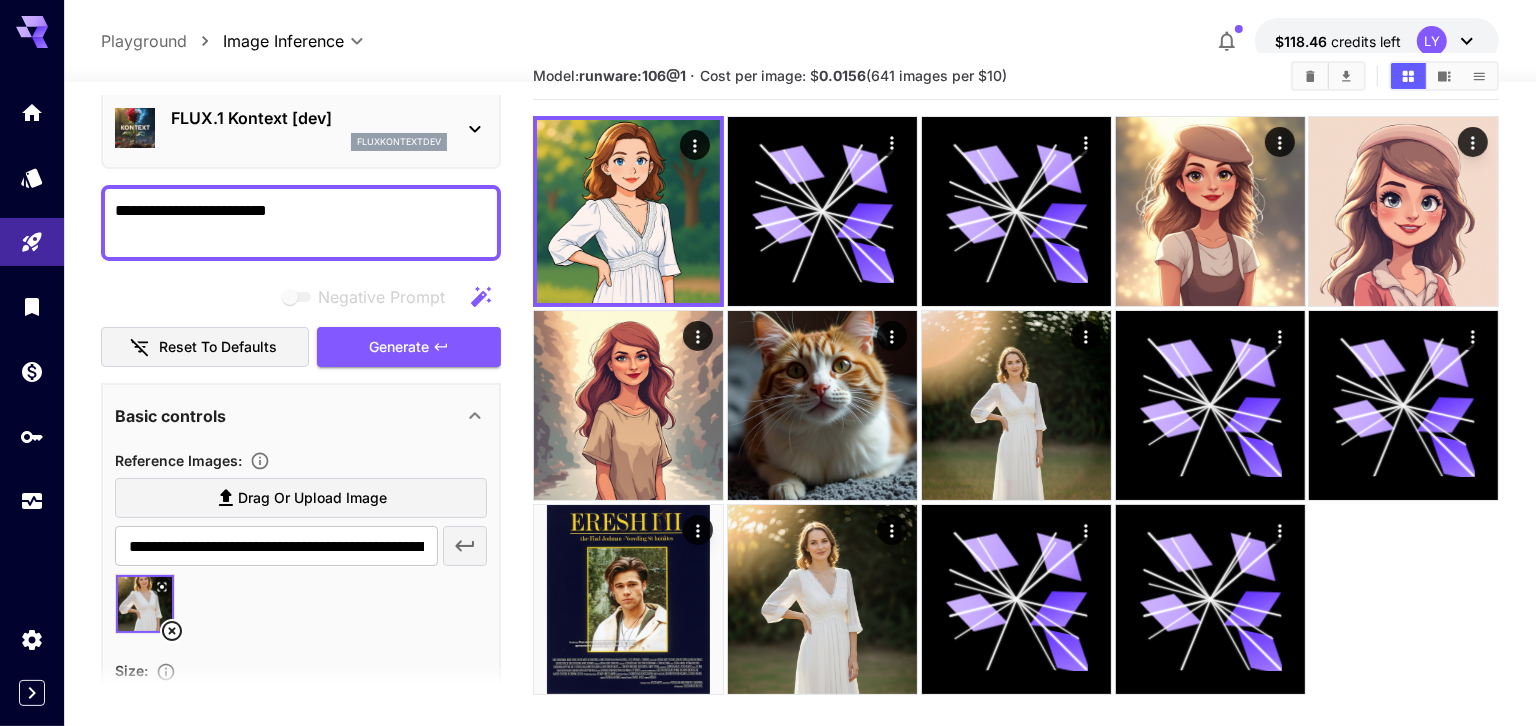 click on "fluxkontextdev" at bounding box center [309, 142] 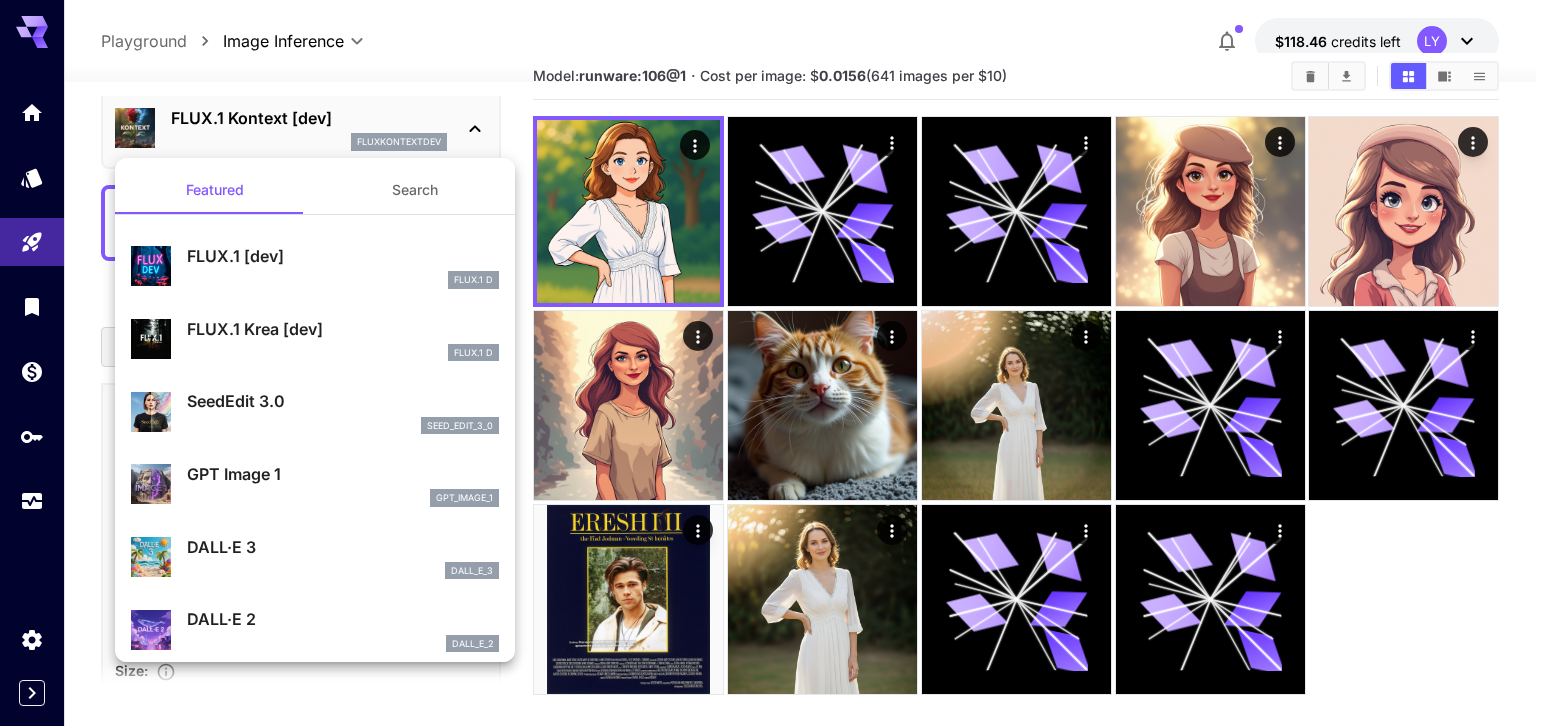 click at bounding box center (777, 363) 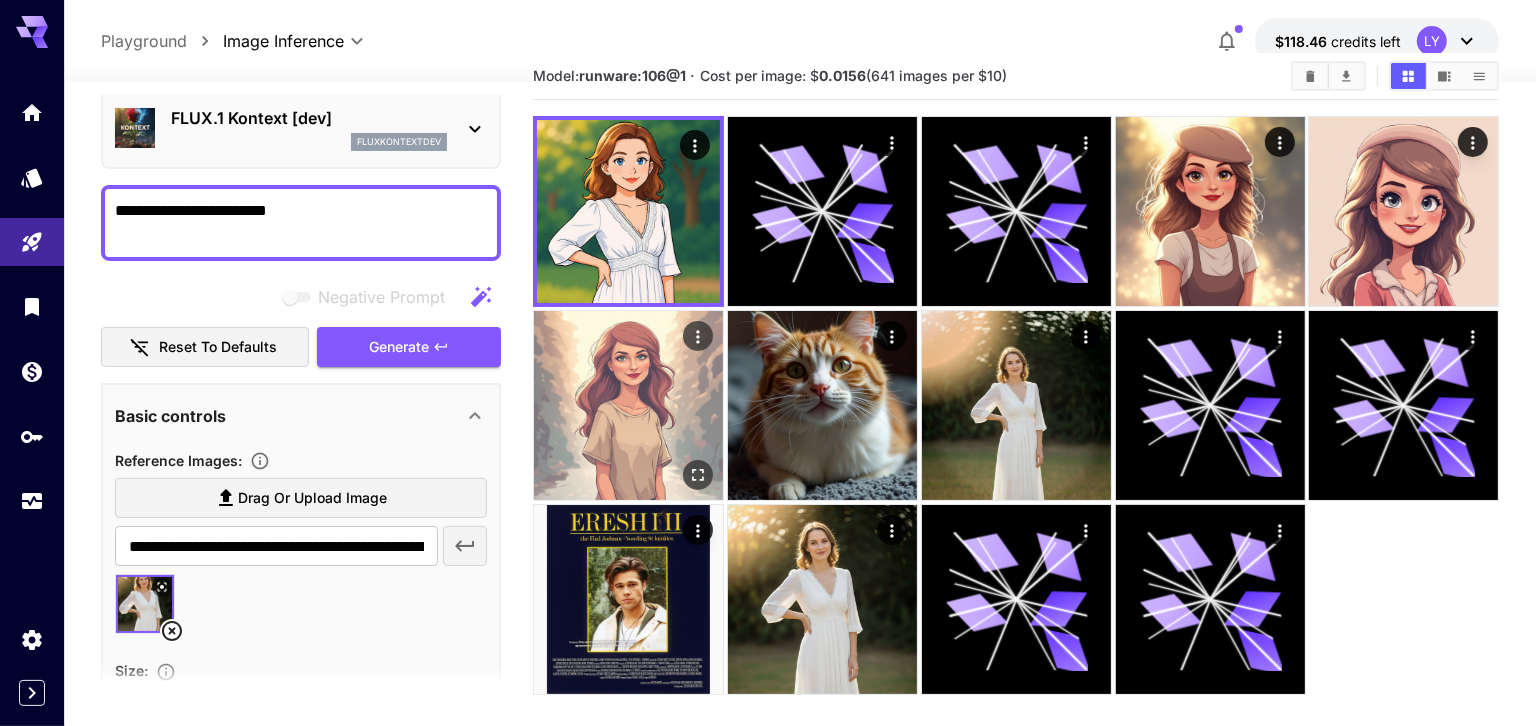 click at bounding box center [628, 405] 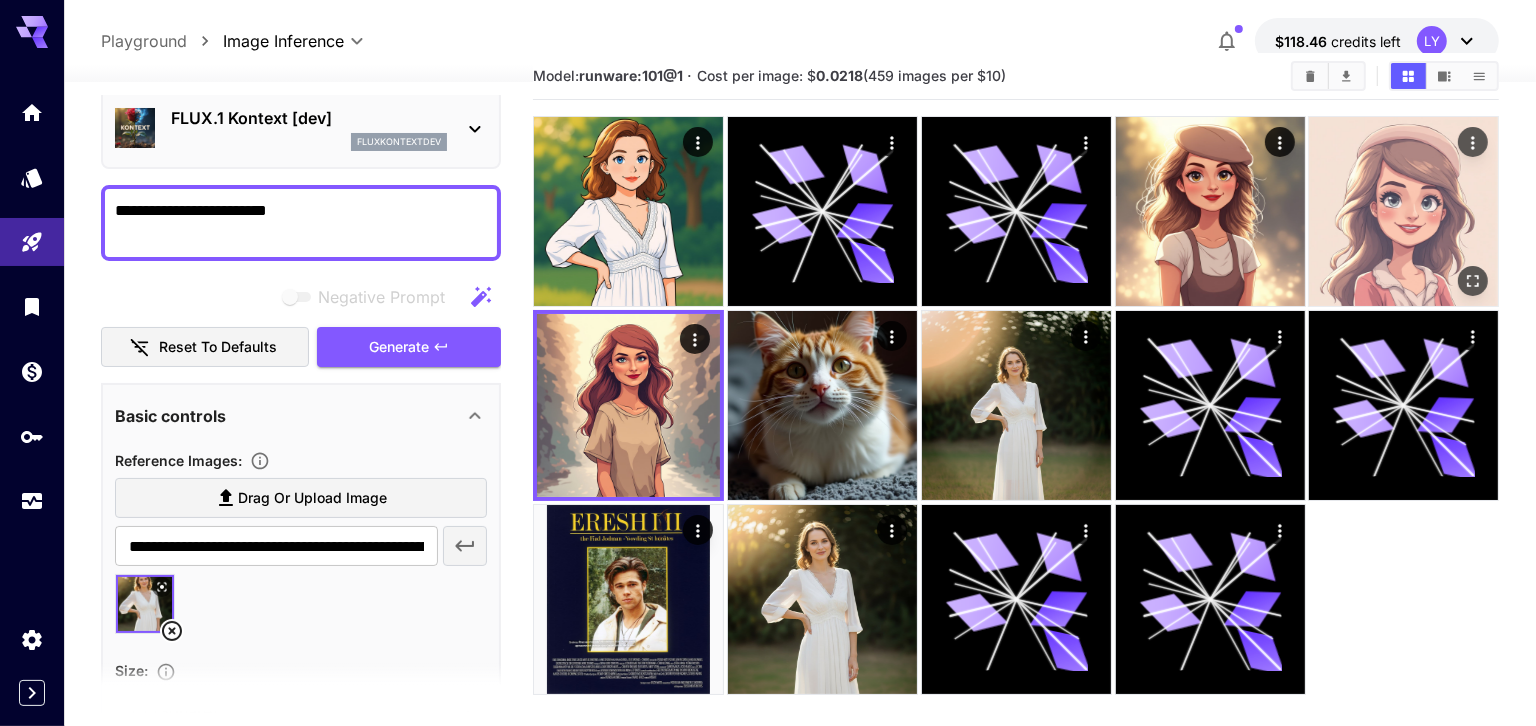 click at bounding box center (1403, 211) 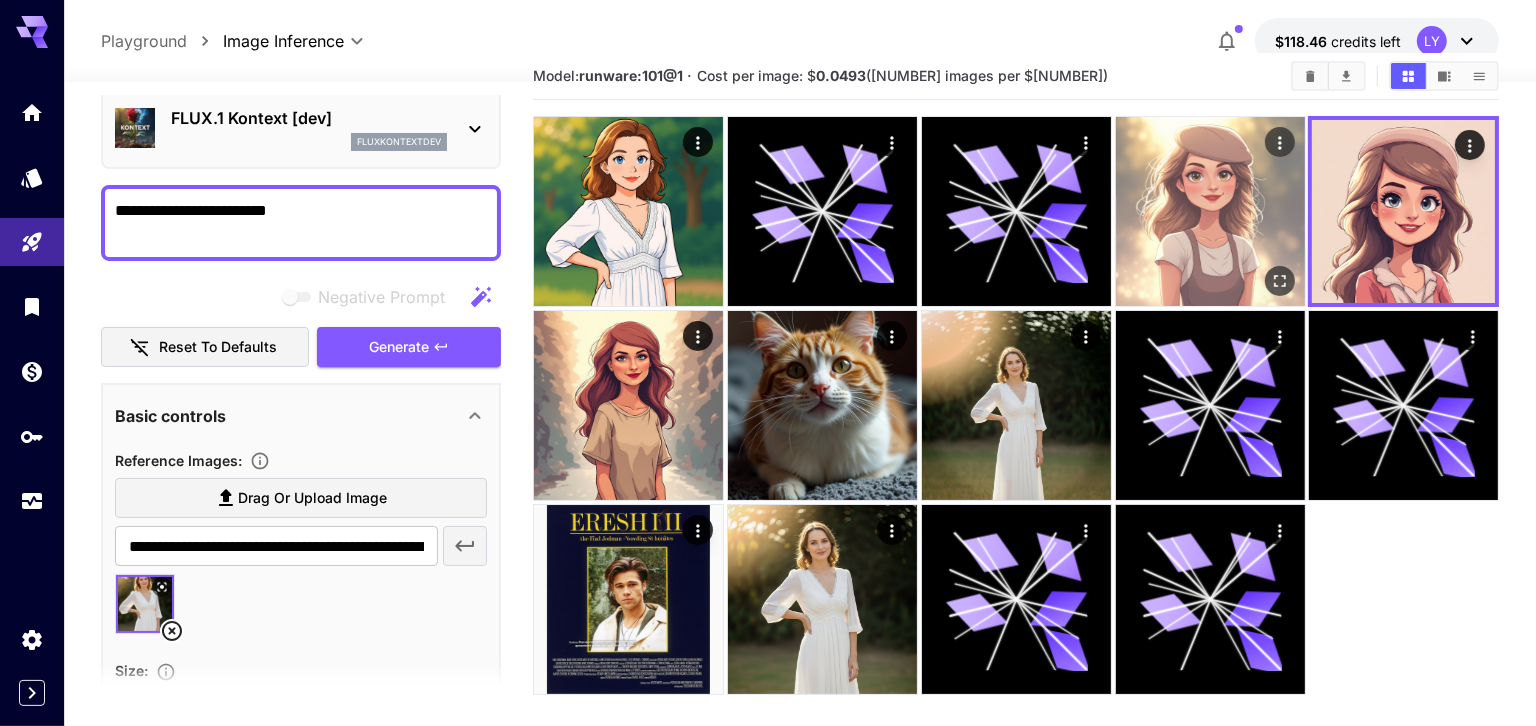 click at bounding box center (1210, 211) 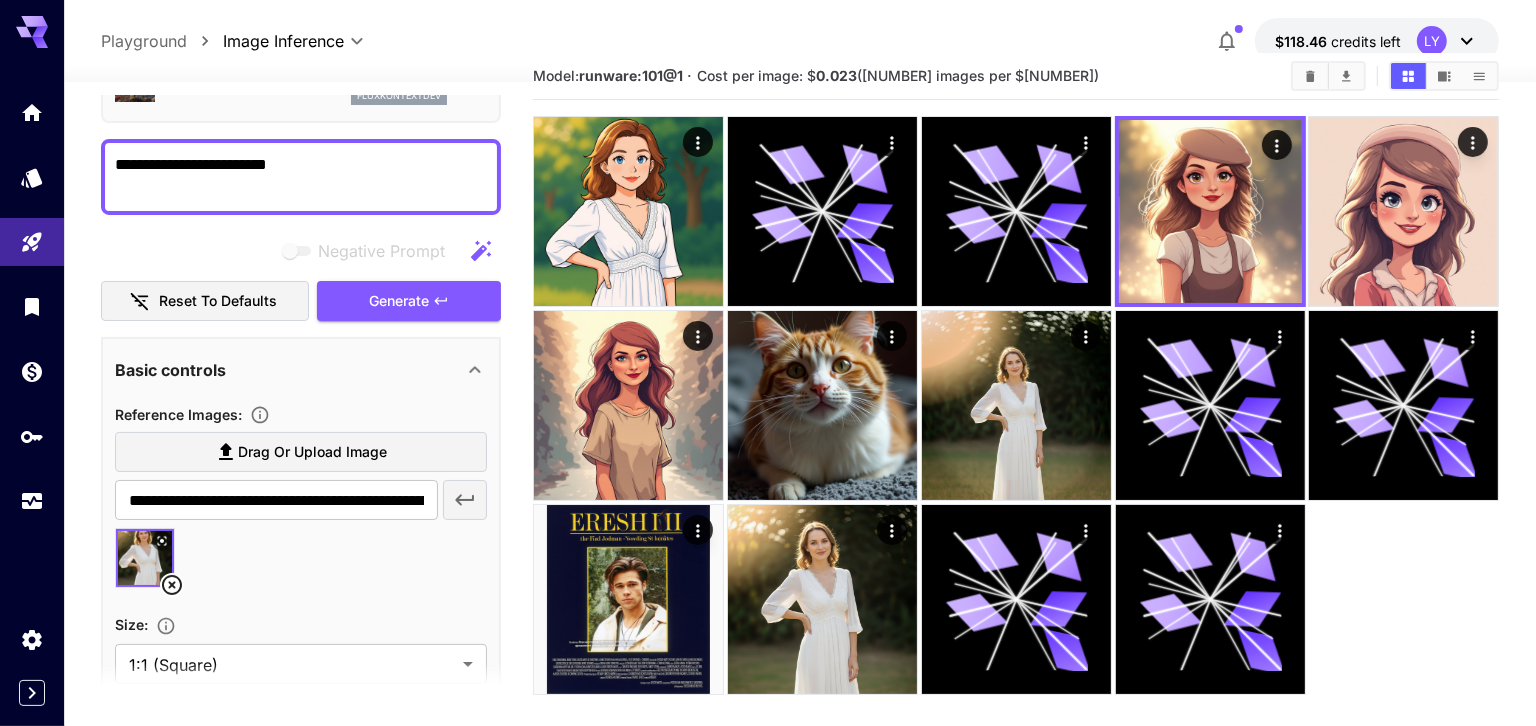 scroll, scrollTop: 0, scrollLeft: 0, axis: both 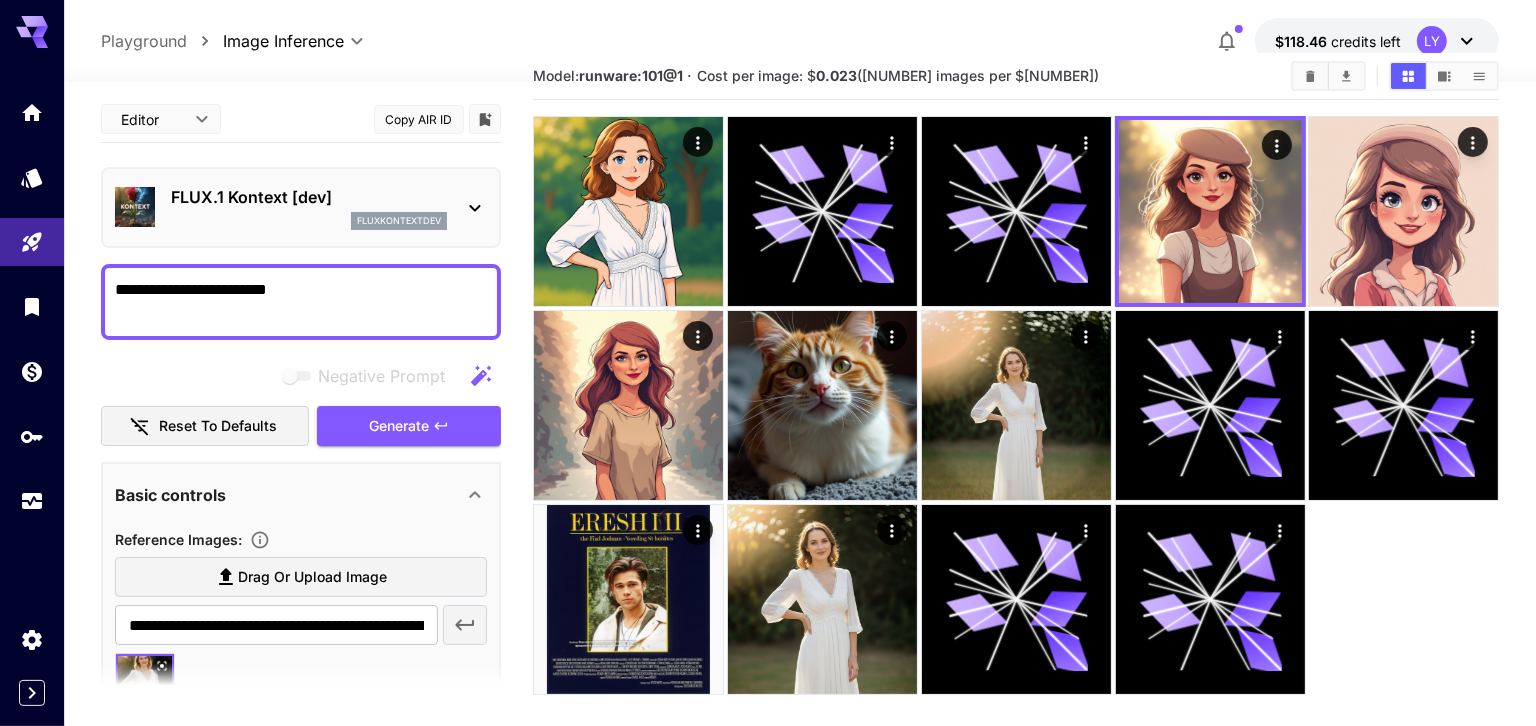 click on "FLUX.1 Kontext [dev]" at bounding box center [309, 197] 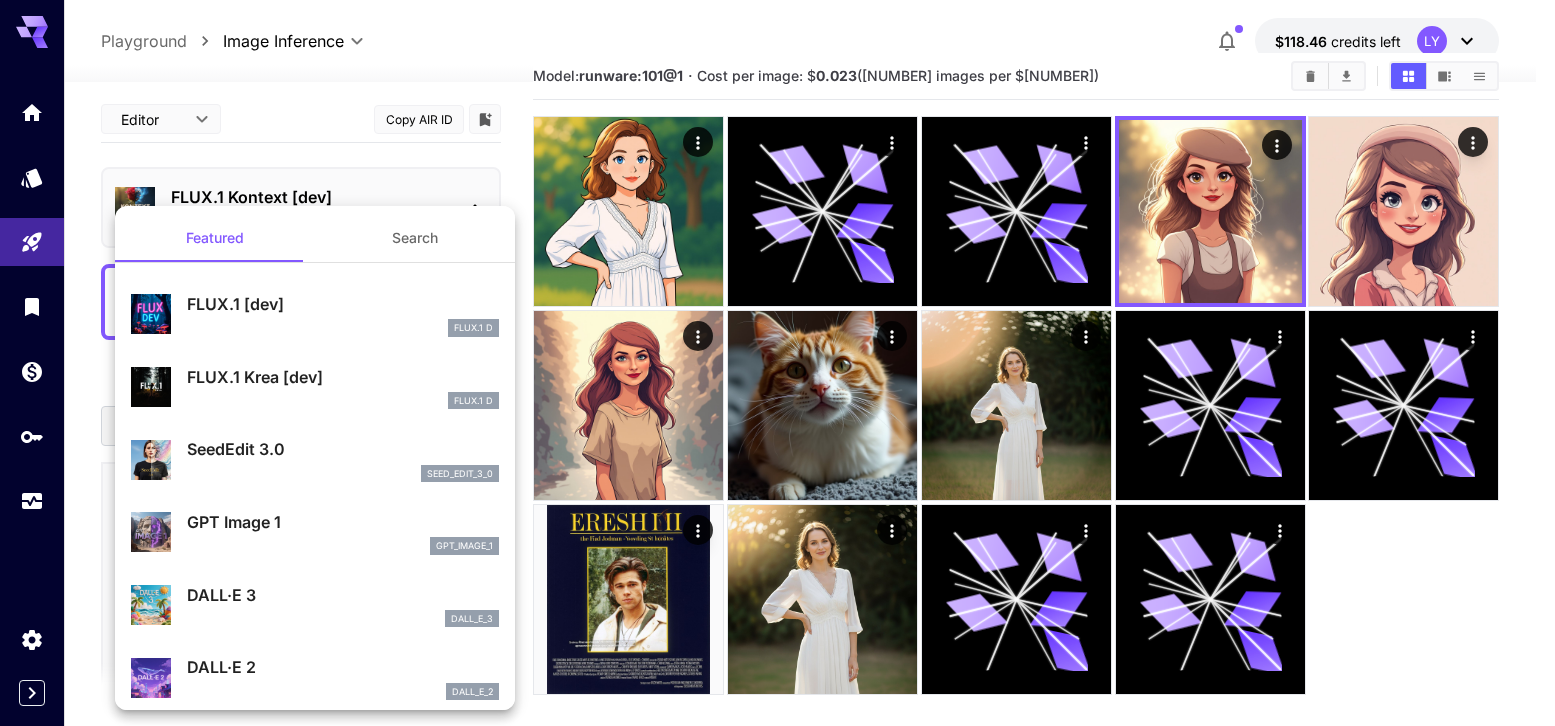 click at bounding box center (777, 363) 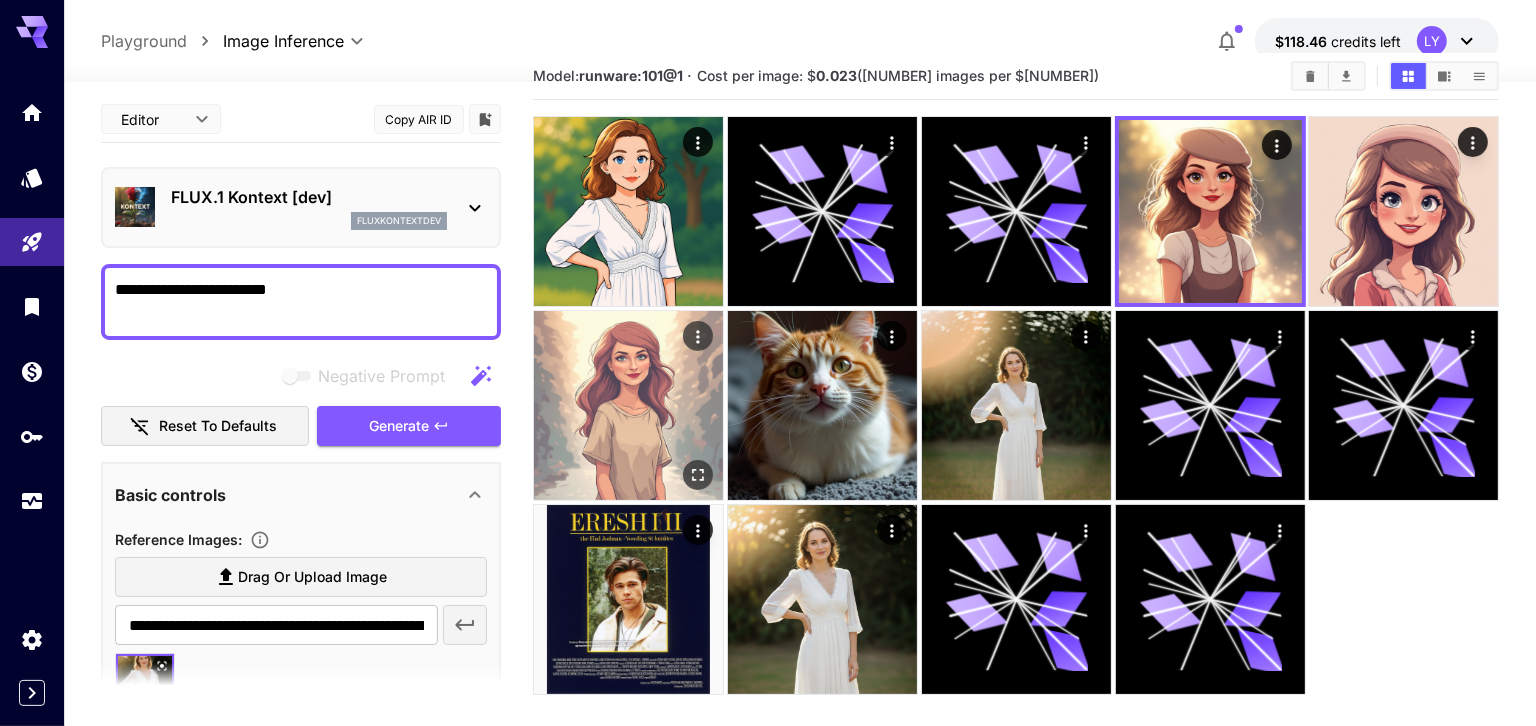 click at bounding box center (628, 405) 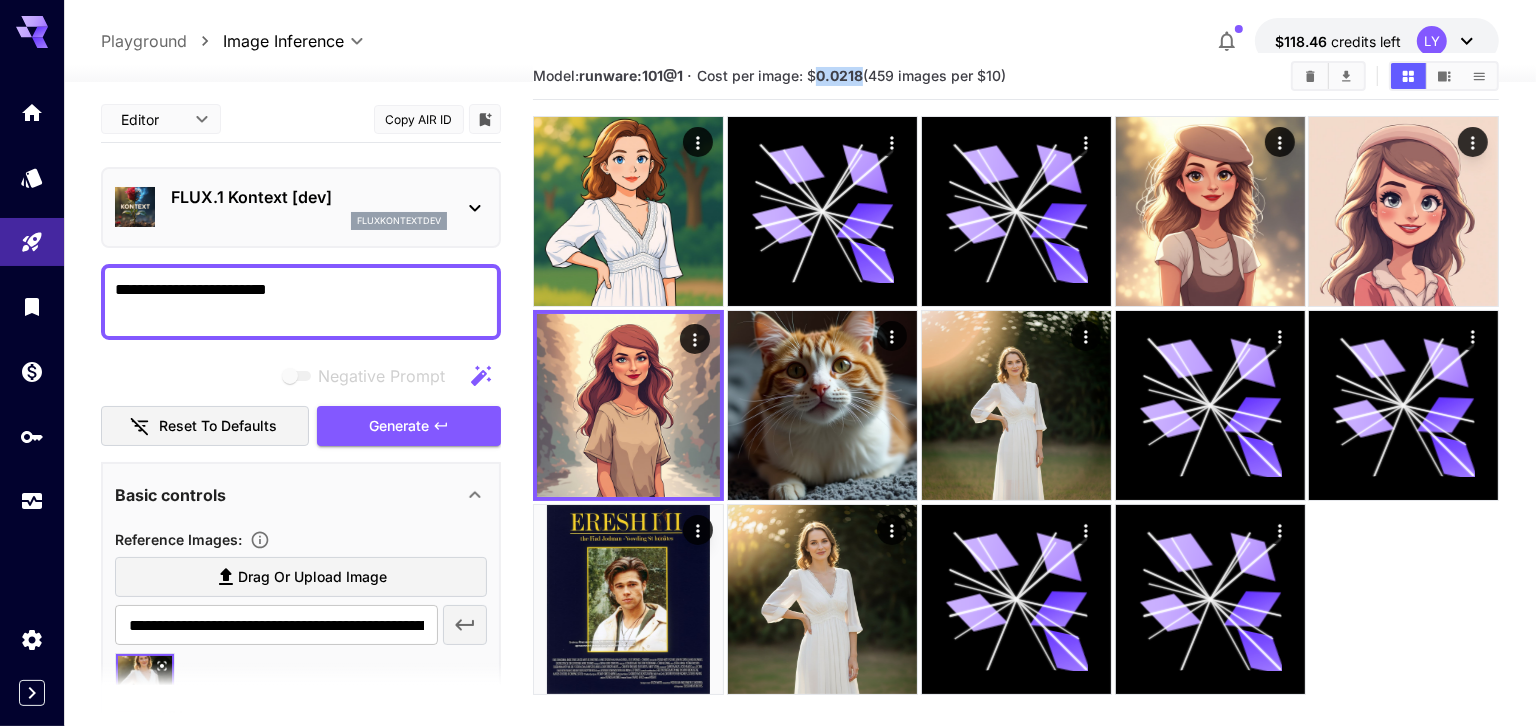 drag, startPoint x: 866, startPoint y: 71, endPoint x: 817, endPoint y: 72, distance: 49.010204 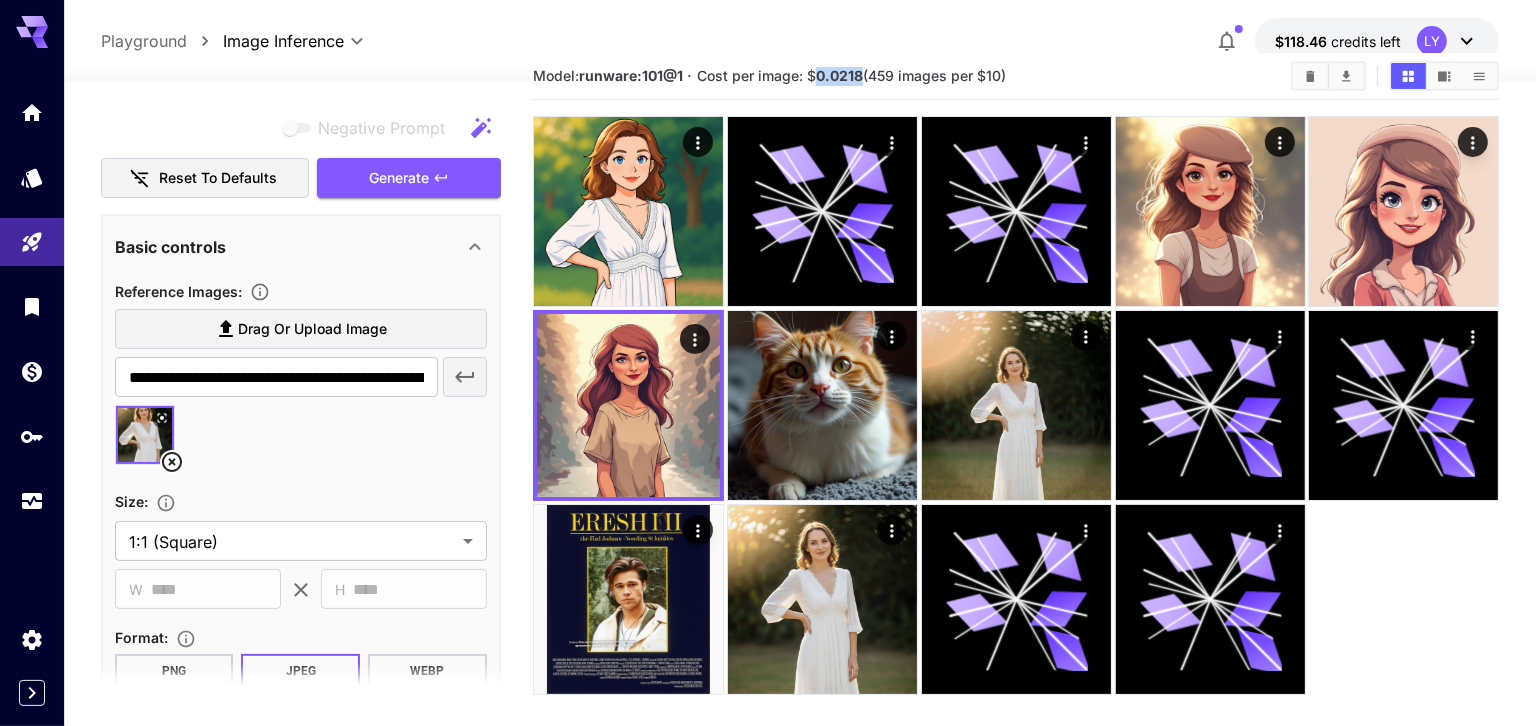 scroll, scrollTop: 435, scrollLeft: 0, axis: vertical 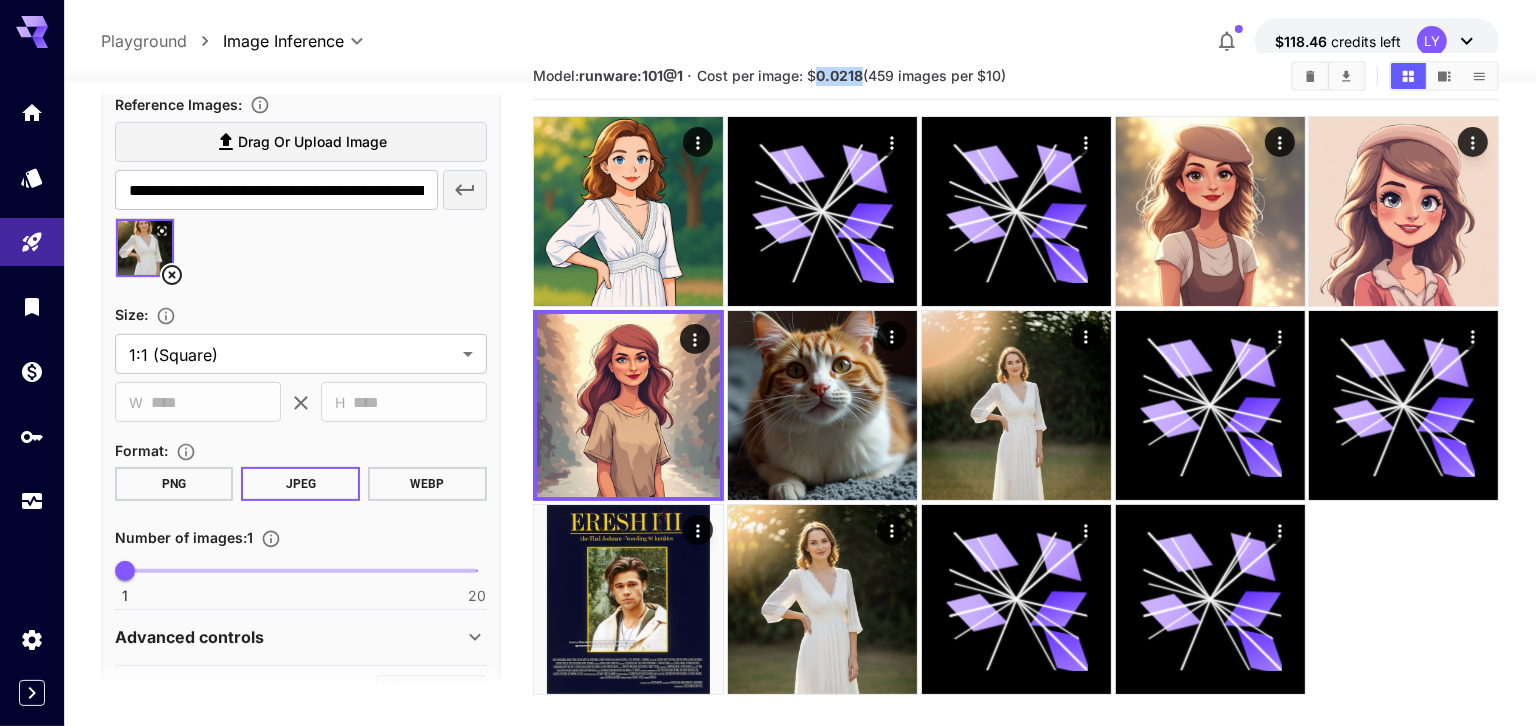 click 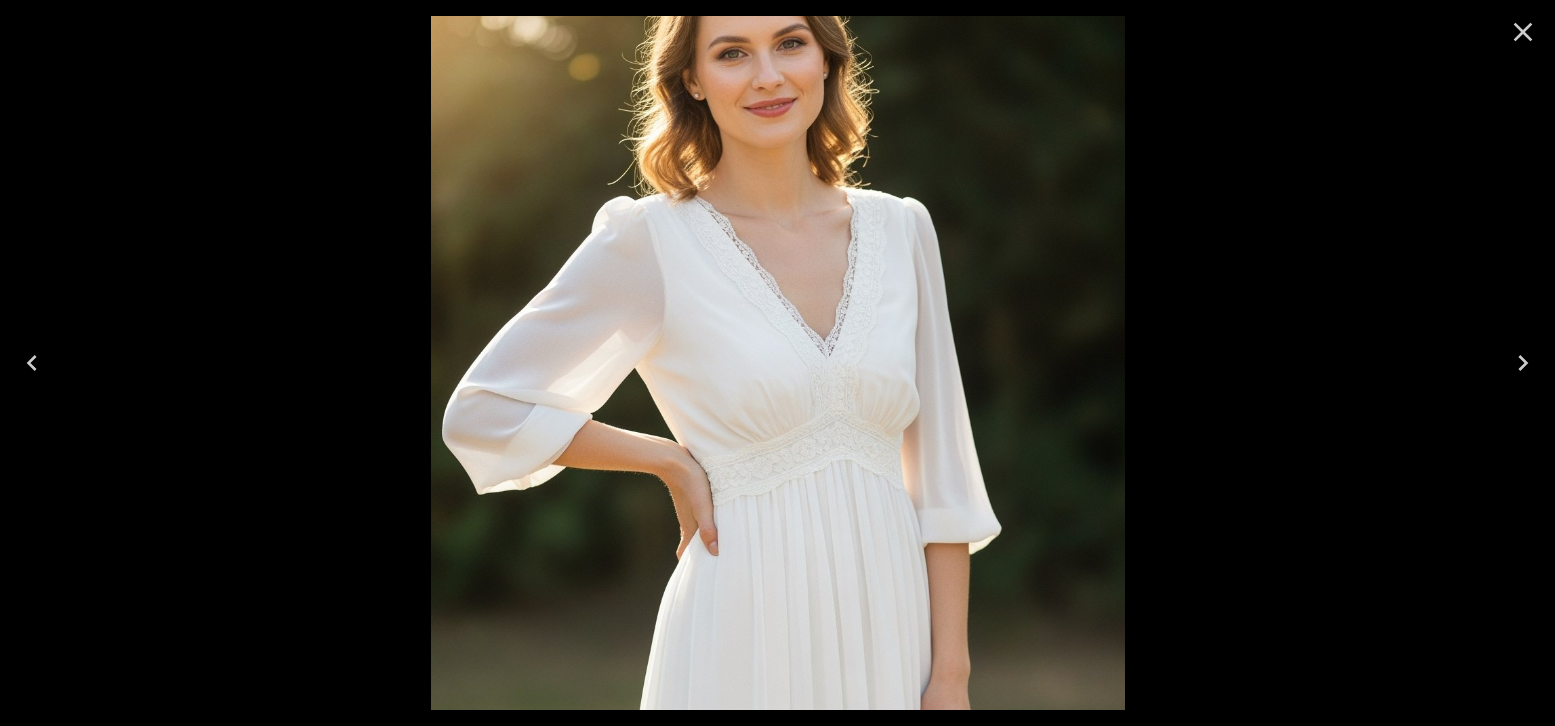 click 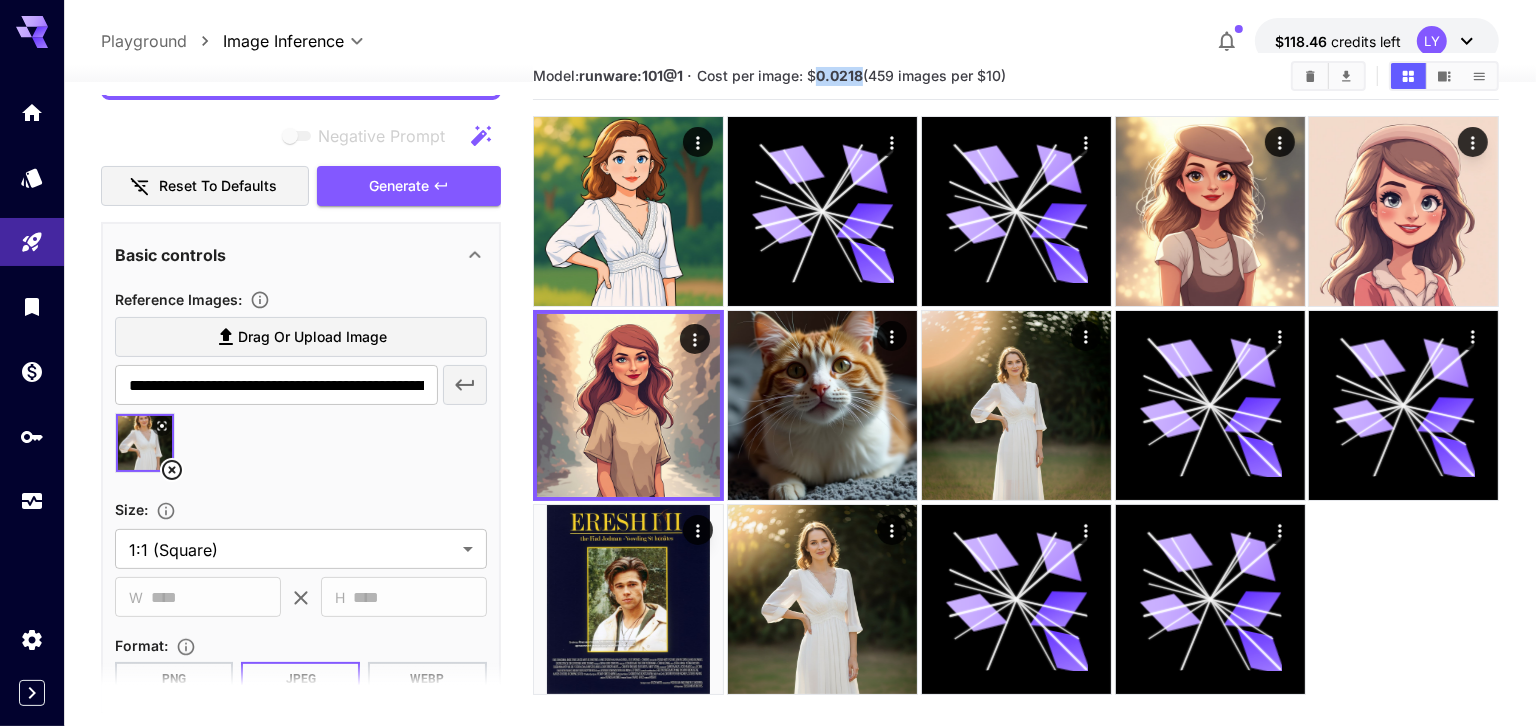 scroll, scrollTop: 258, scrollLeft: 0, axis: vertical 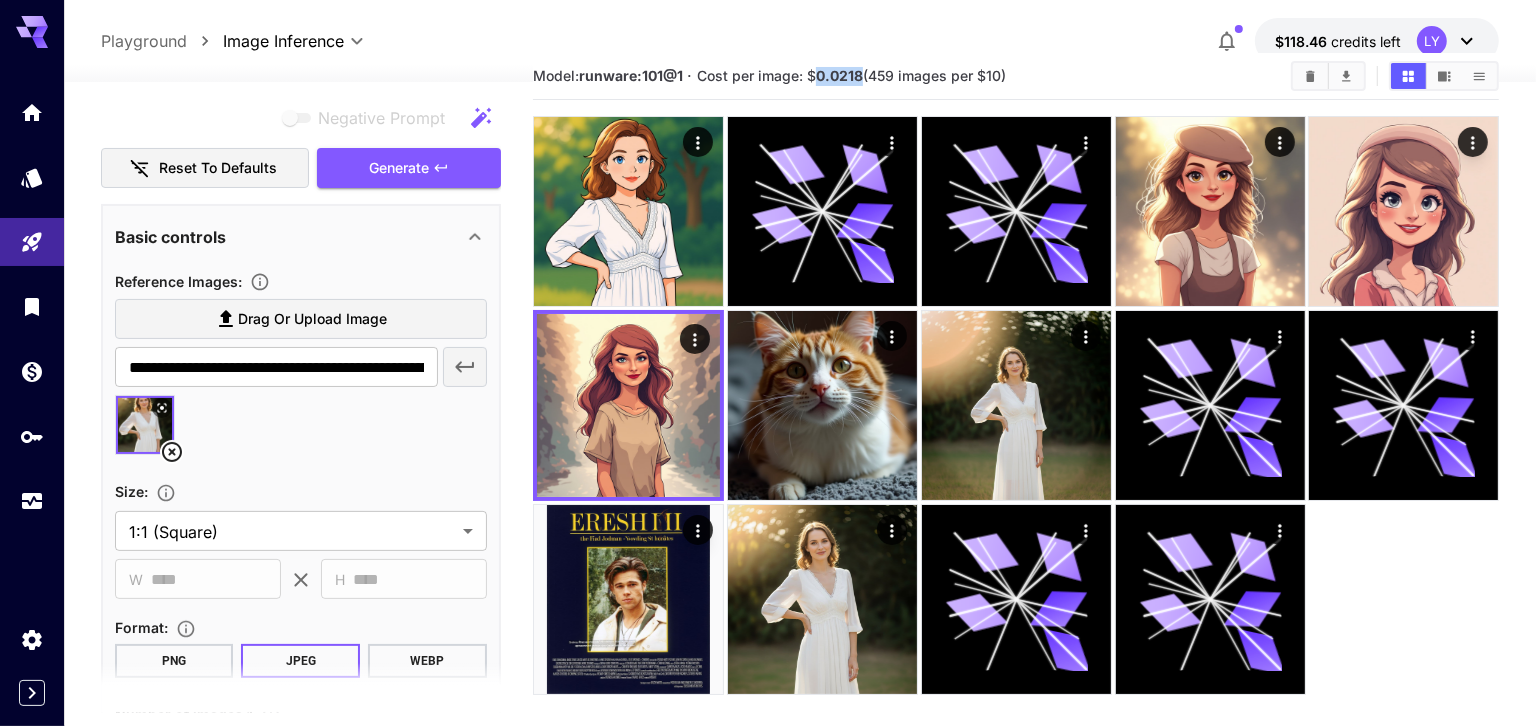 click 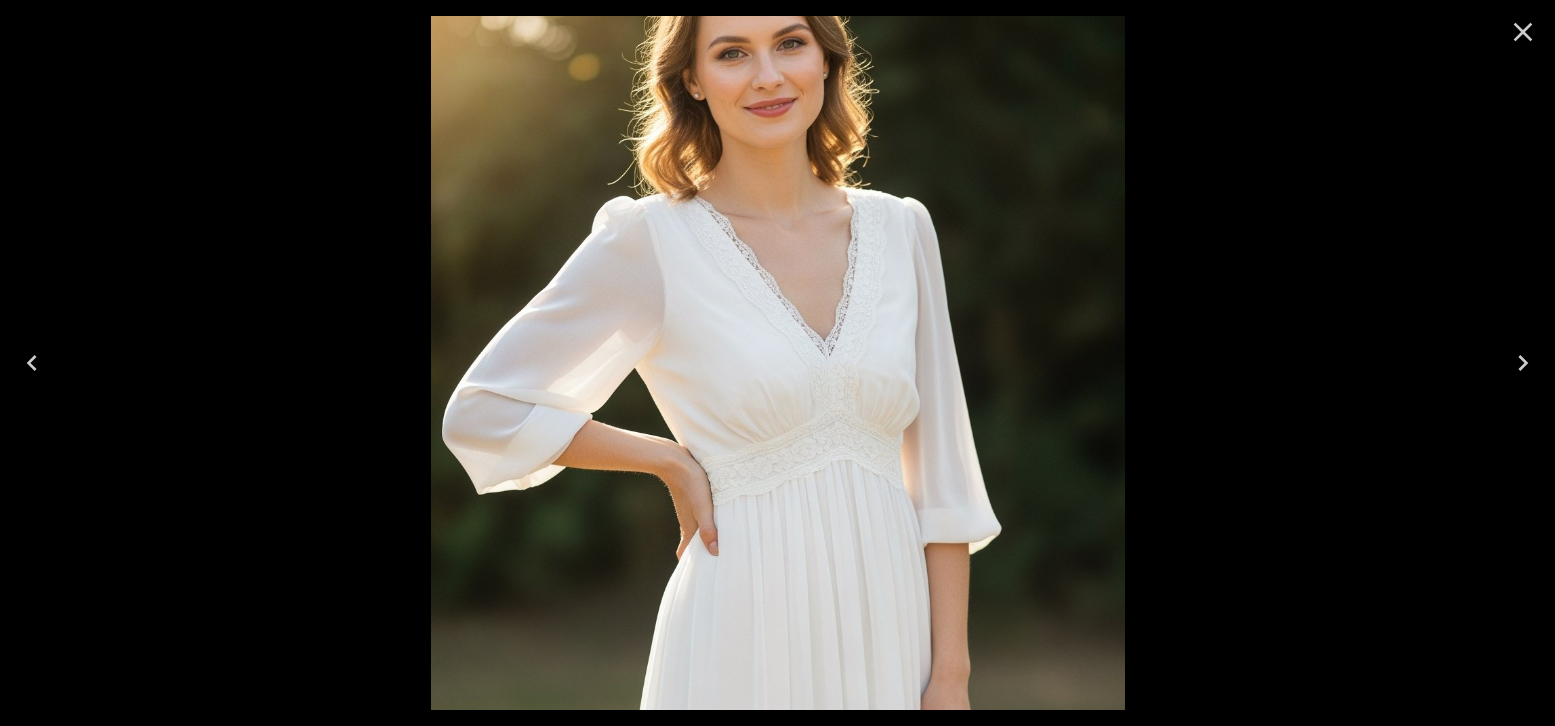 click 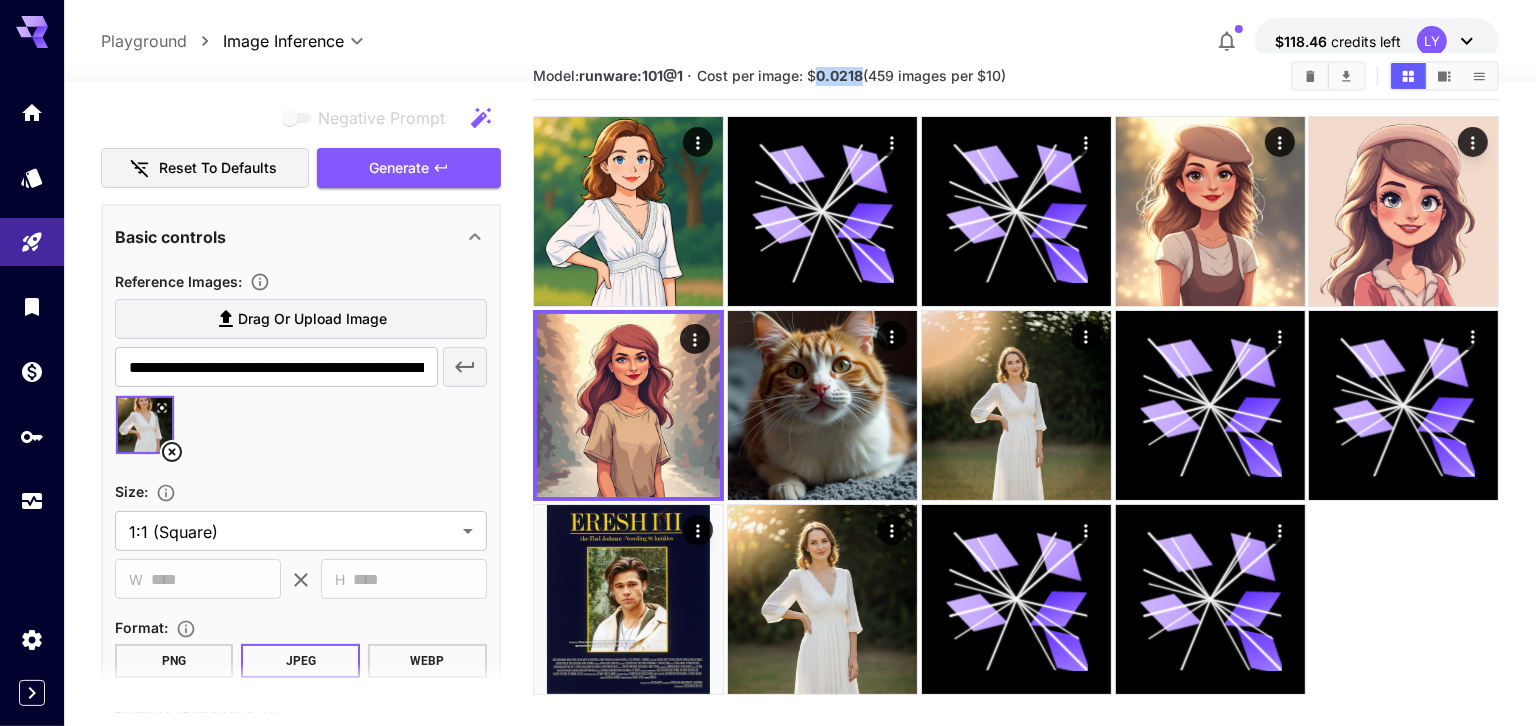 click 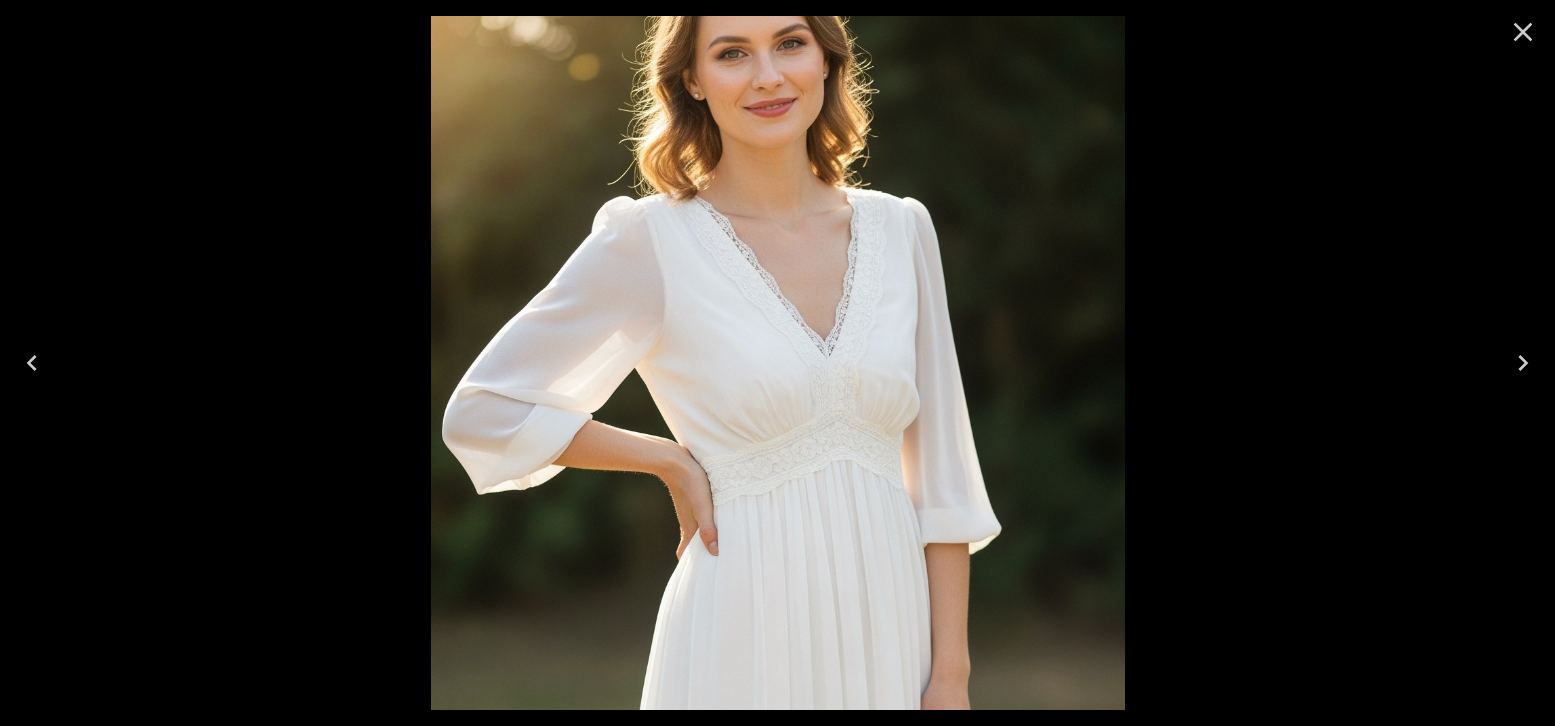 click 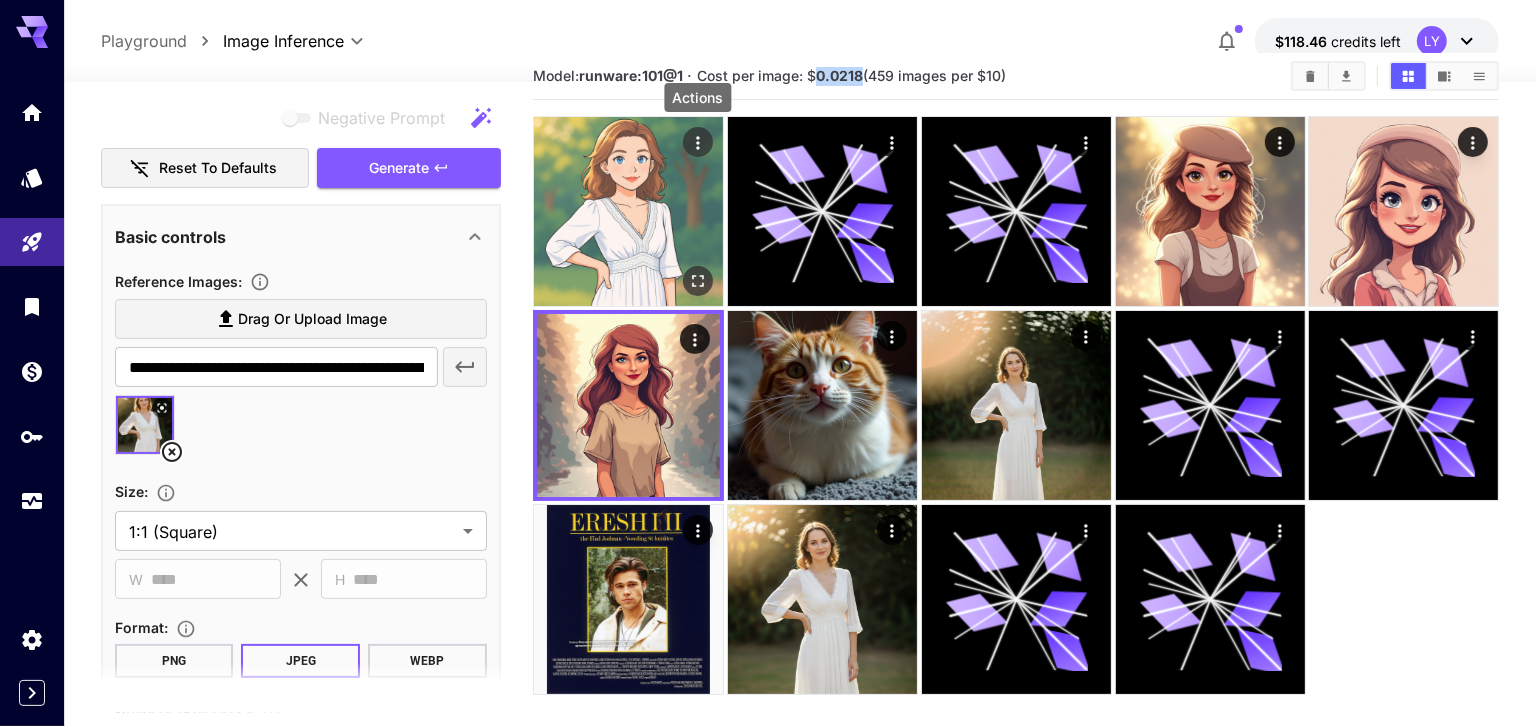 click 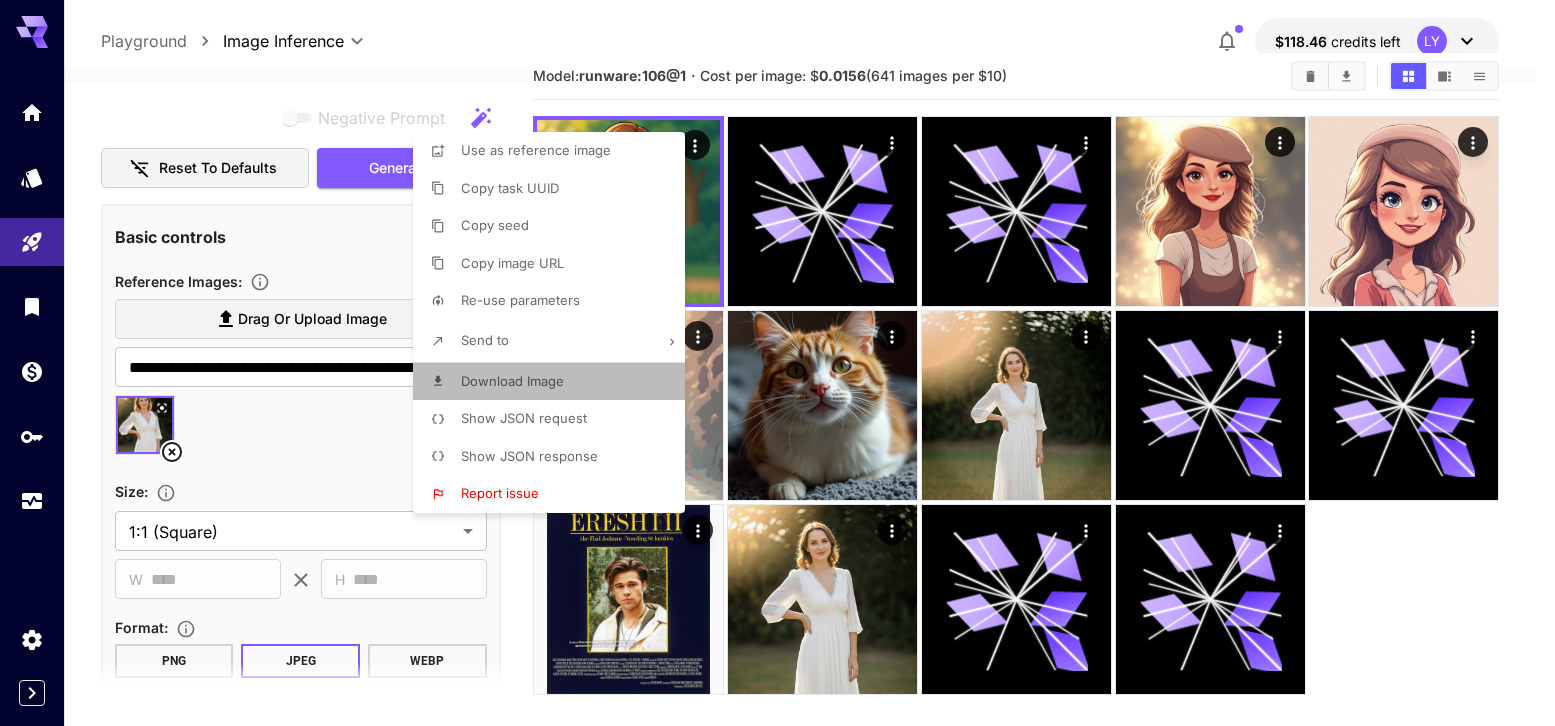click on "Download Image" at bounding box center [512, 381] 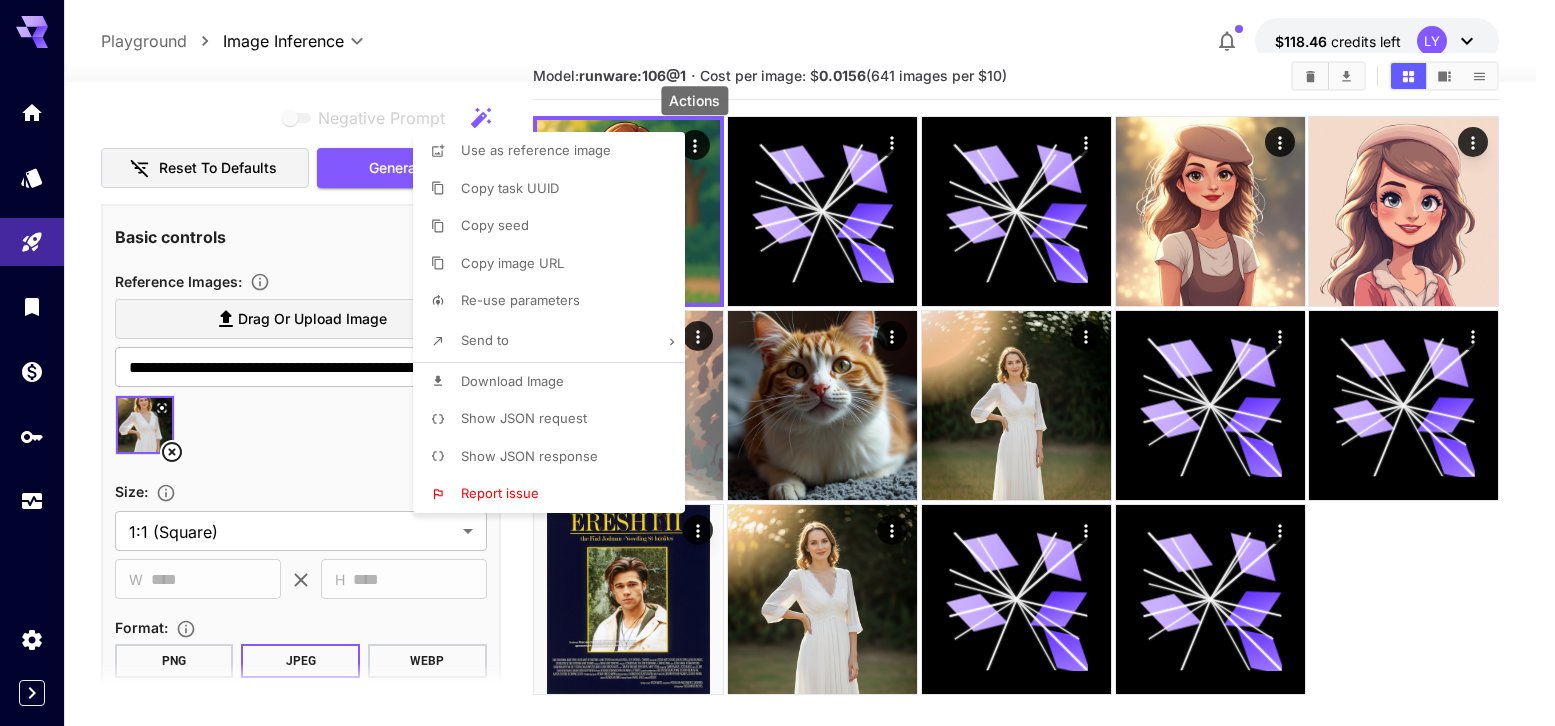 click at bounding box center [777, 363] 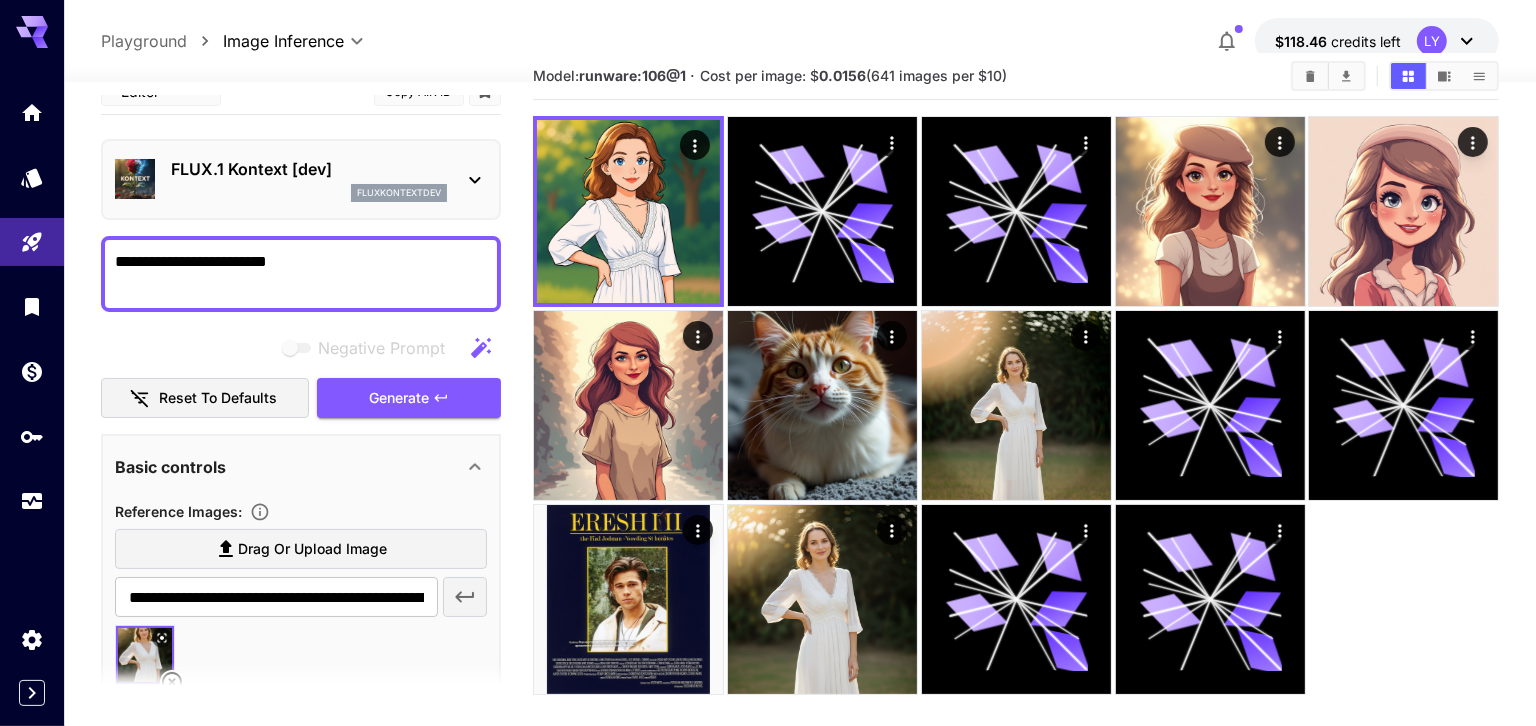scroll, scrollTop: 0, scrollLeft: 0, axis: both 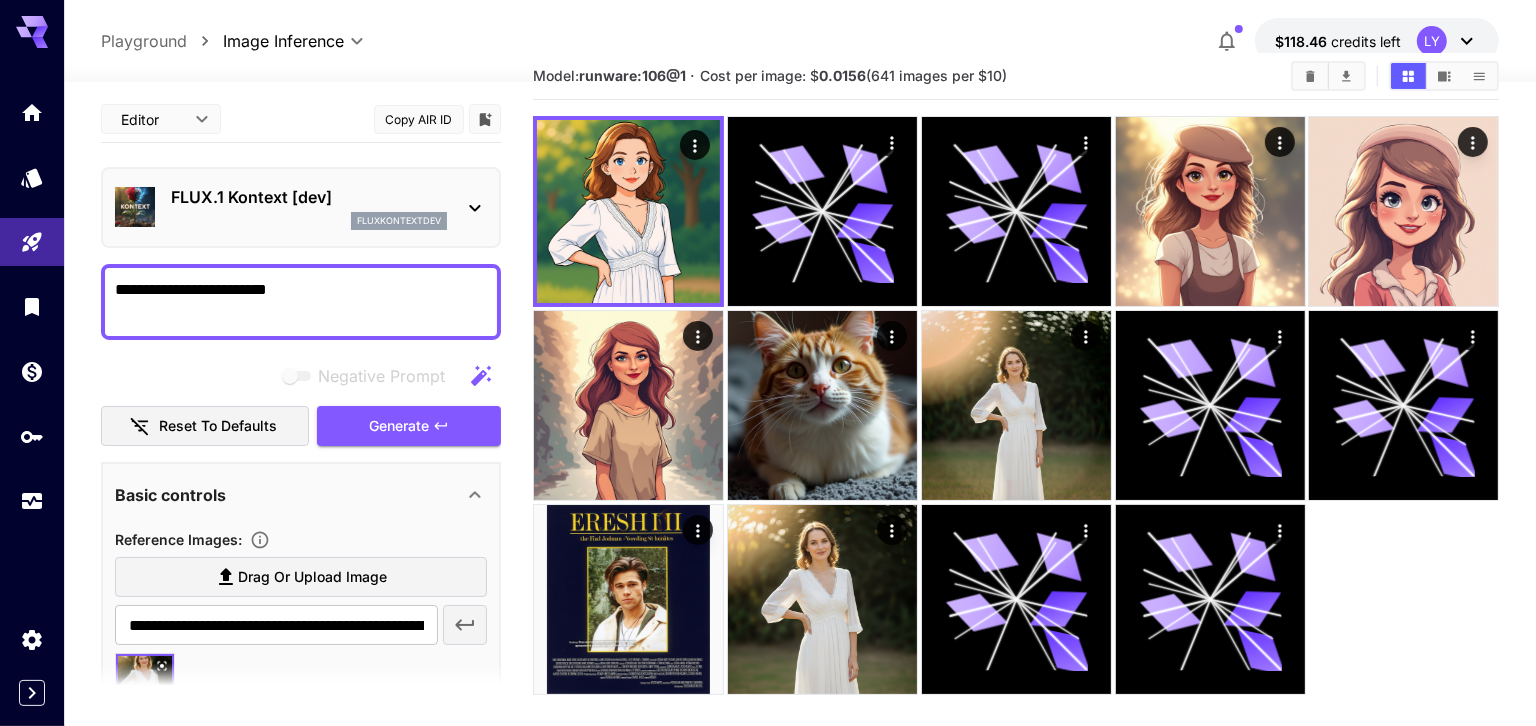 click on "FLUX.1 Kontext [dev]" at bounding box center (309, 197) 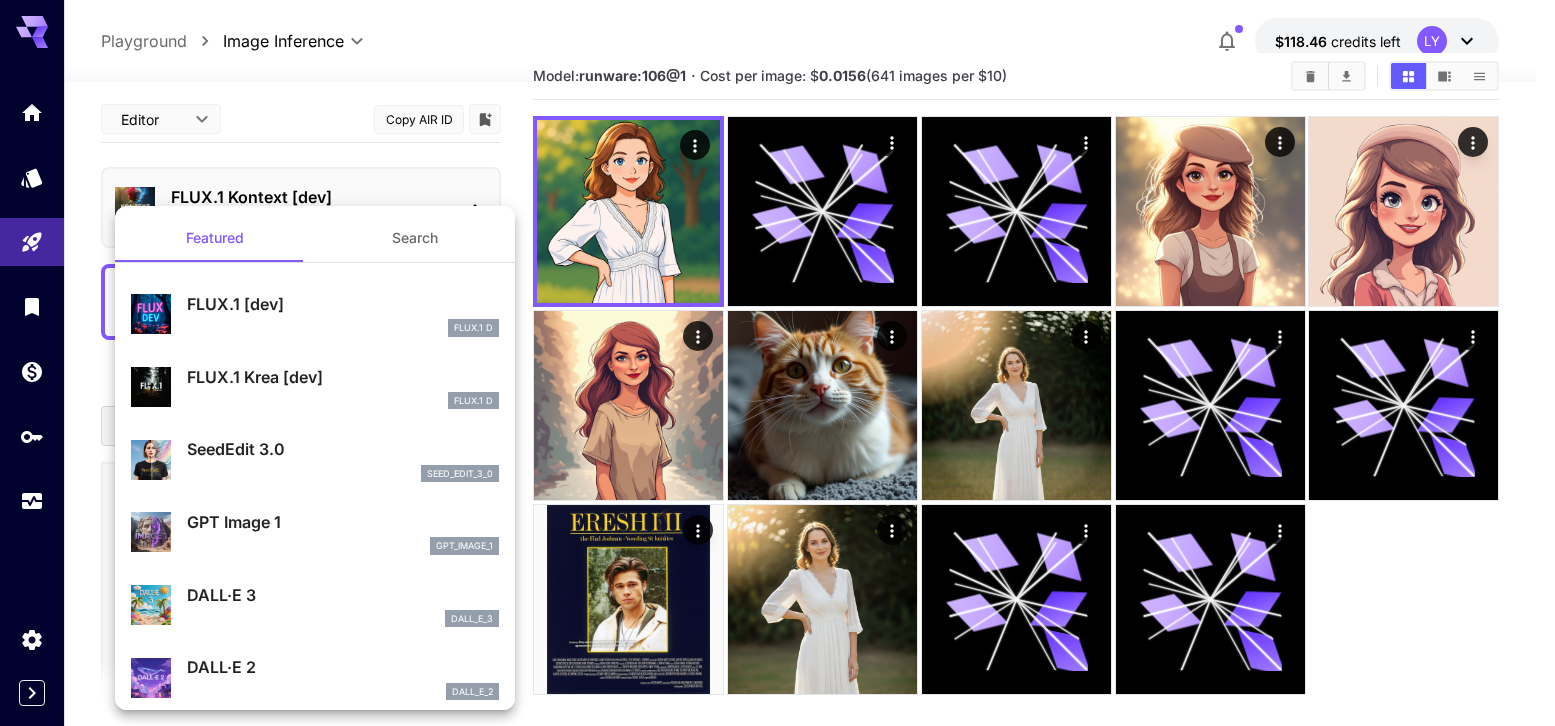 click on "FLUX.1 [dev]" at bounding box center [343, 304] 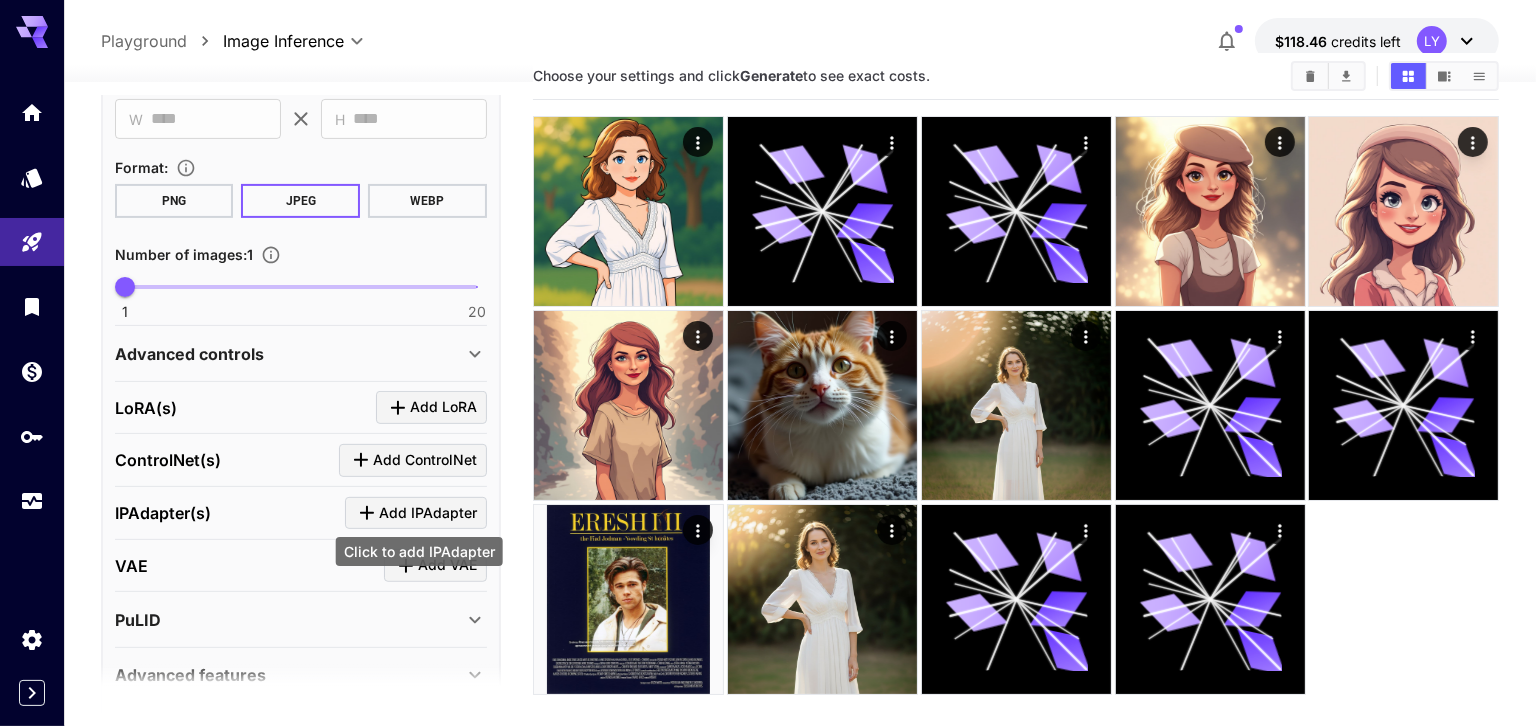 scroll, scrollTop: 556, scrollLeft: 0, axis: vertical 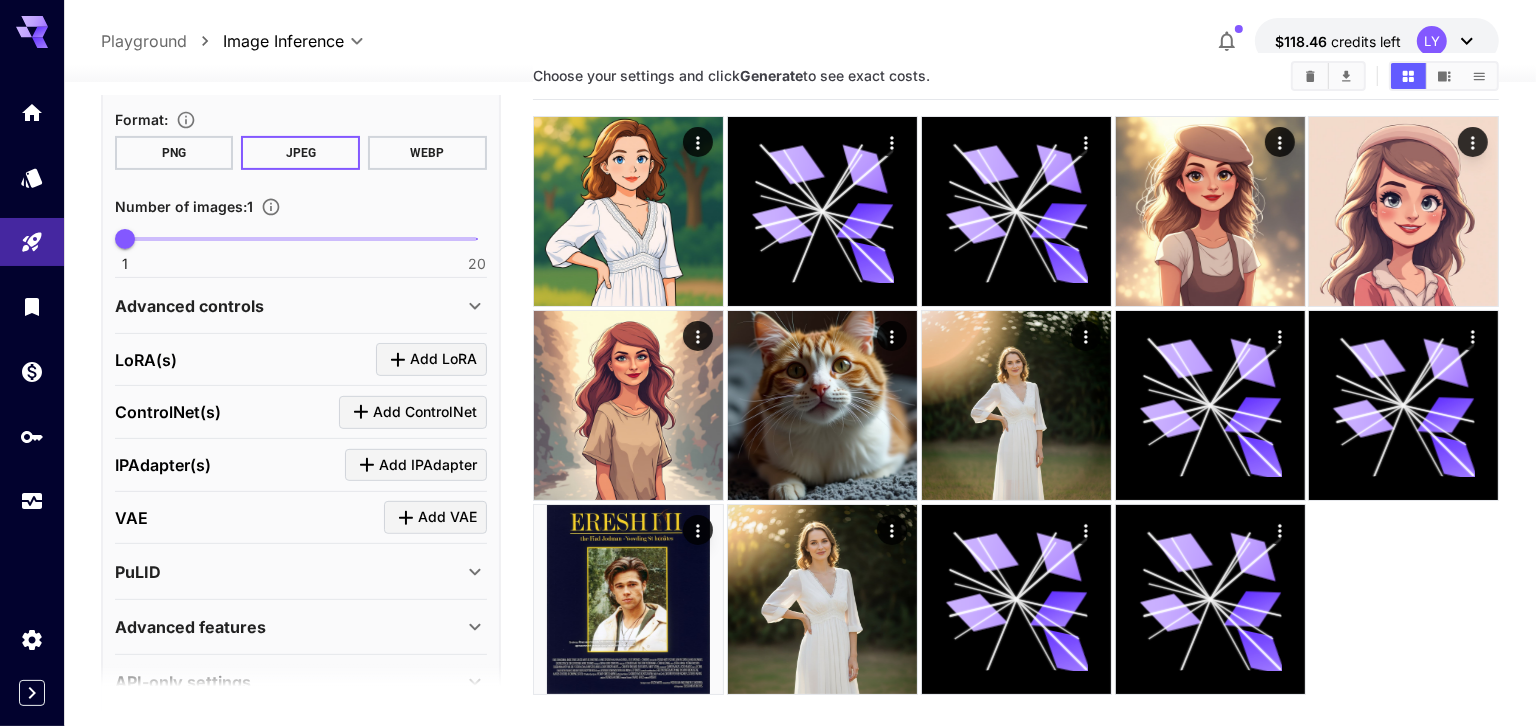 click on "PuLID" at bounding box center [289, 572] 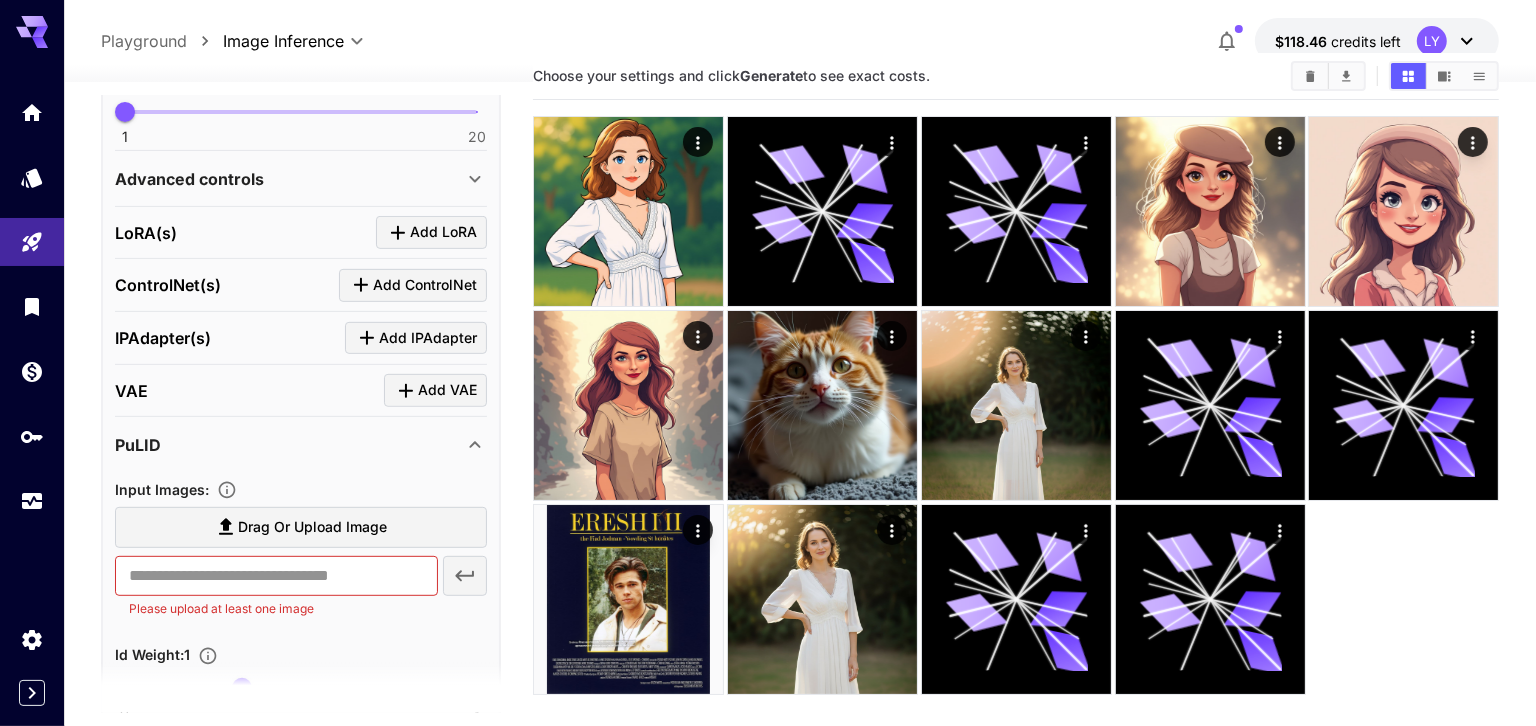 scroll, scrollTop: 788, scrollLeft: 0, axis: vertical 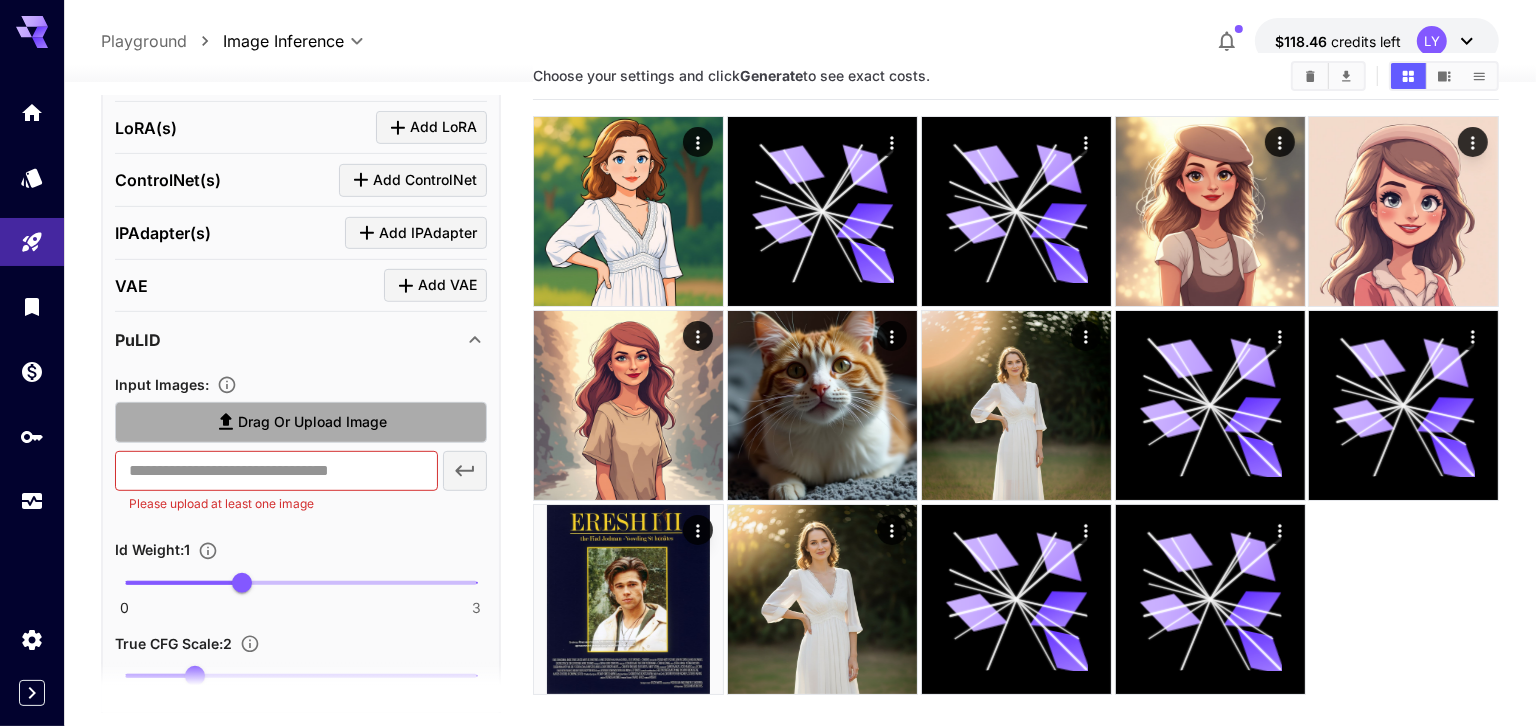 click on "Drag or upload image" at bounding box center (312, 422) 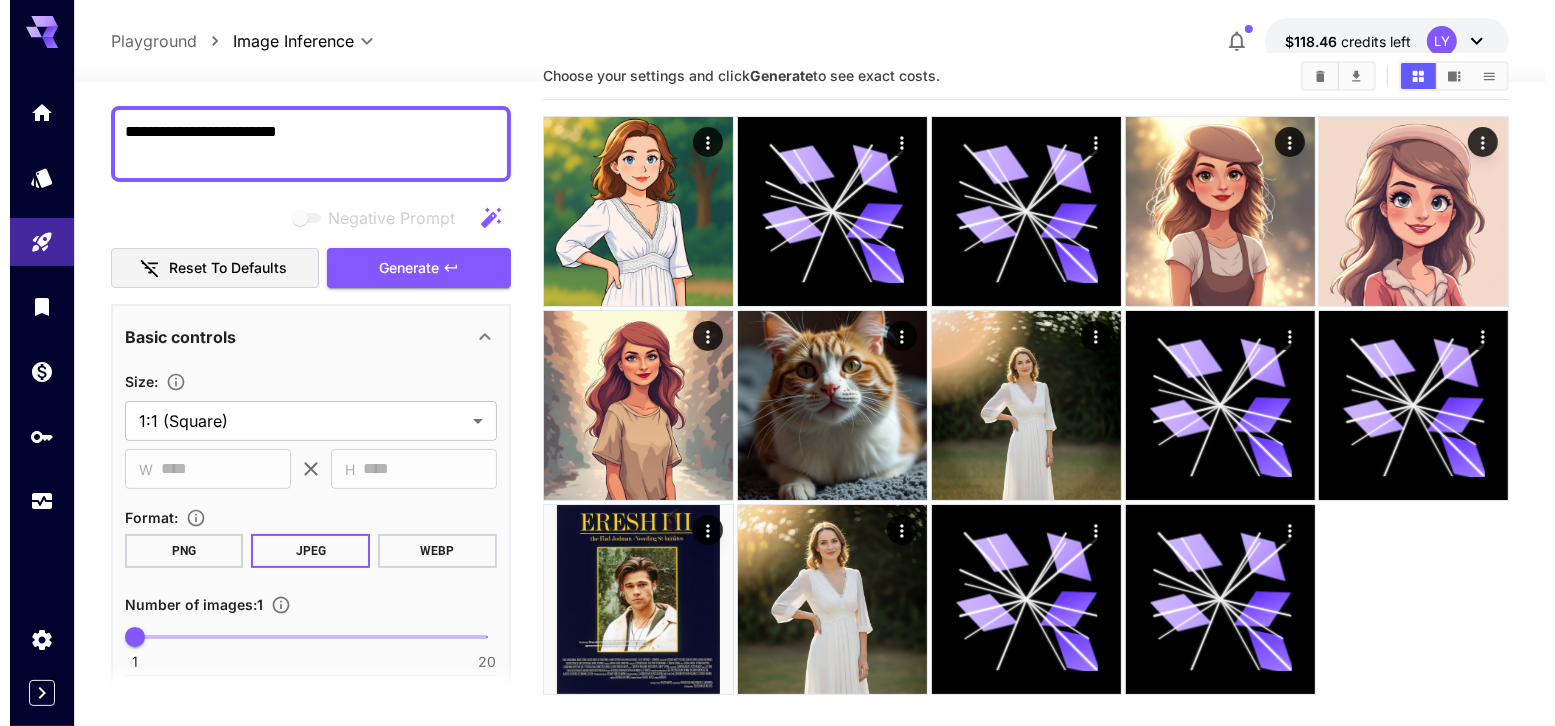 scroll, scrollTop: 0, scrollLeft: 0, axis: both 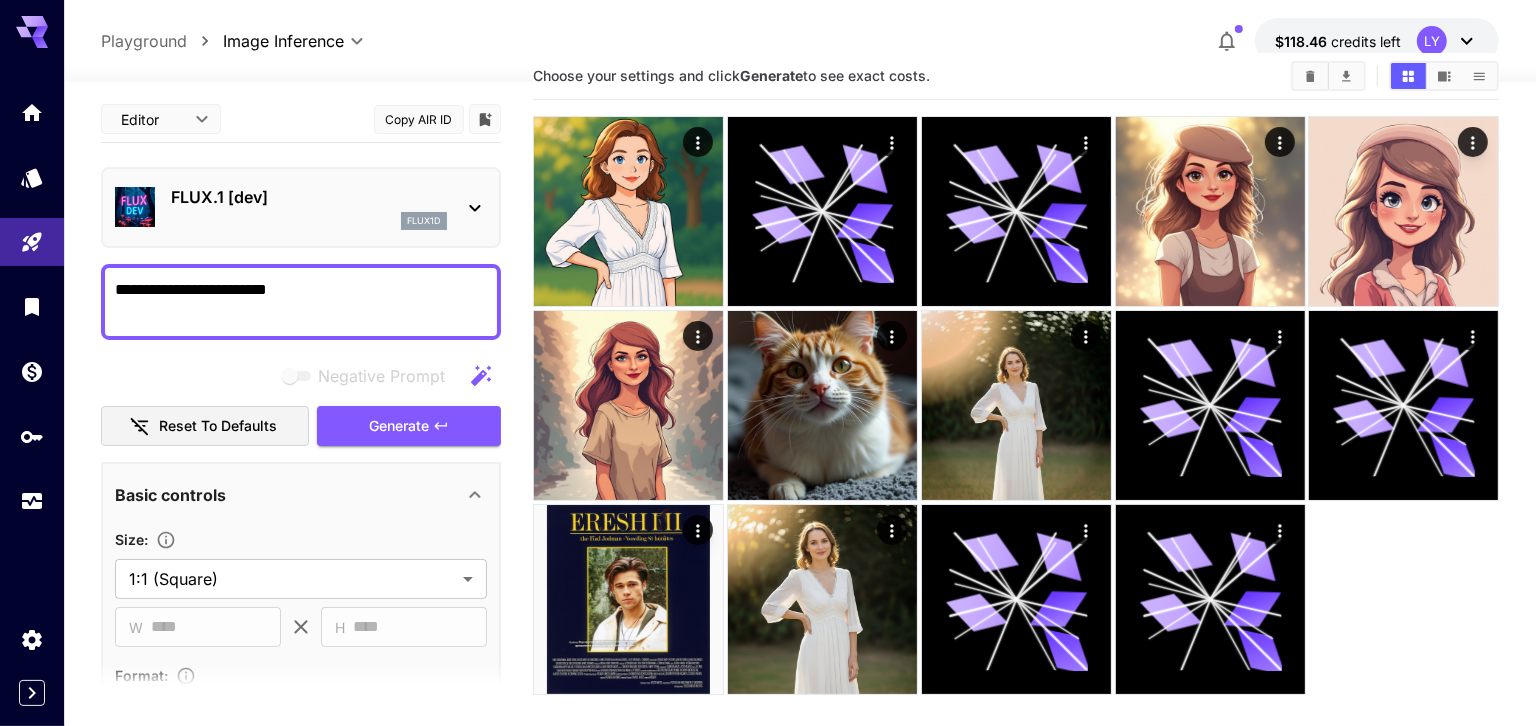 click on "**********" at bounding box center (301, 302) 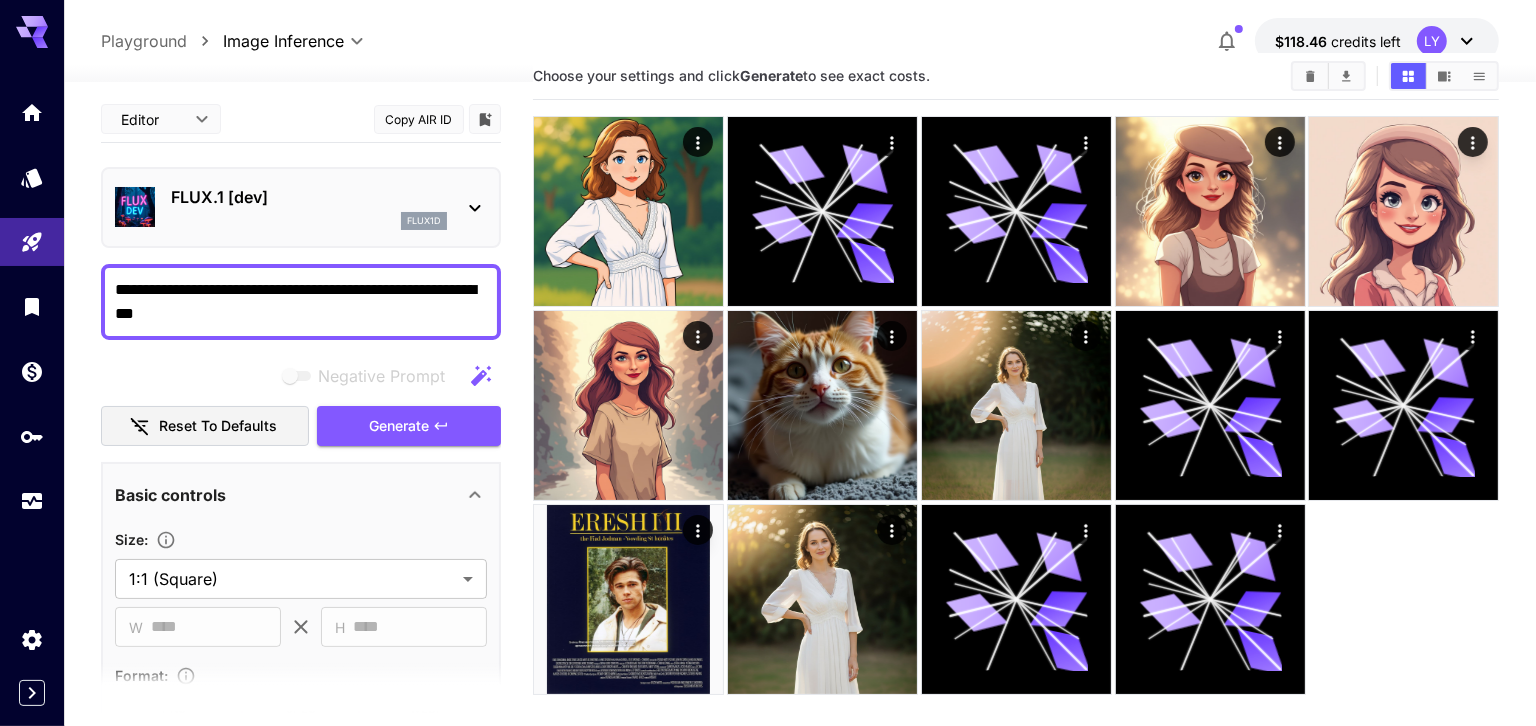 type on "**********" 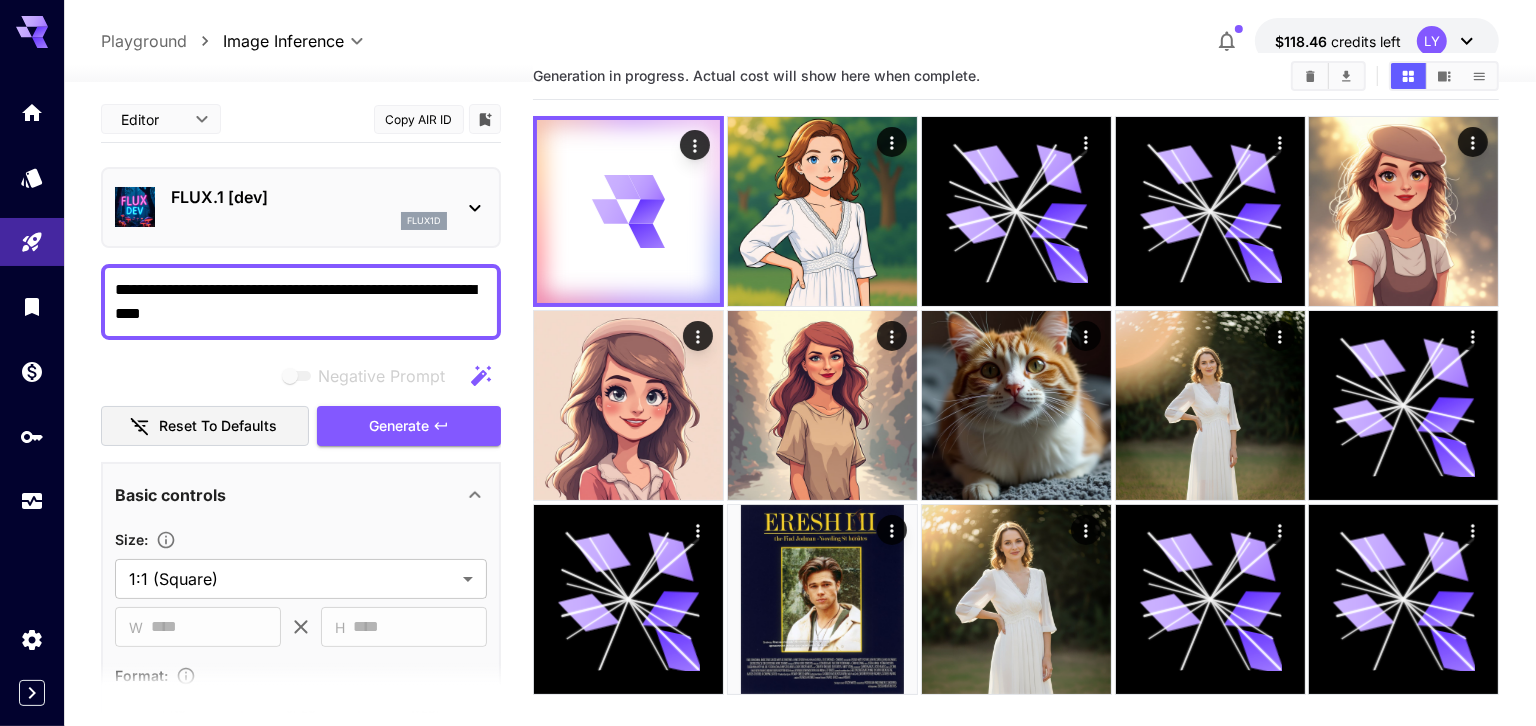 type on "**********" 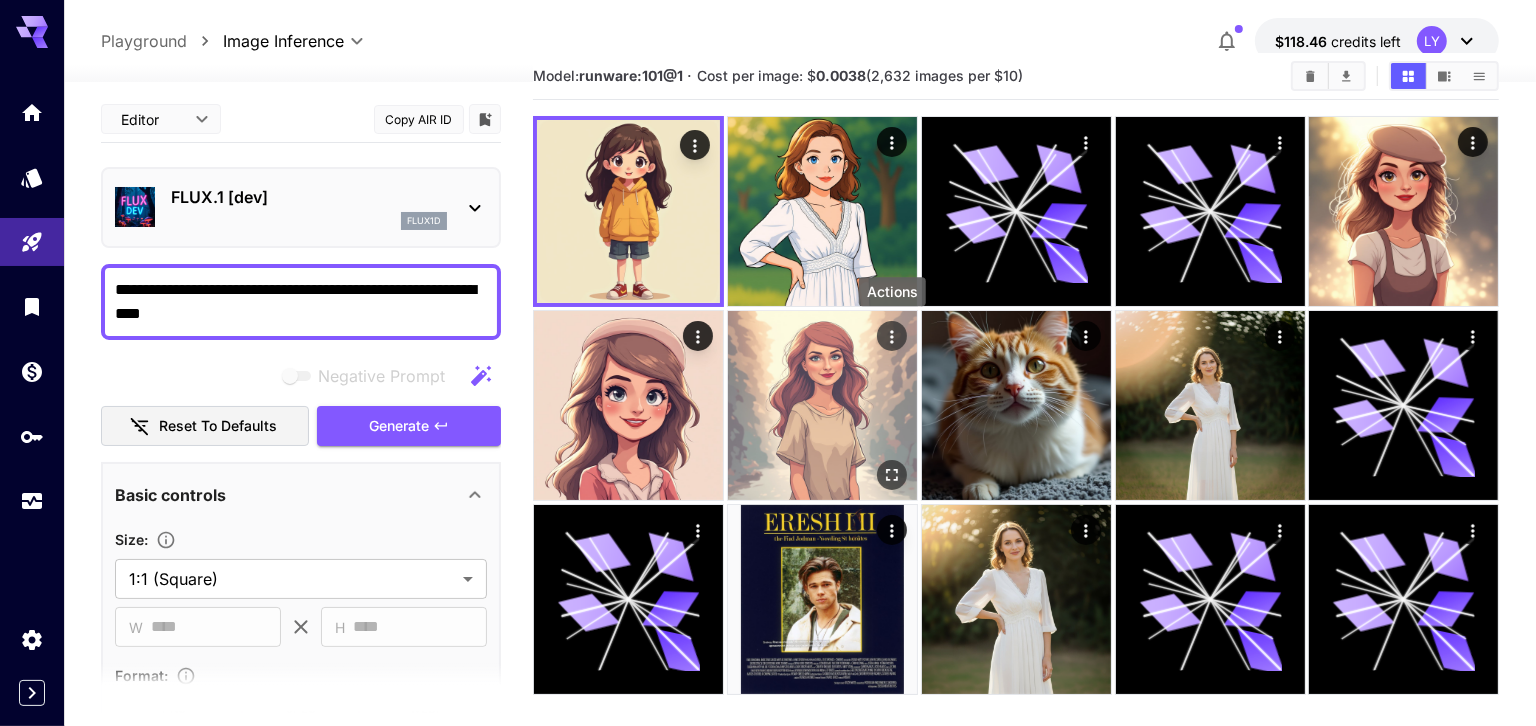type on "**********" 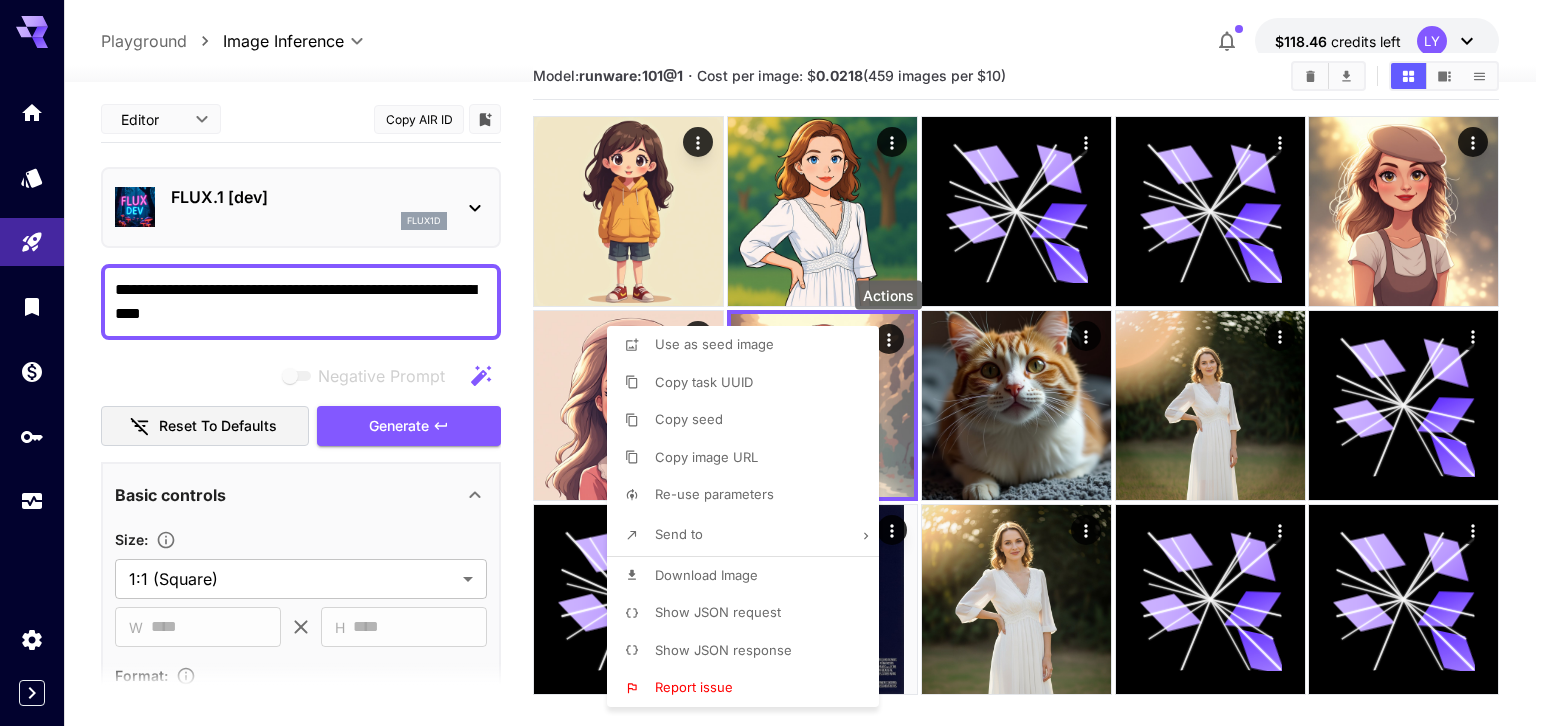 click on "Download Image" at bounding box center (706, 575) 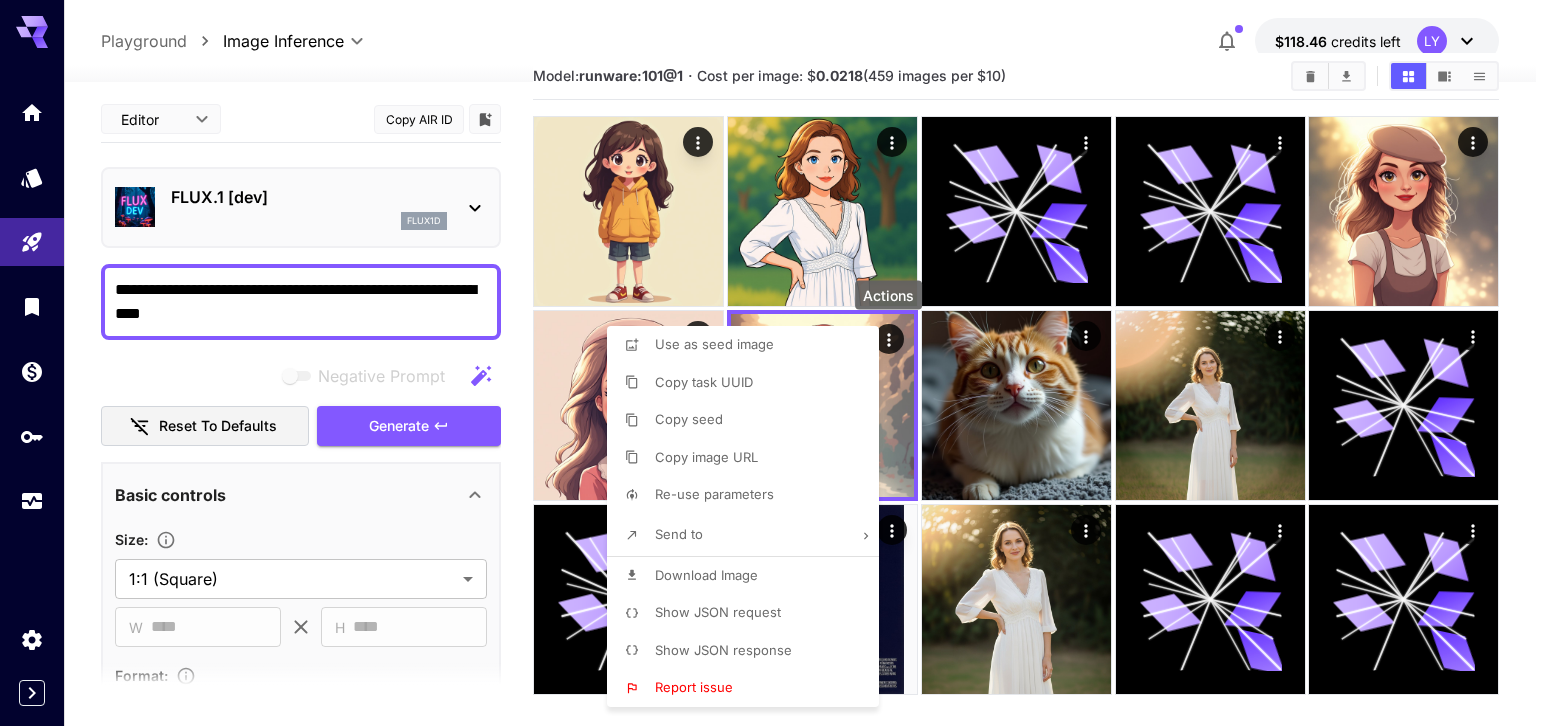 click at bounding box center [777, 363] 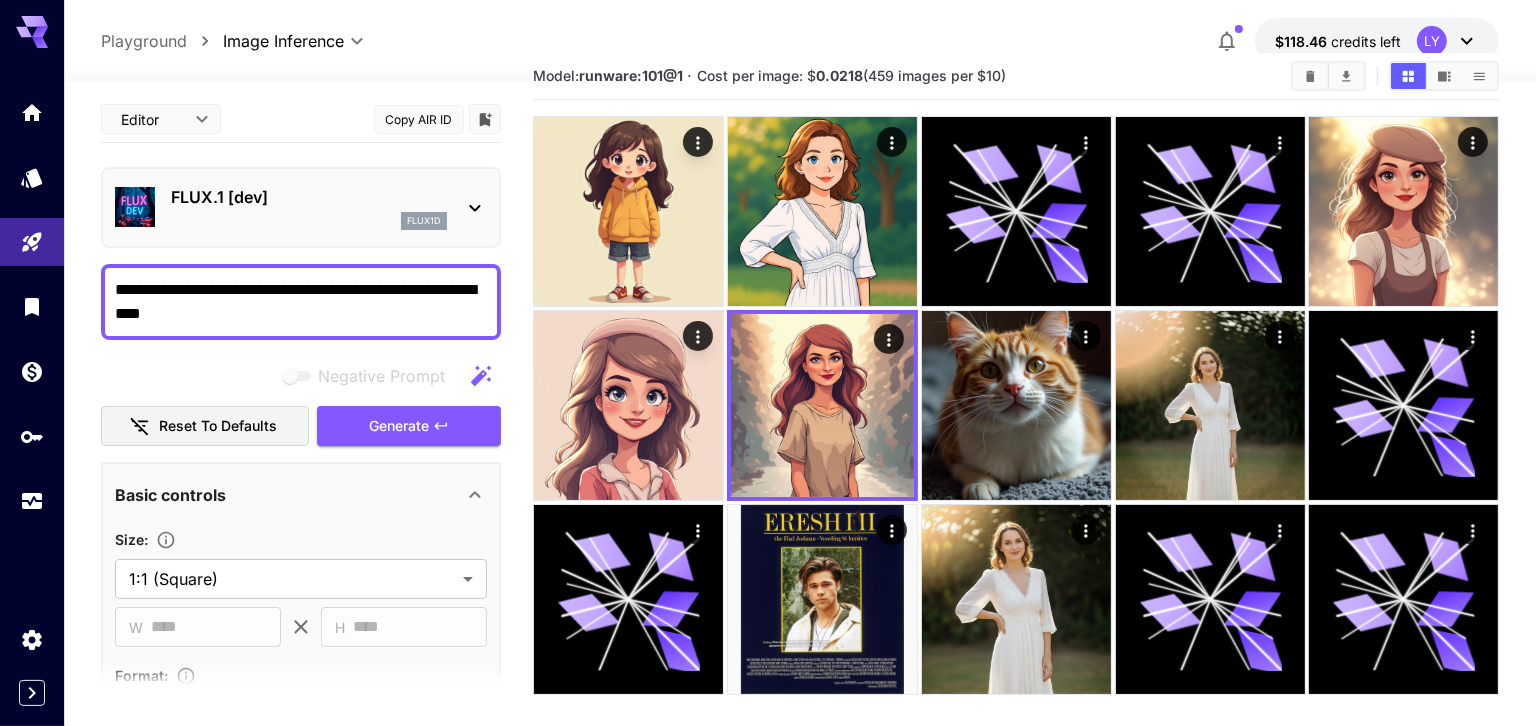 click on "FLUX.1 [dev] flux1d" at bounding box center (309, 207) 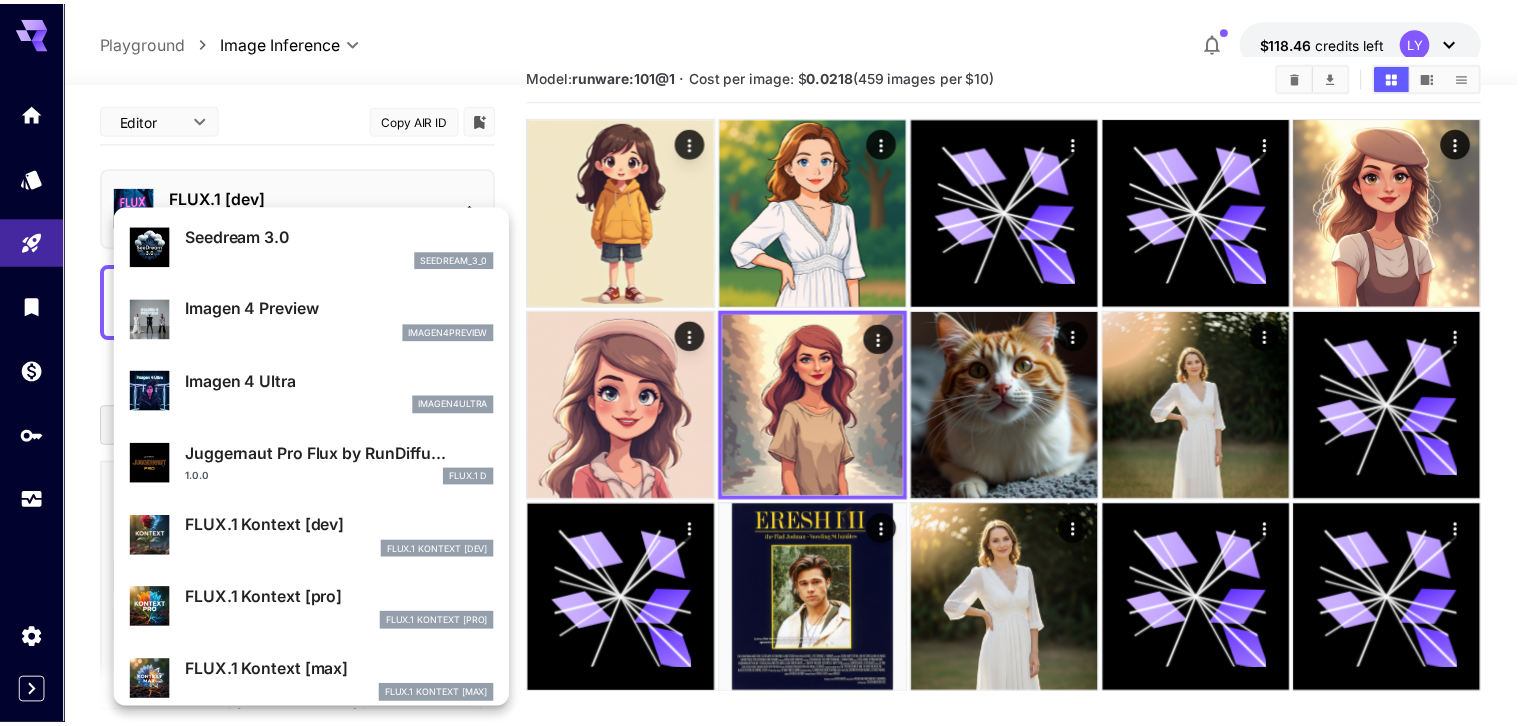 scroll, scrollTop: 506, scrollLeft: 0, axis: vertical 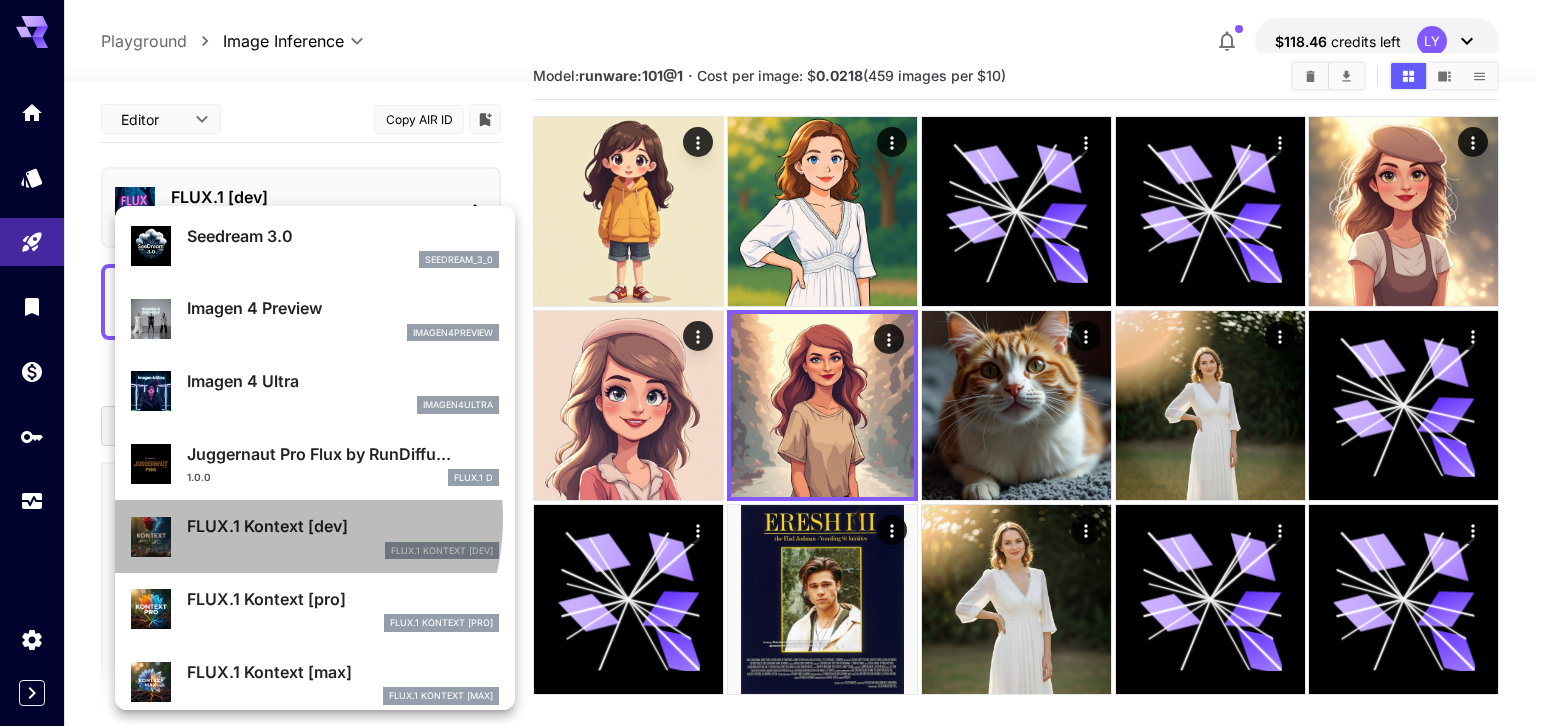 click on "FLUX.1 Kontext [dev]" at bounding box center (343, 526) 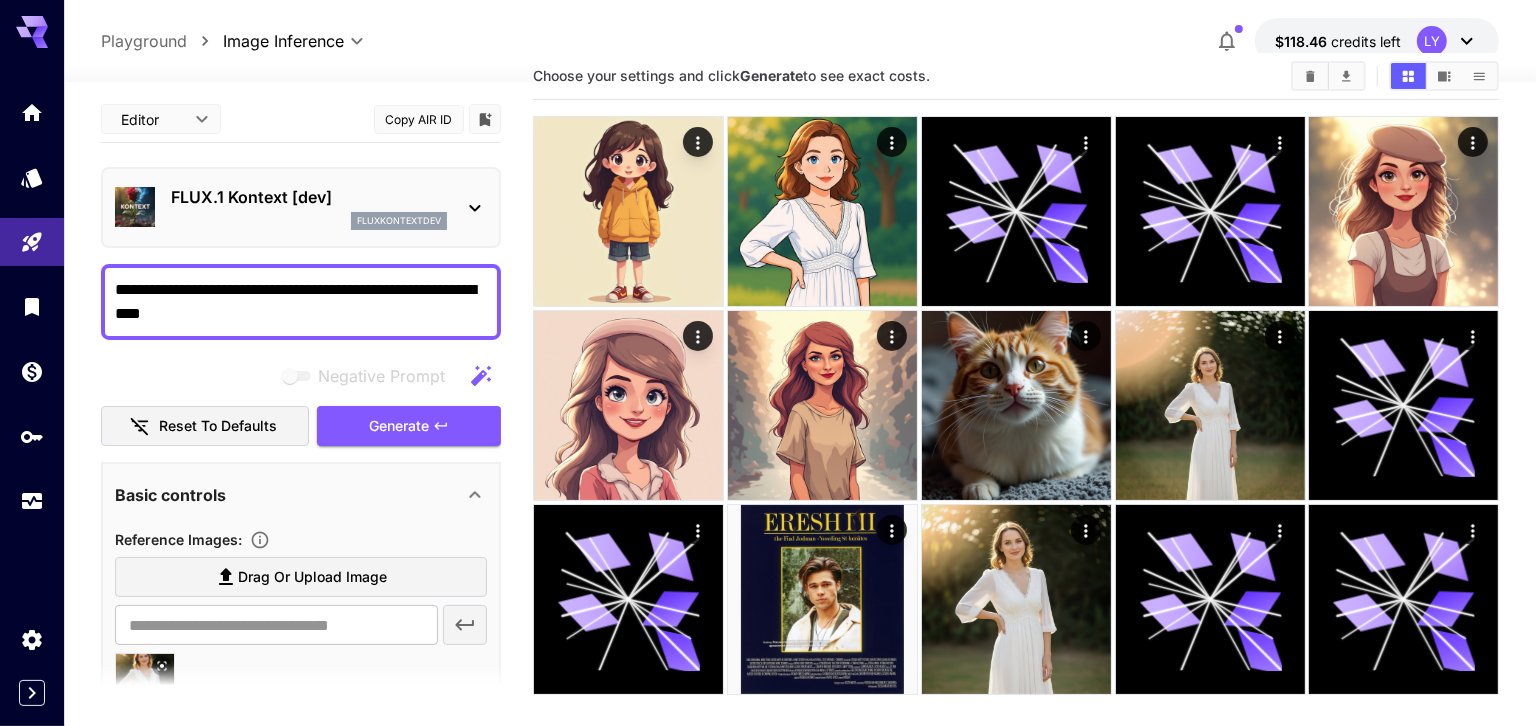 click on "Copy AIR ID" at bounding box center (419, 119) 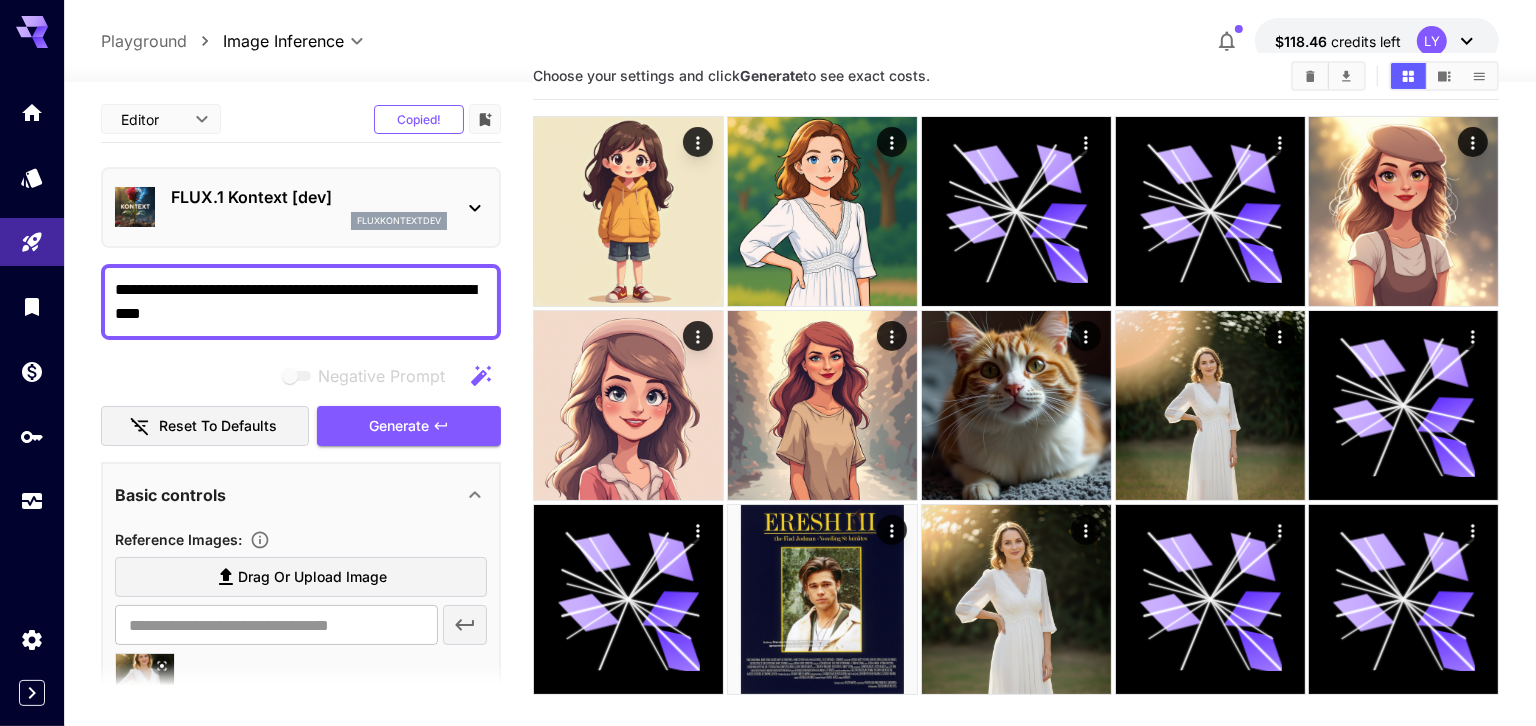 type 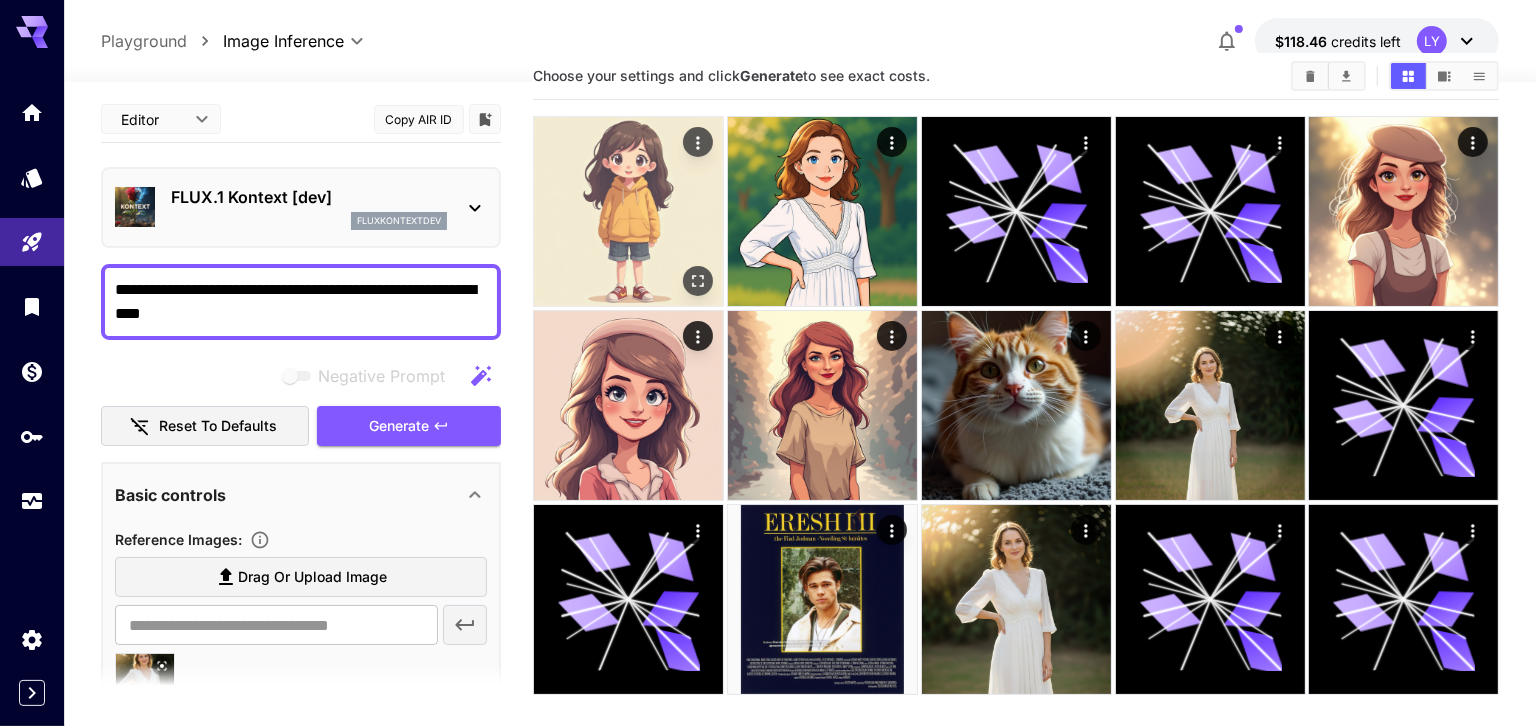 click at bounding box center (628, 211) 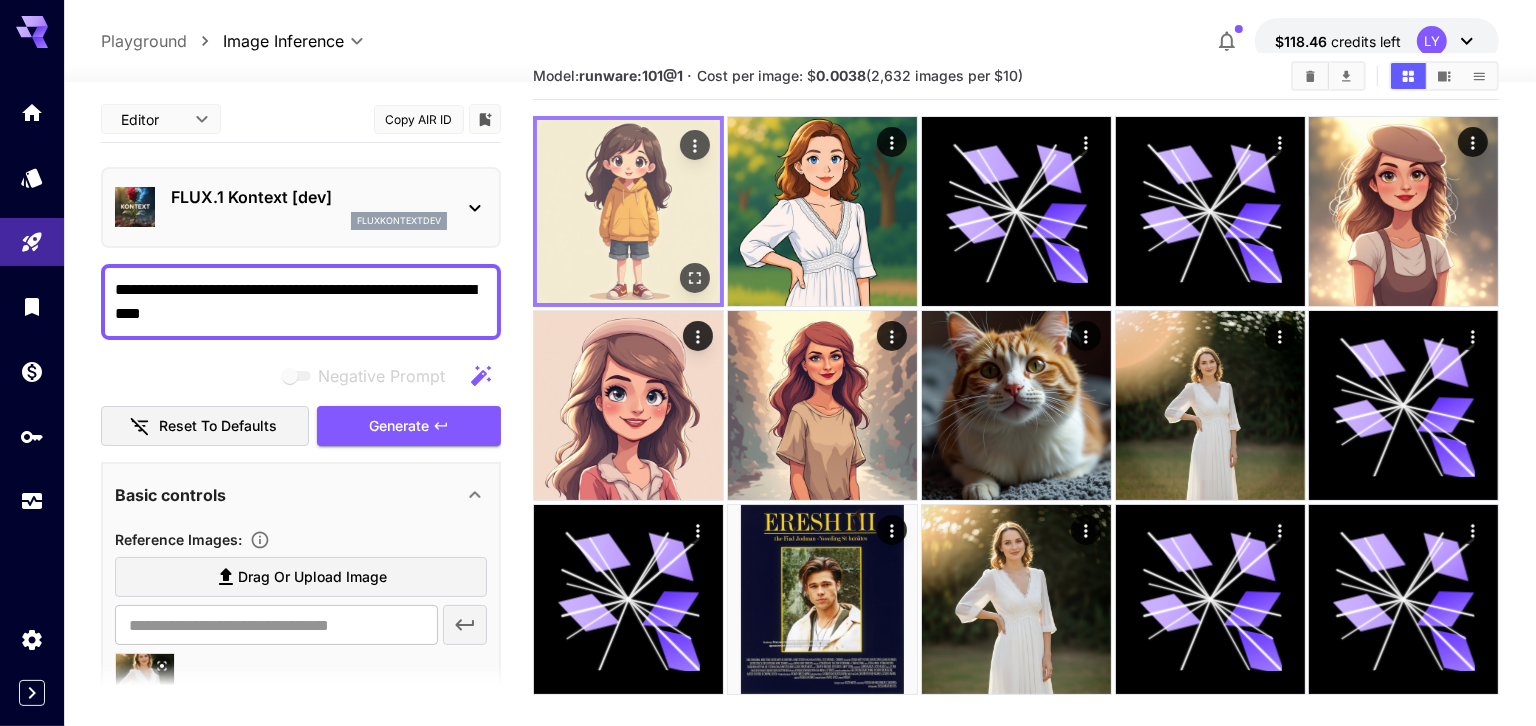 click at bounding box center (628, 211) 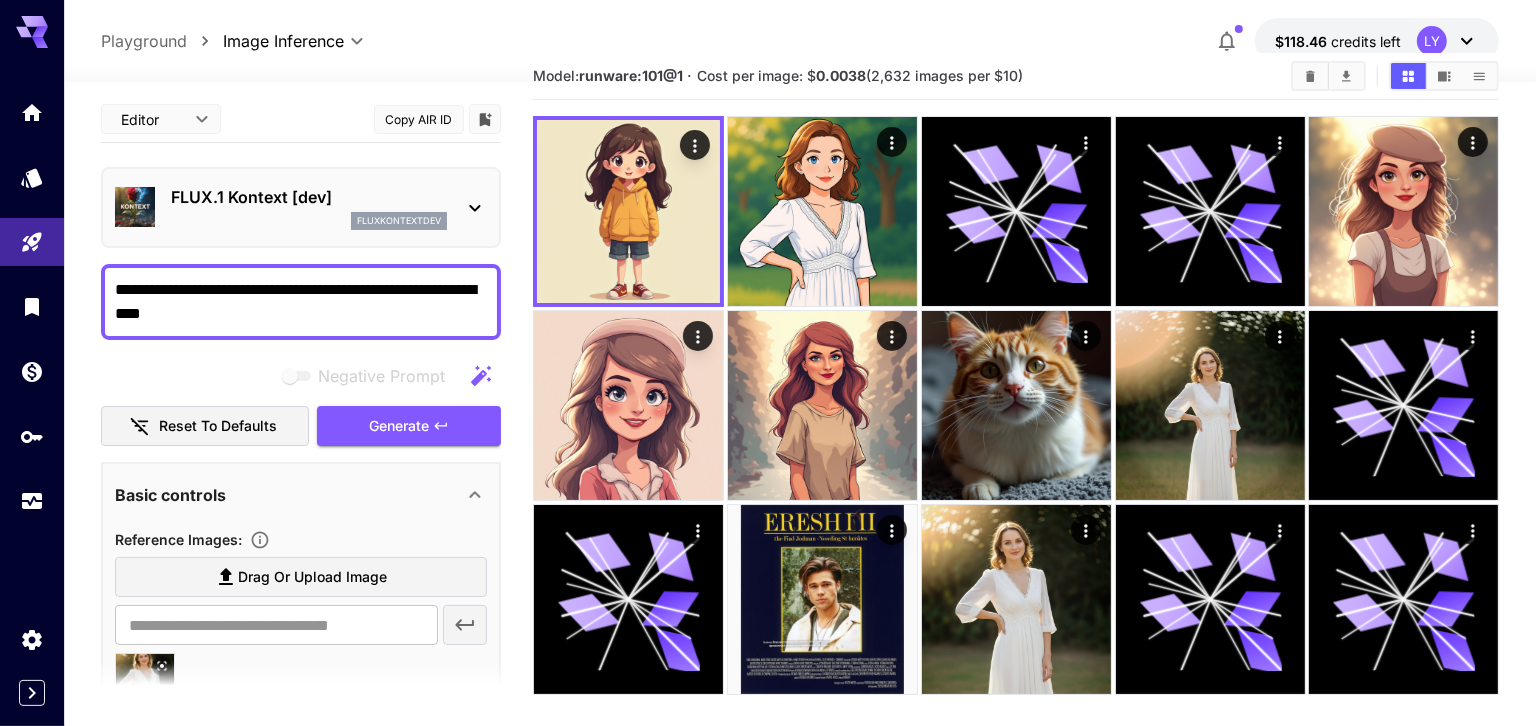 click on "**********" at bounding box center [800, 424] 